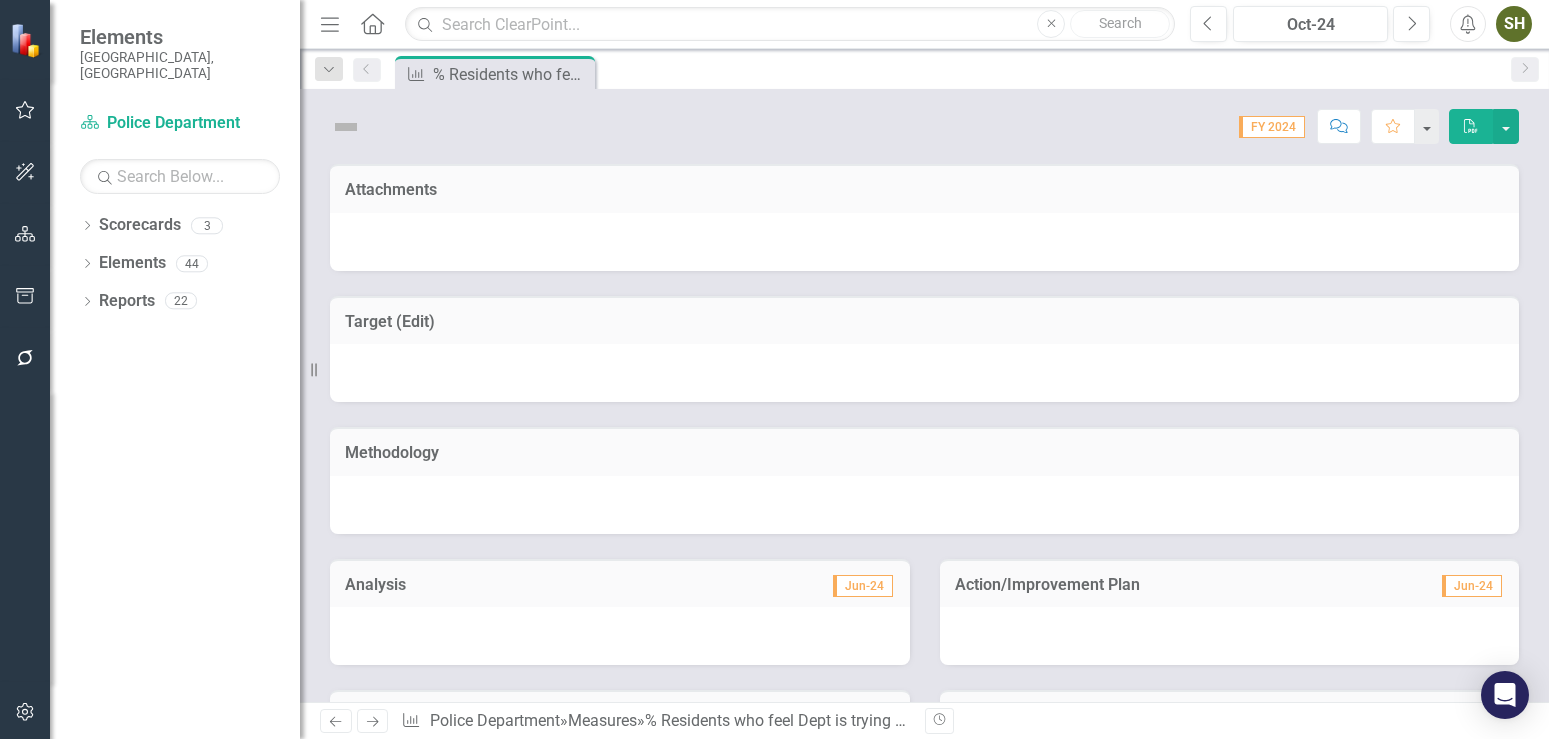 scroll, scrollTop: 0, scrollLeft: 0, axis: both 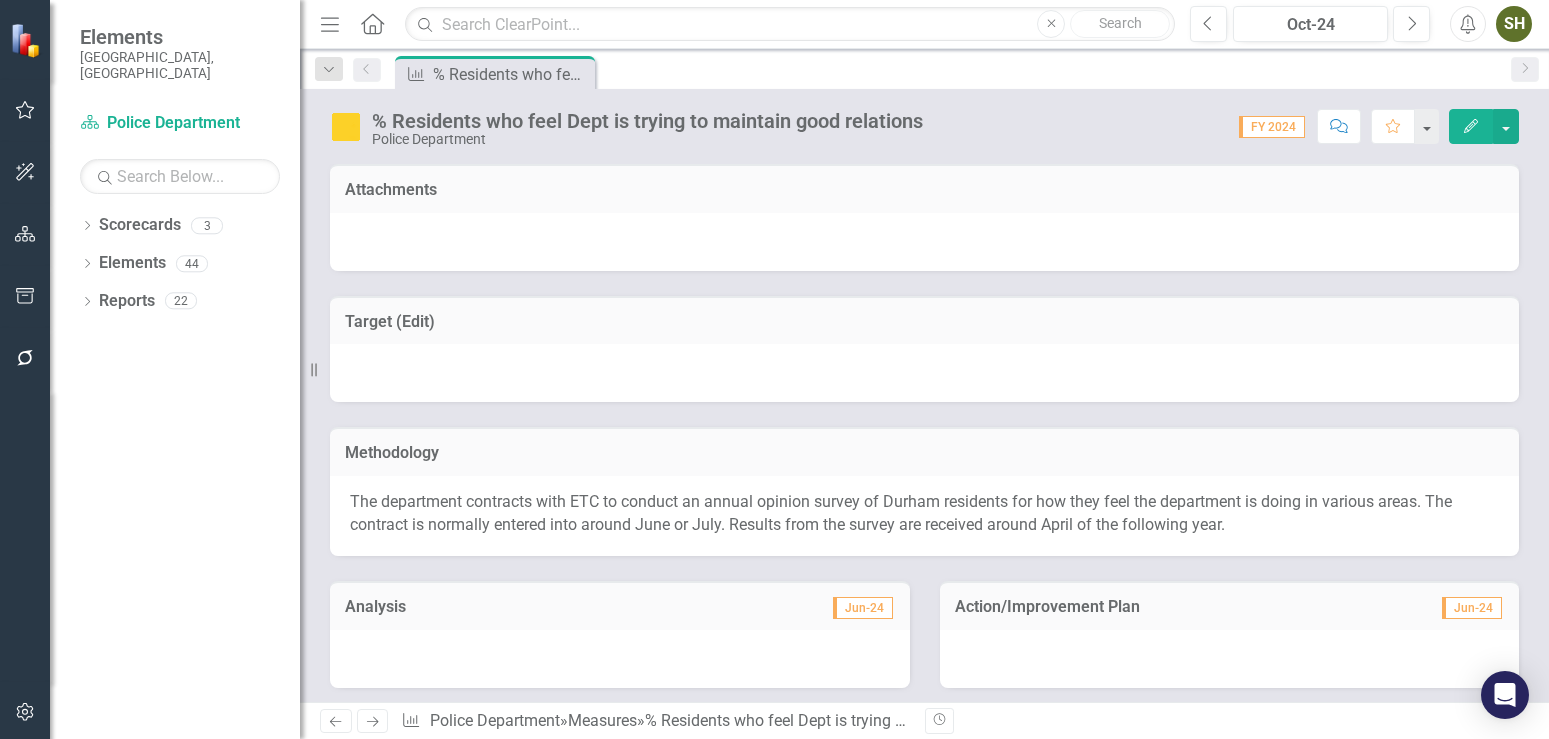 click at bounding box center (924, 242) 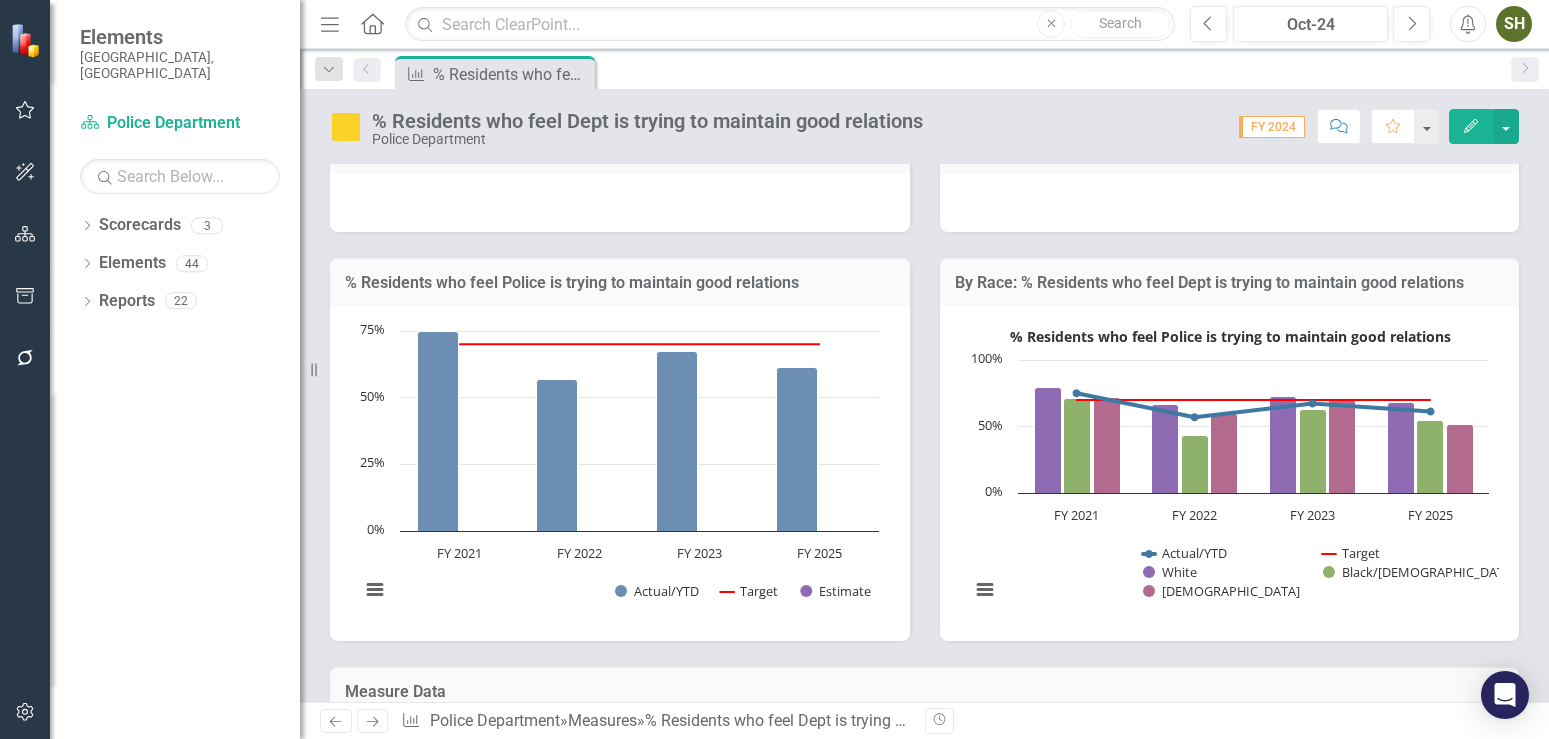 scroll, scrollTop: 570, scrollLeft: 0, axis: vertical 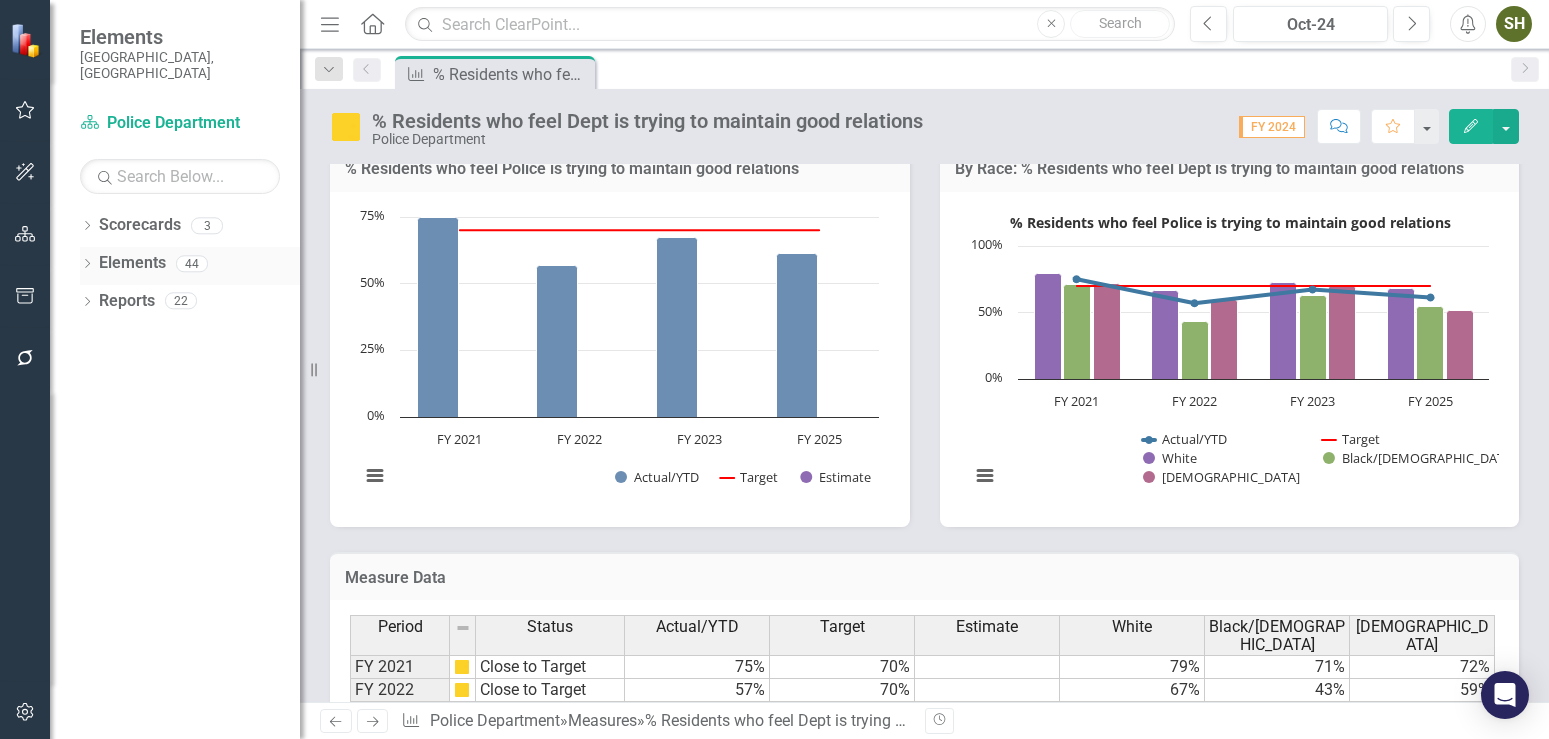 click on "Dropdown" at bounding box center (87, 266) 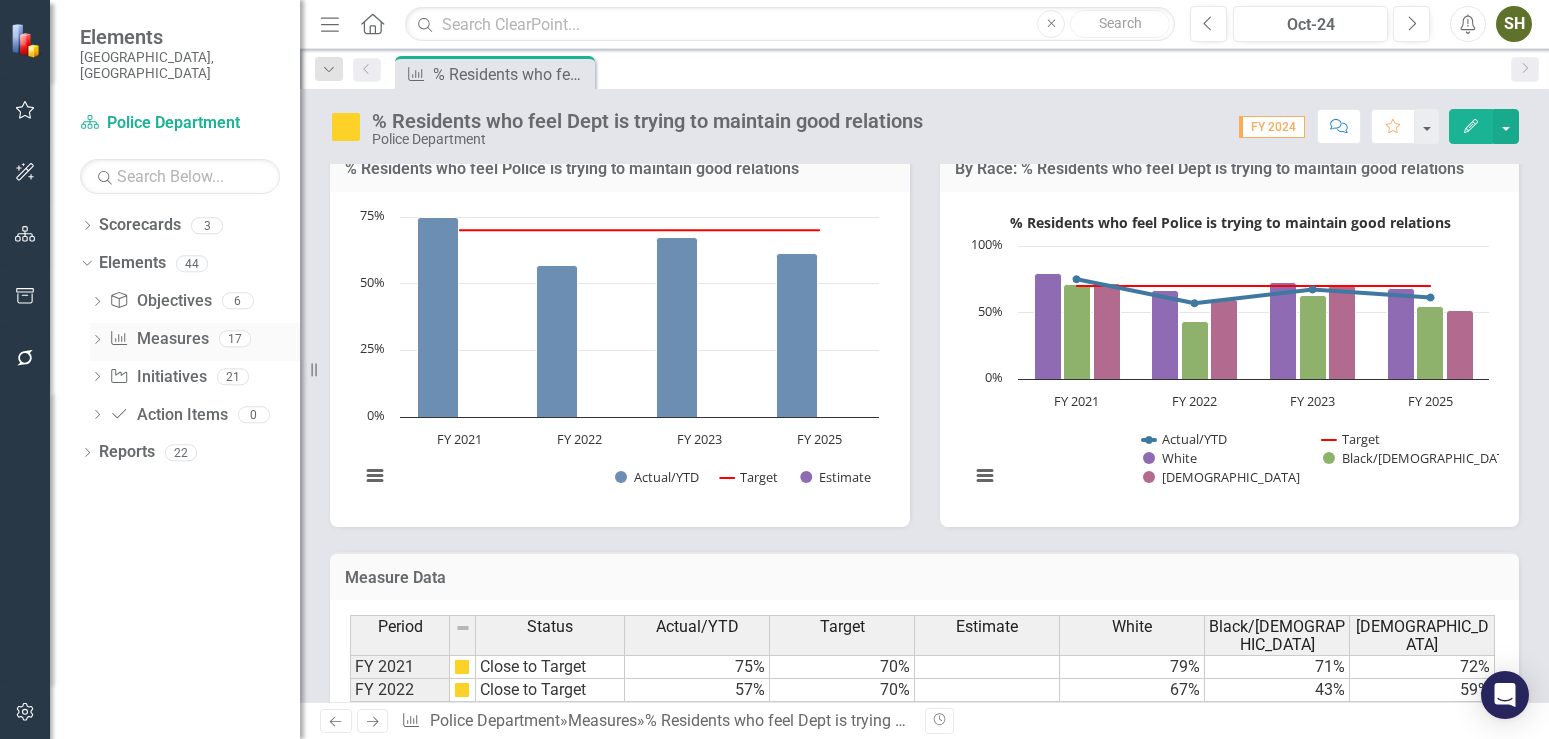 click on "Dropdown" 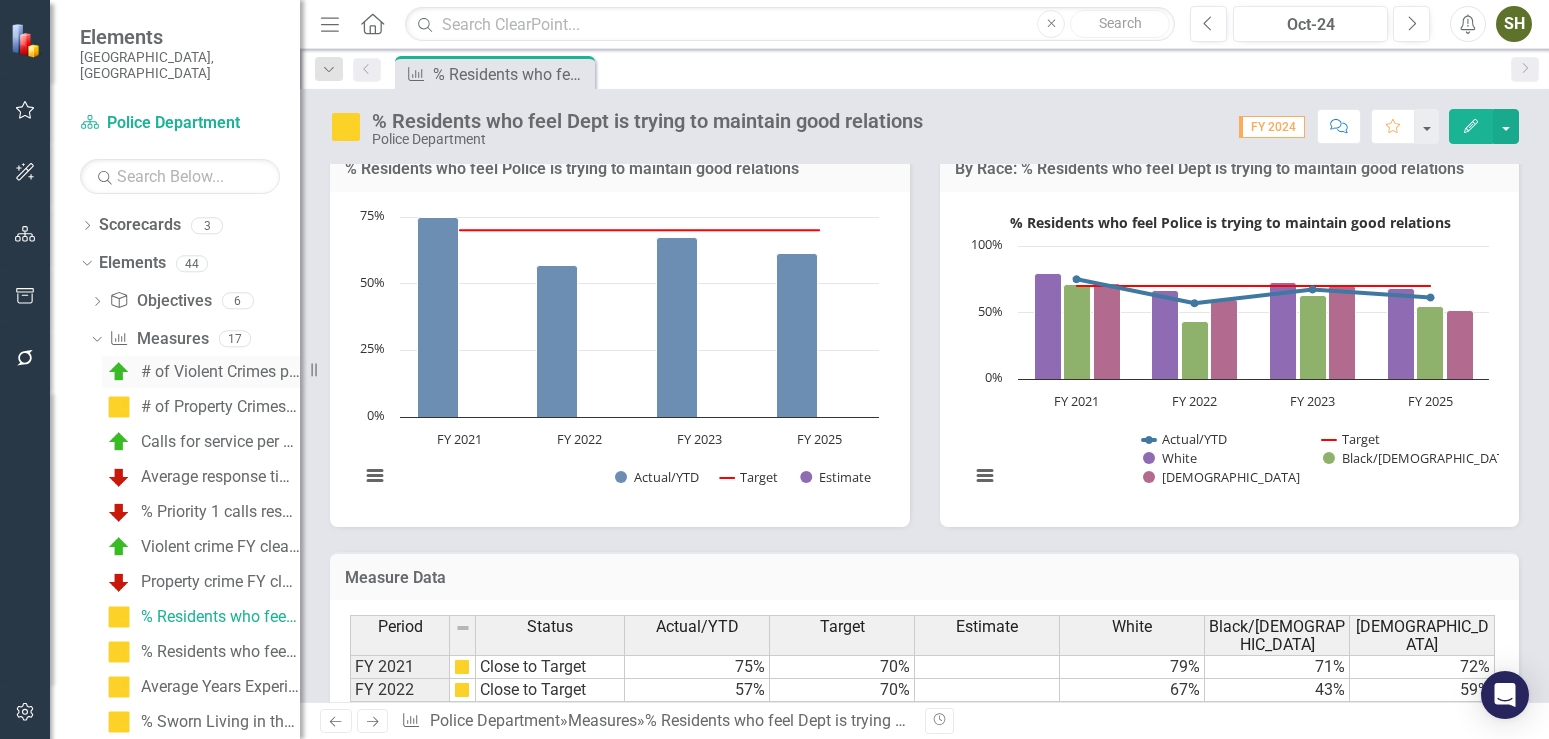 click on "# of Violent Crimes per 100,000" at bounding box center (220, 372) 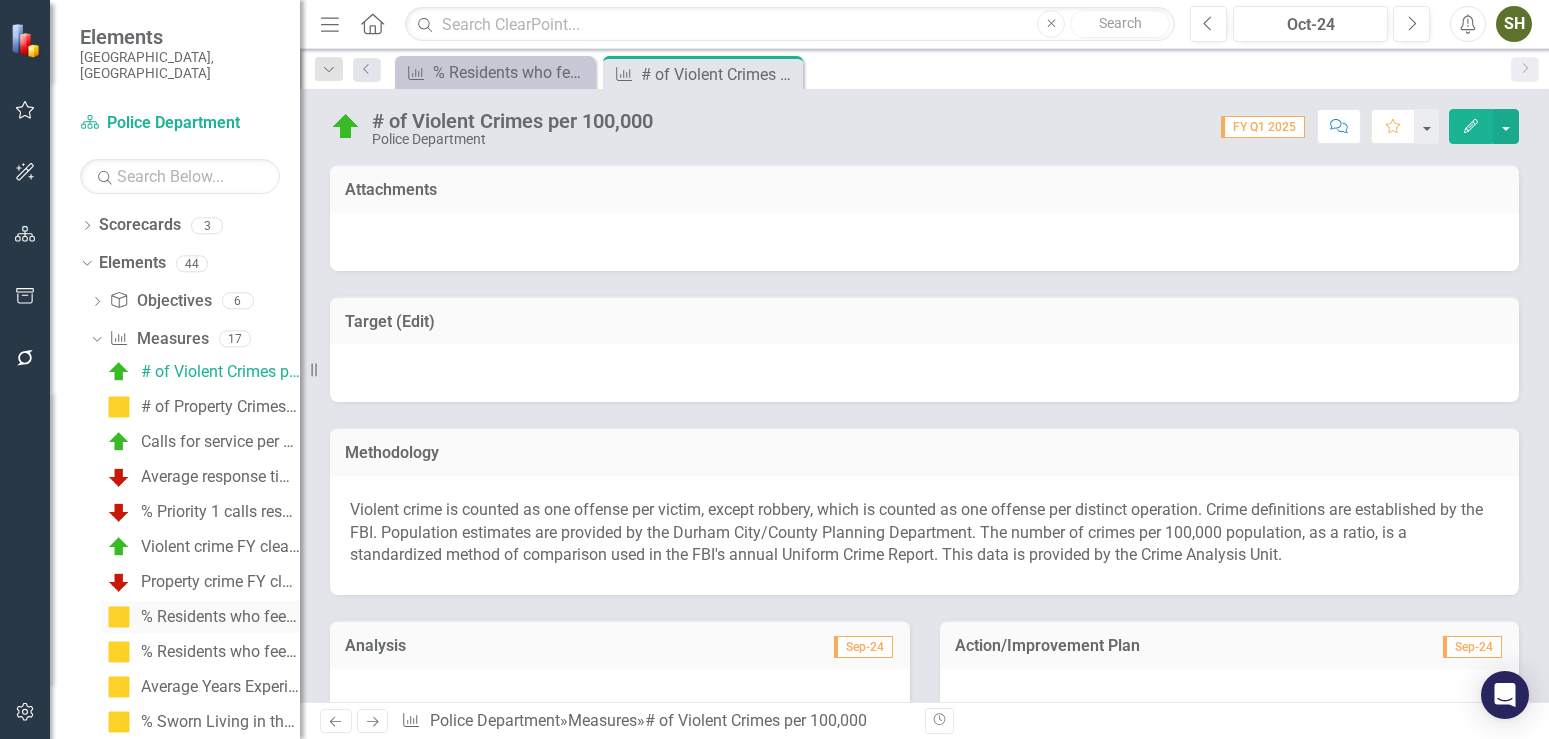 click on "% Residents who feel Dept is trying to maintain good relations" at bounding box center (220, 617) 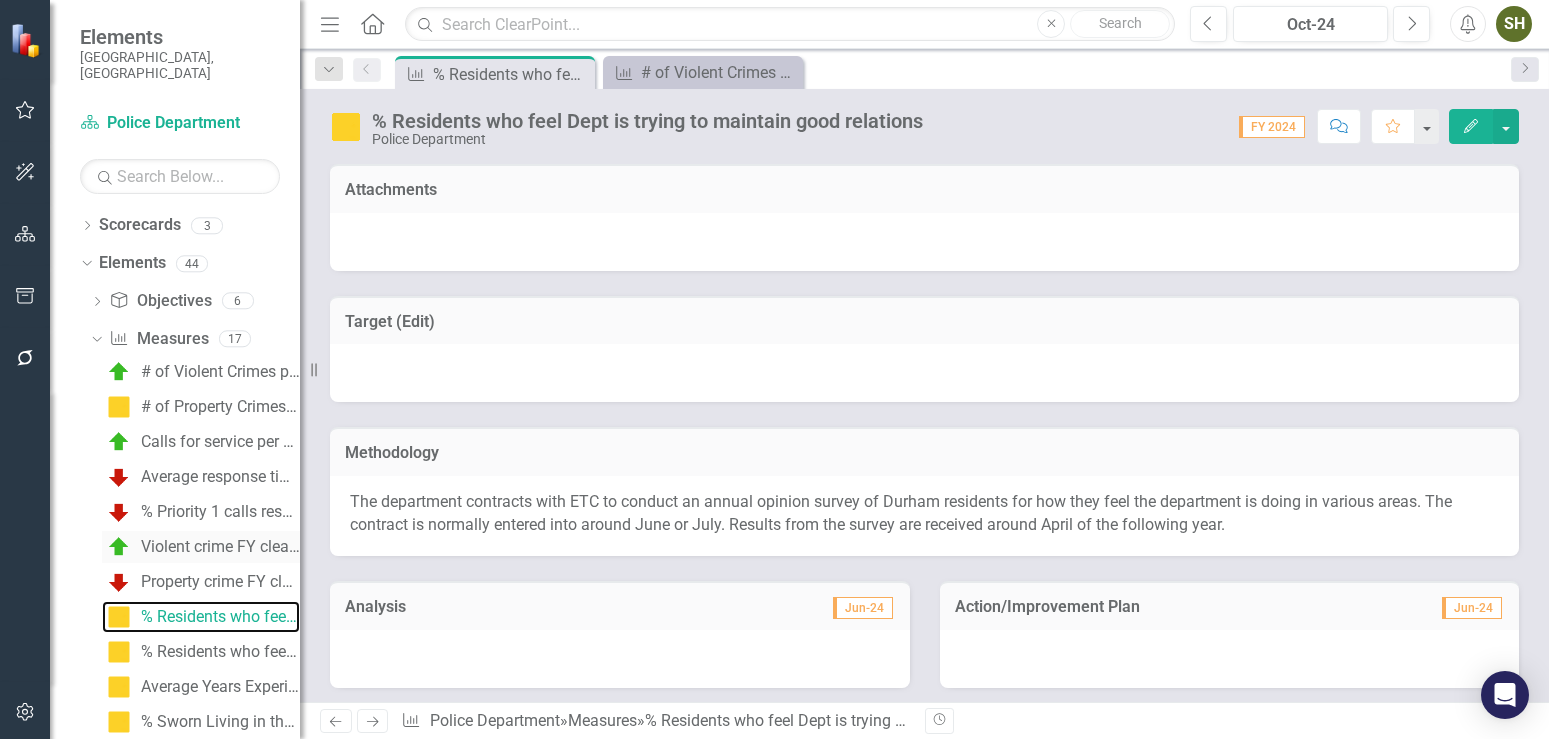 scroll, scrollTop: 114, scrollLeft: 0, axis: vertical 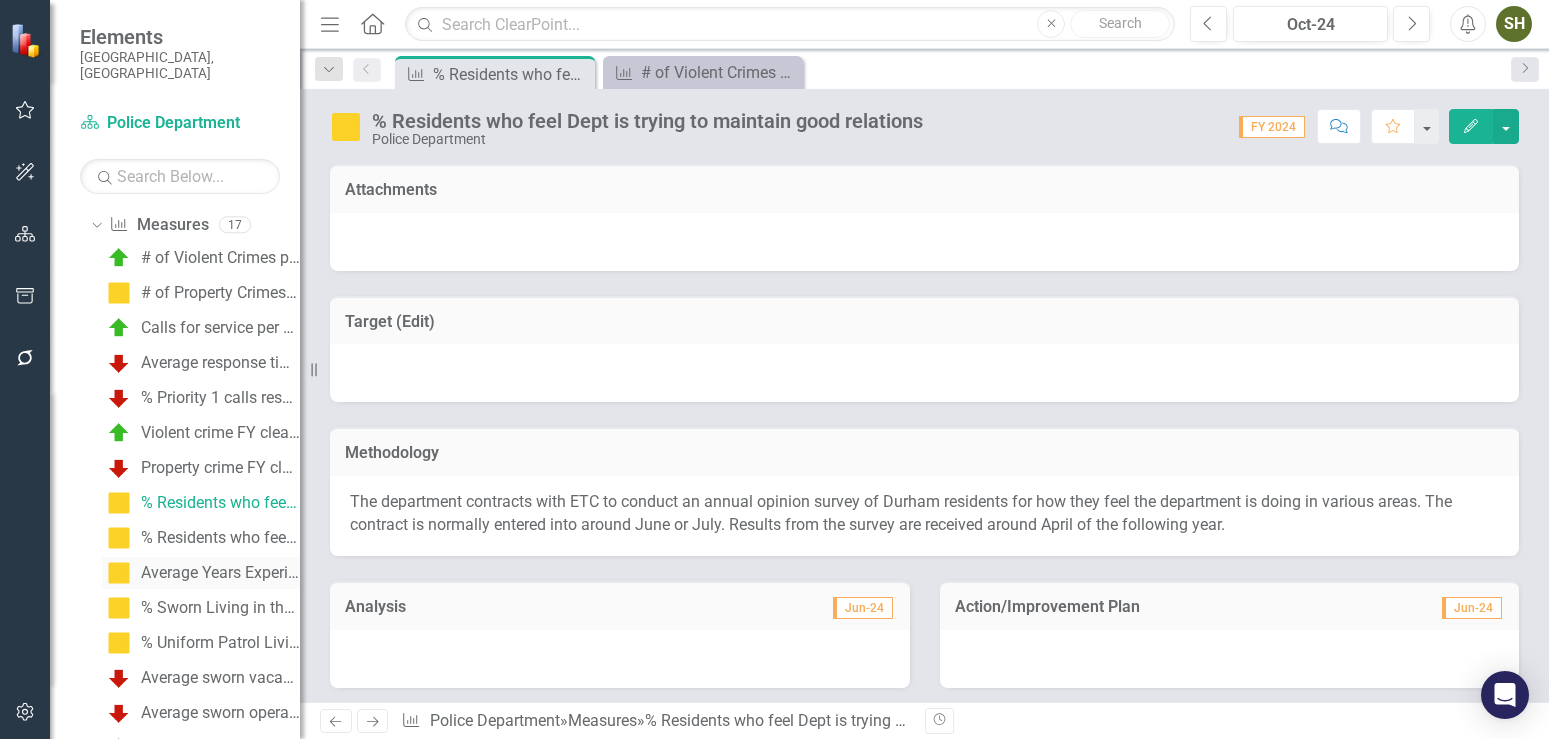 click on "Average Years Experience for Sworn Personnel" at bounding box center (220, 573) 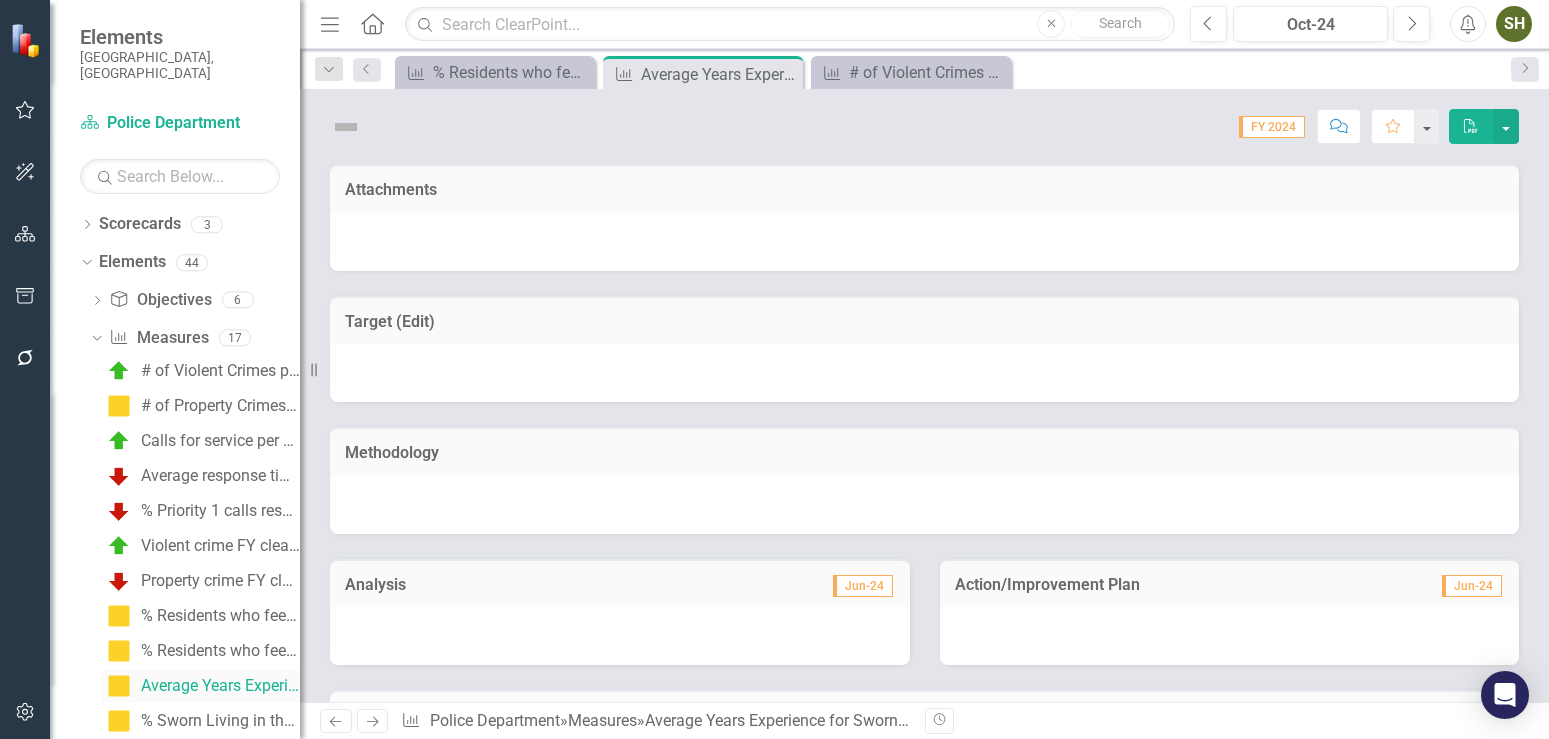 scroll, scrollTop: 0, scrollLeft: 0, axis: both 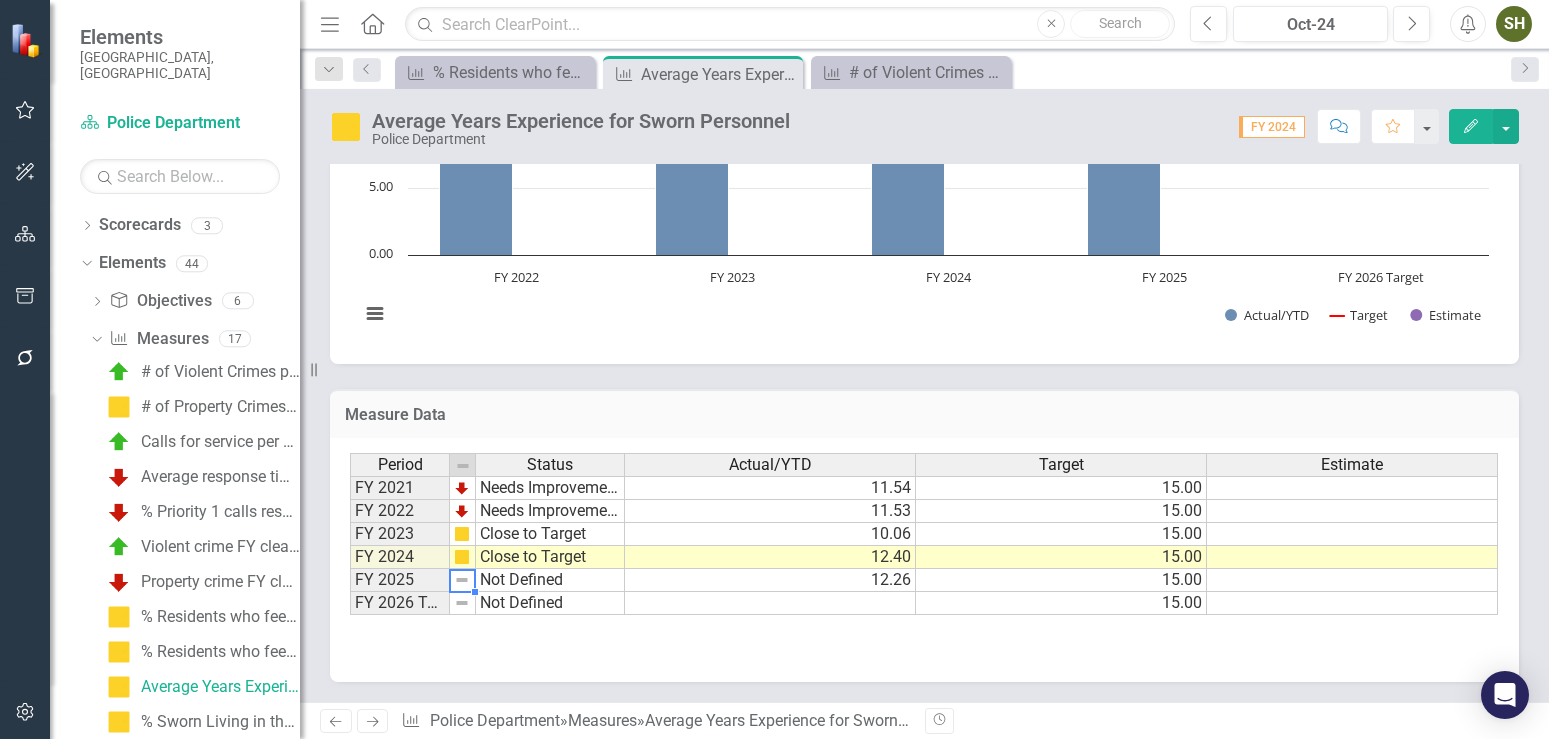 click at bounding box center [462, 580] 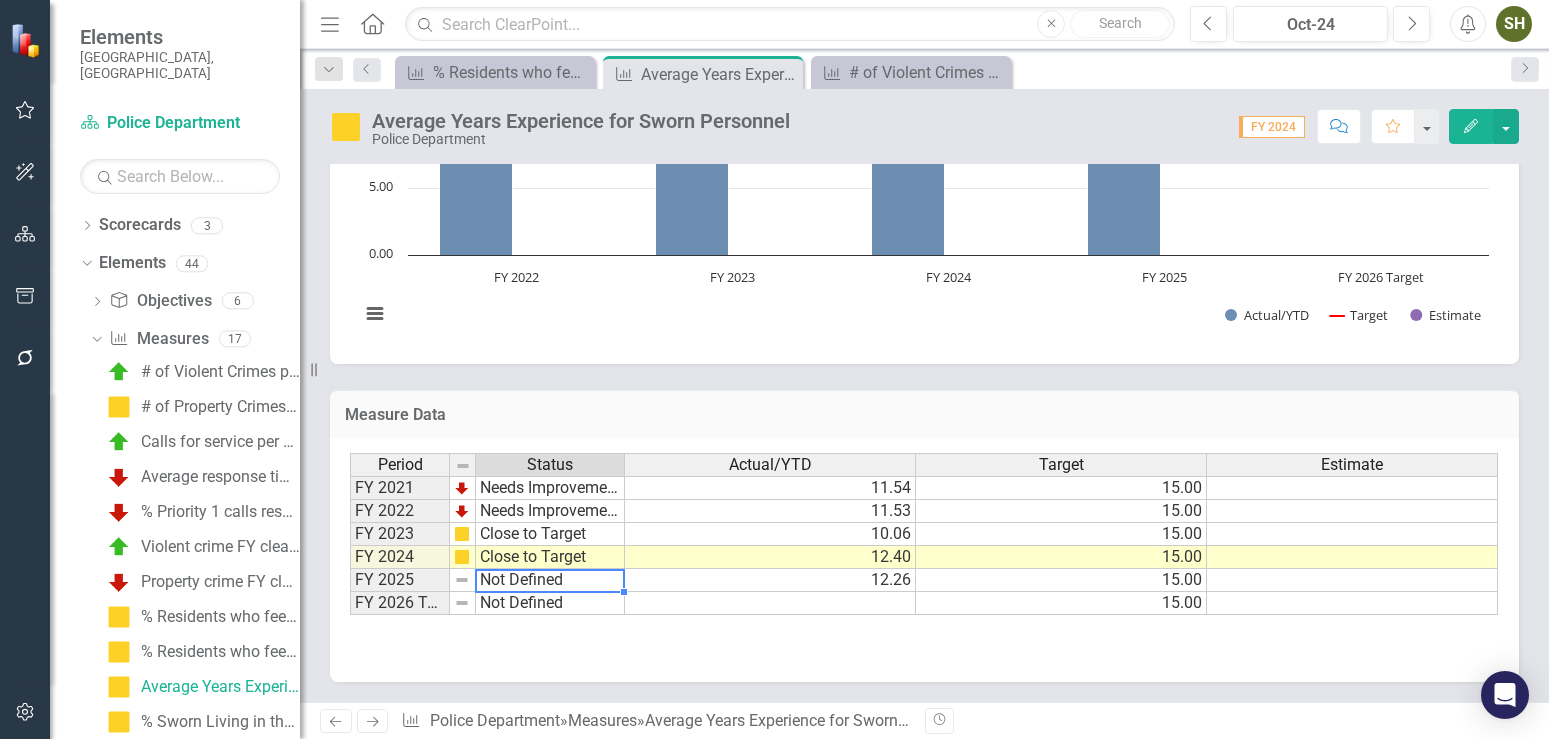 click on "Not Defined" at bounding box center (550, 580) 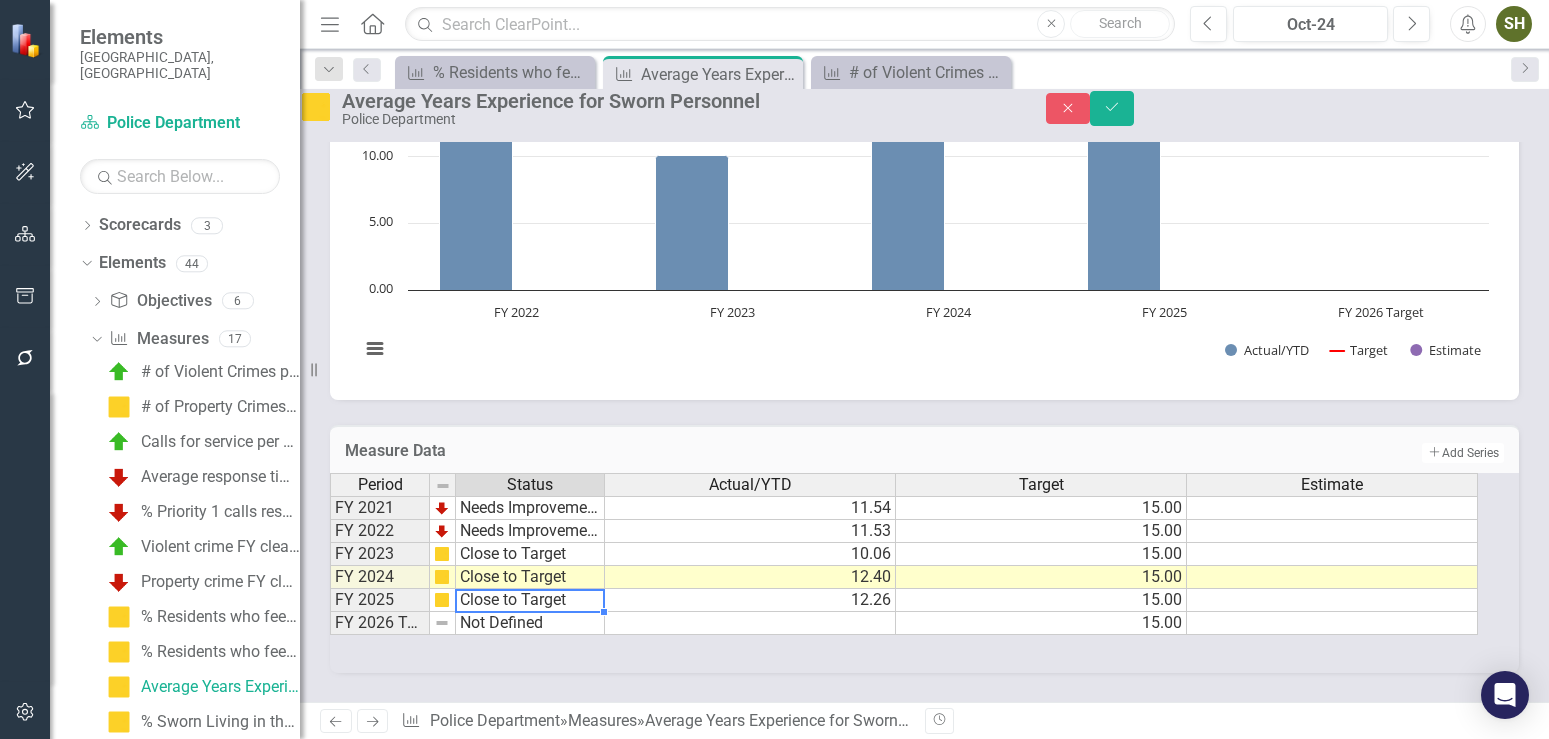 click on "Period Status Actual/YTD Target Estimate FY 2021 Needs Improvement 11.54 15.00 FY 2022 Needs Improvement 11.53 15.00 FY 2023 Close to Target 10.06 15.00 FY 2024 Close to Target 12.40 15.00 FY 2025  Close to Target 12.26 15.00 FY 2026 Target Not Defined 15.00 Period Status Actual/YTD Target Estimate Period Status FY 2021 Needs Improvement FY 2022 Needs Improvement FY 2023 Close to Target FY 2024 Close to Target FY 2025  Close to Target FY 2026 Target Not Defined Period Status Not Defined On Target Close to Target Needs Improvement Target Pending Complete" at bounding box center (904, 554) 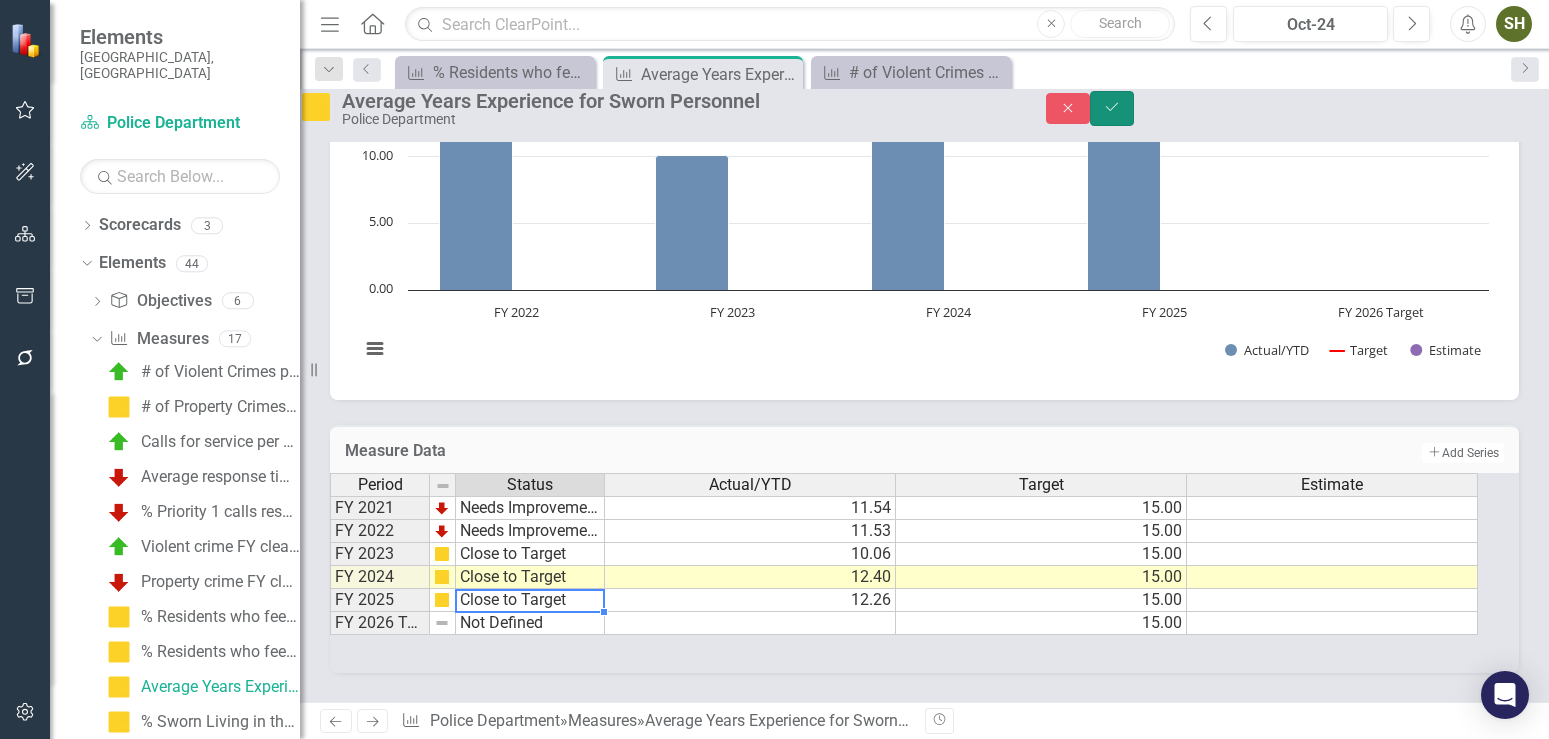 click on "Save" at bounding box center (1112, 108) 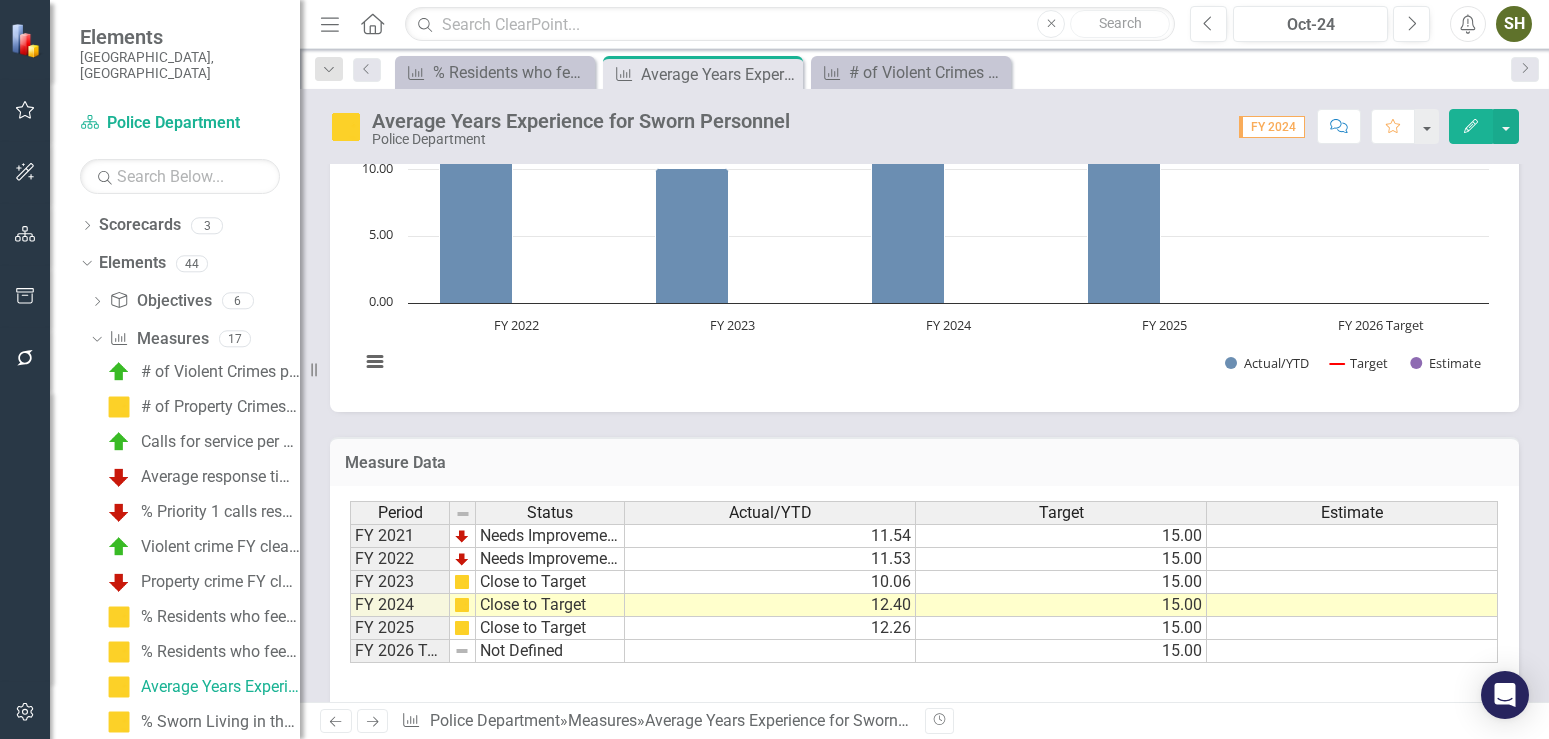 scroll, scrollTop: 778, scrollLeft: 0, axis: vertical 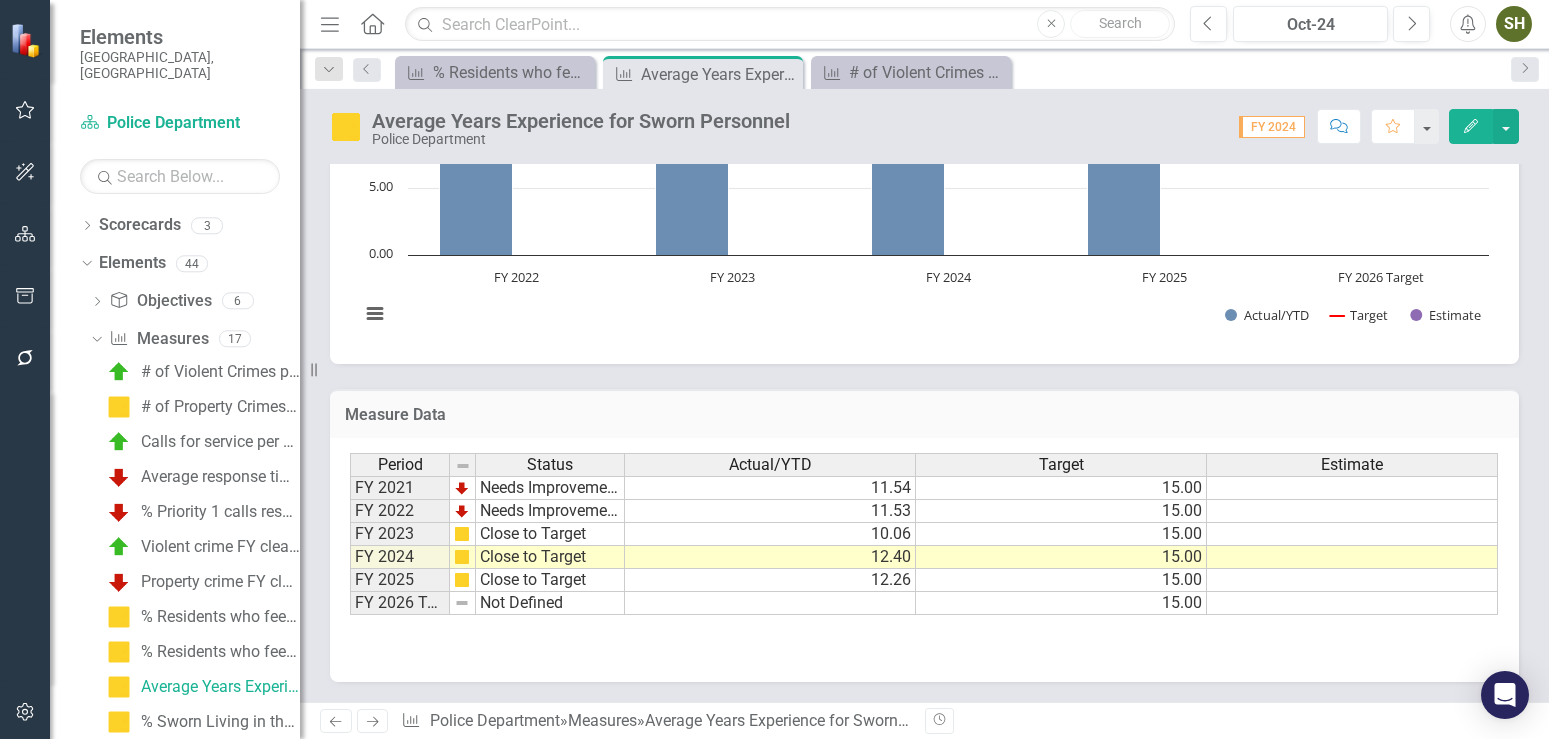 click 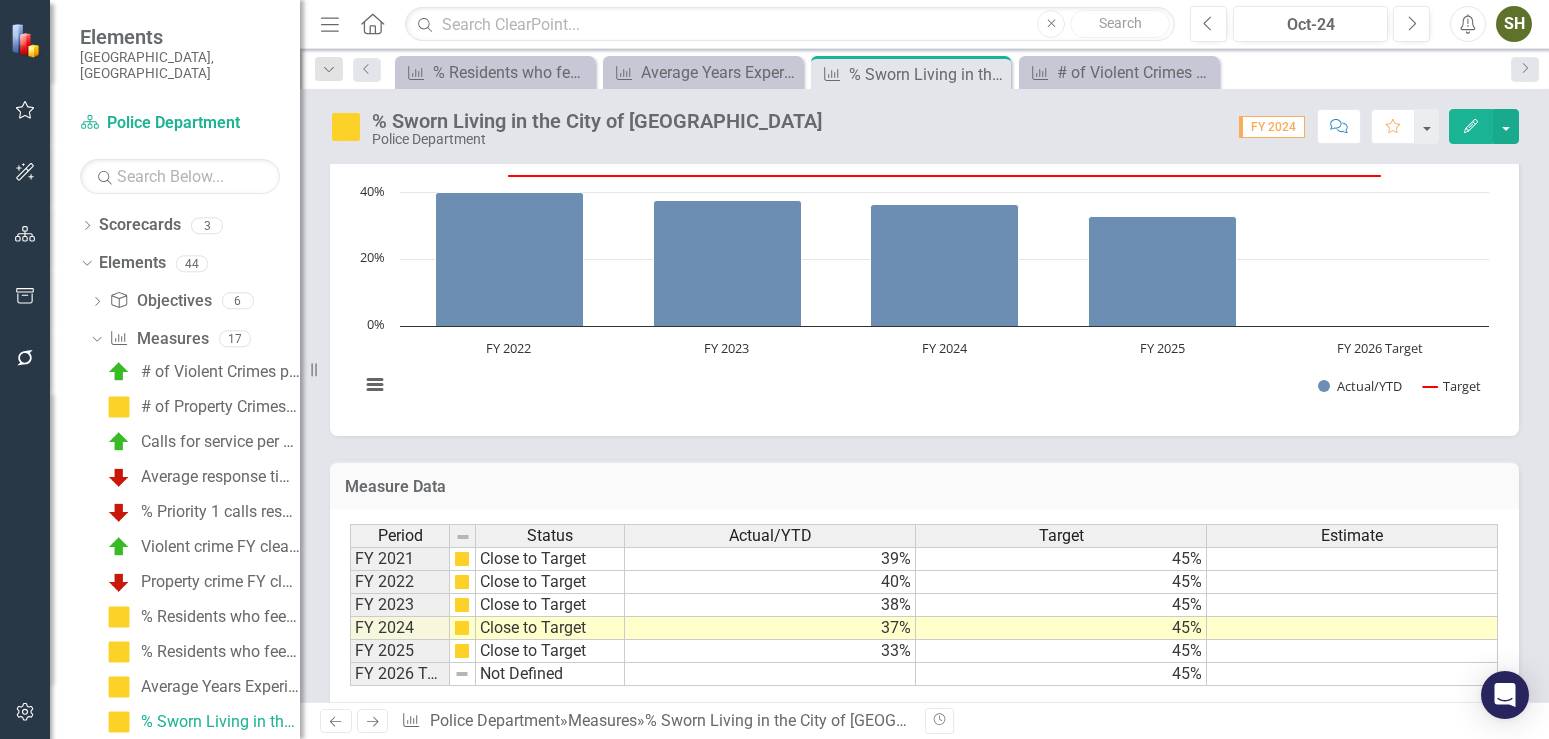 scroll, scrollTop: 755, scrollLeft: 0, axis: vertical 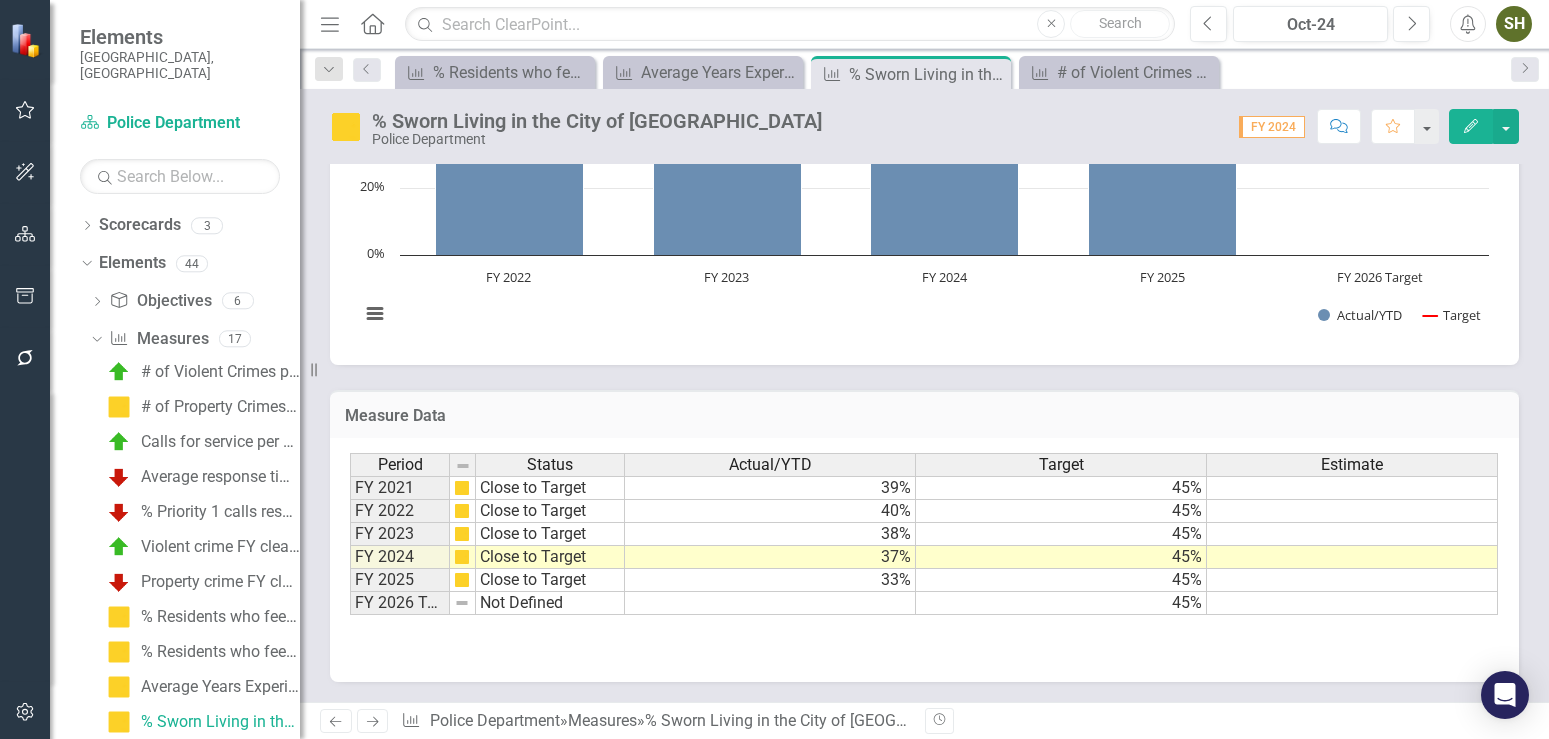 click on "Next" at bounding box center (373, 721) 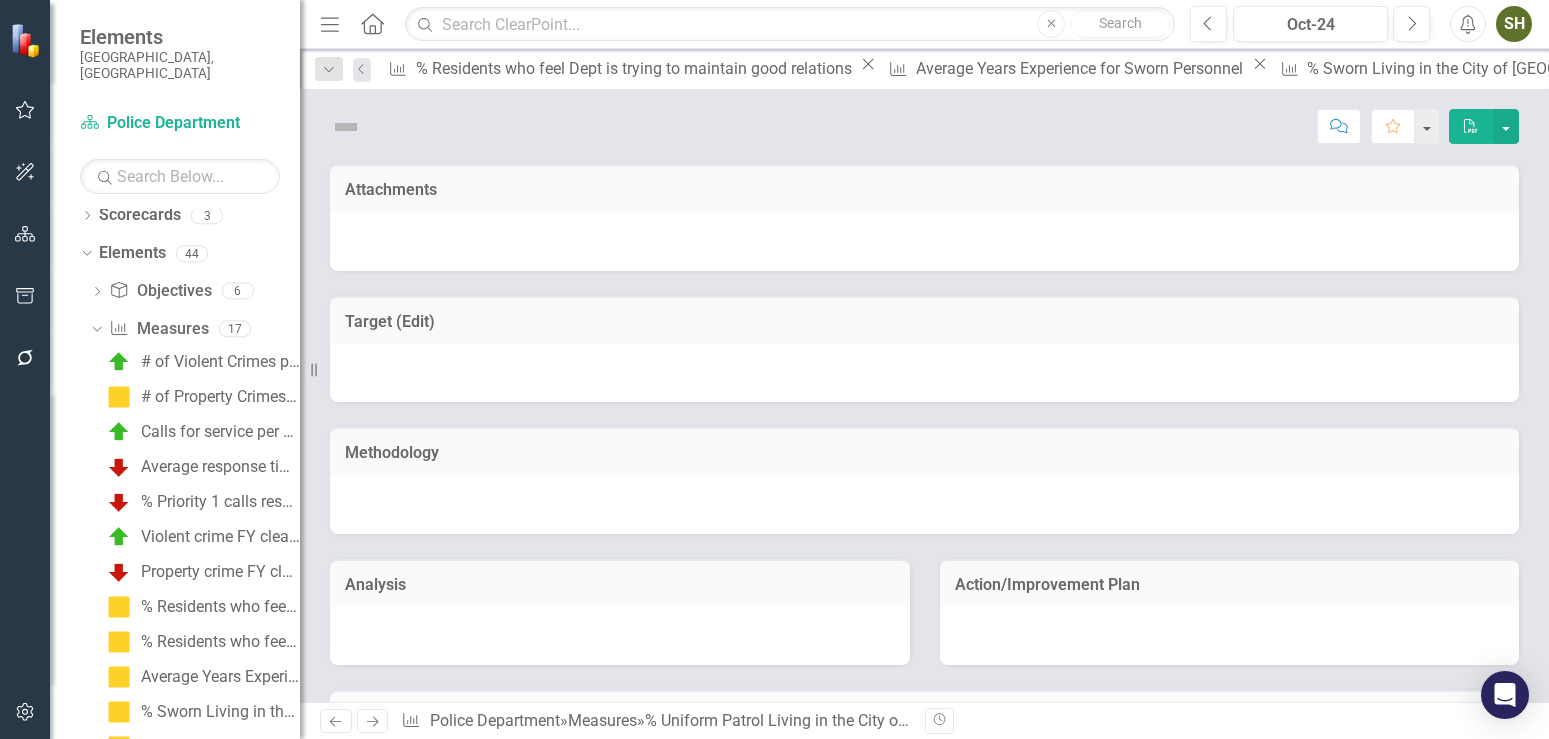 scroll, scrollTop: 17, scrollLeft: 0, axis: vertical 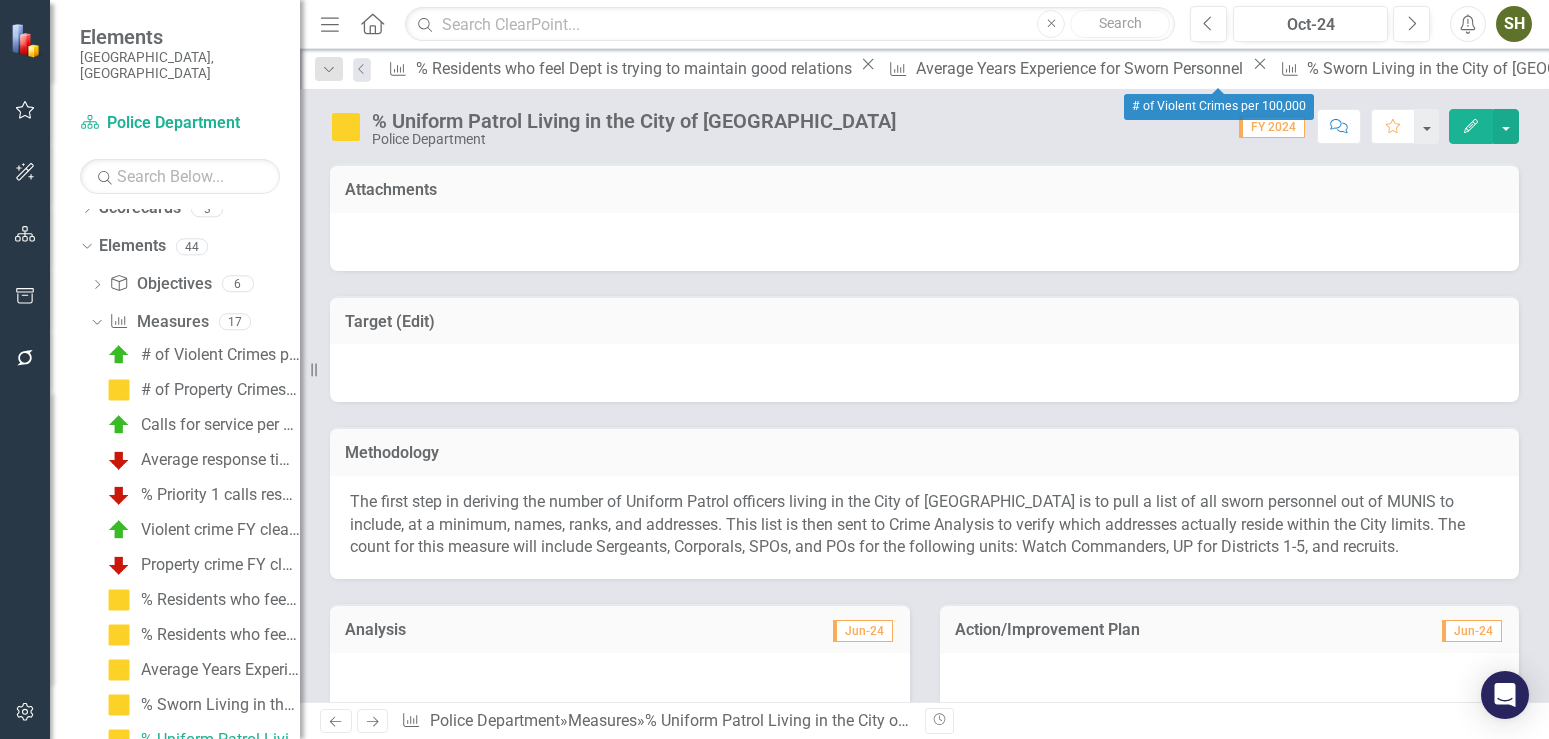 click 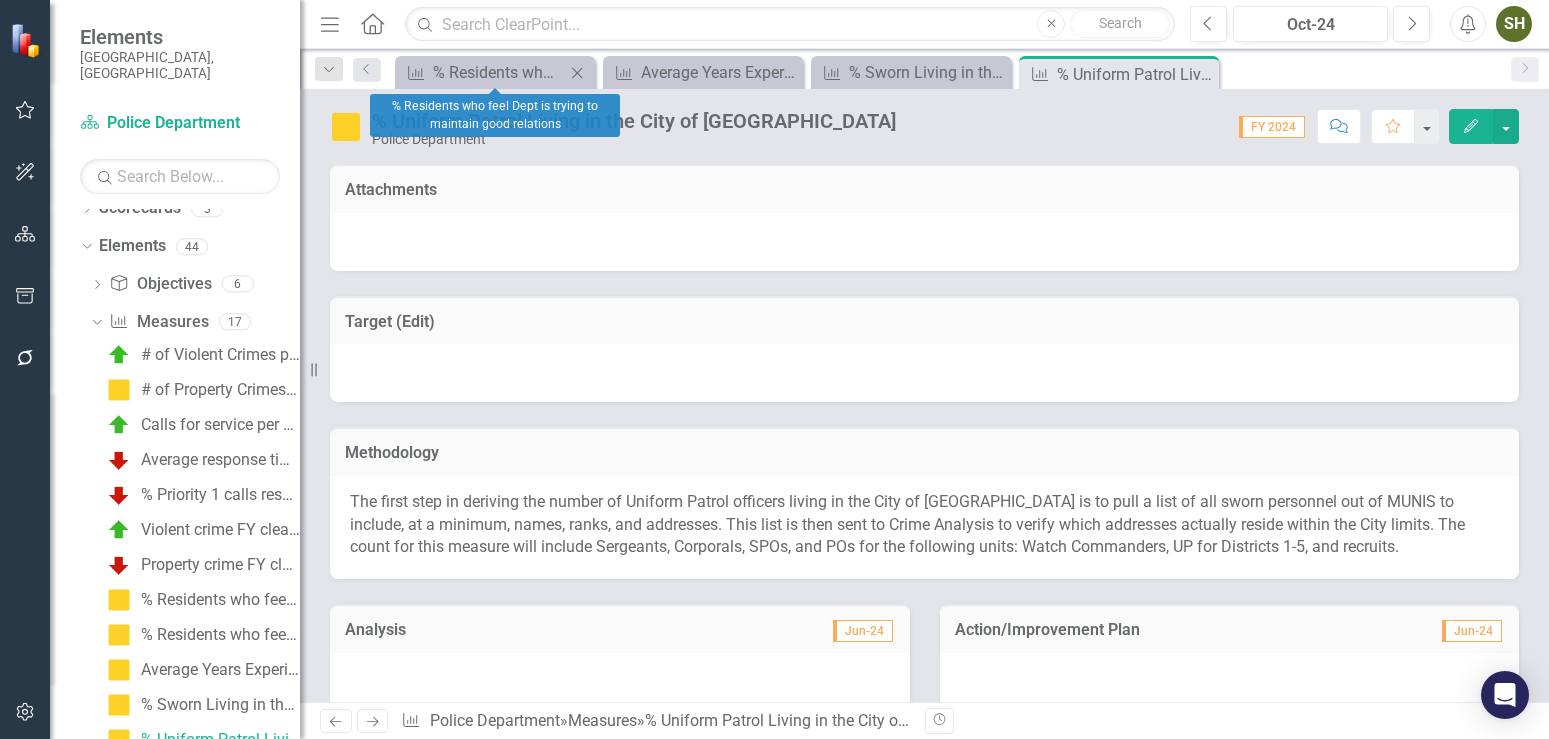 click on "Close" 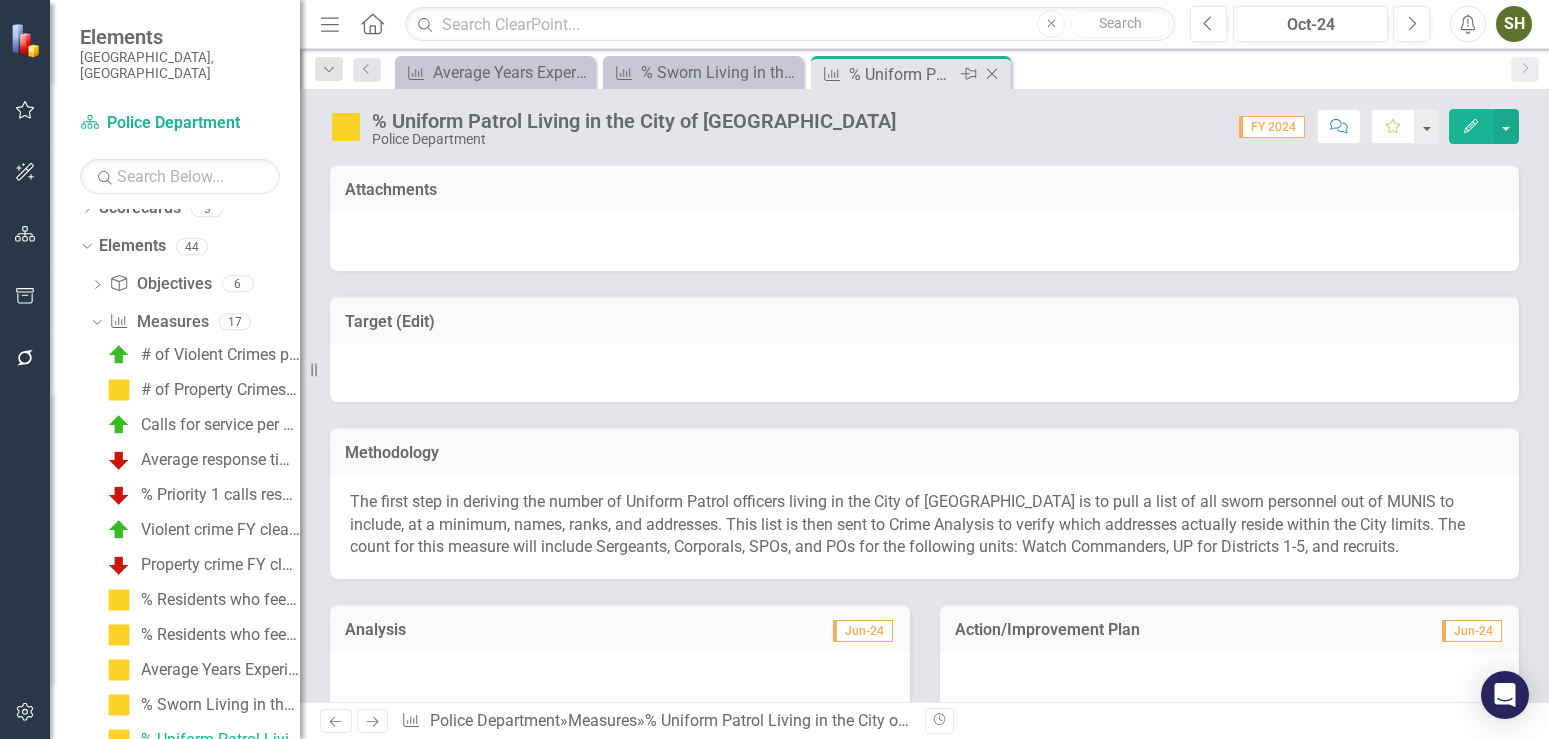 click on "% Uniform Patrol Living in the City of [GEOGRAPHIC_DATA]" at bounding box center (902, 74) 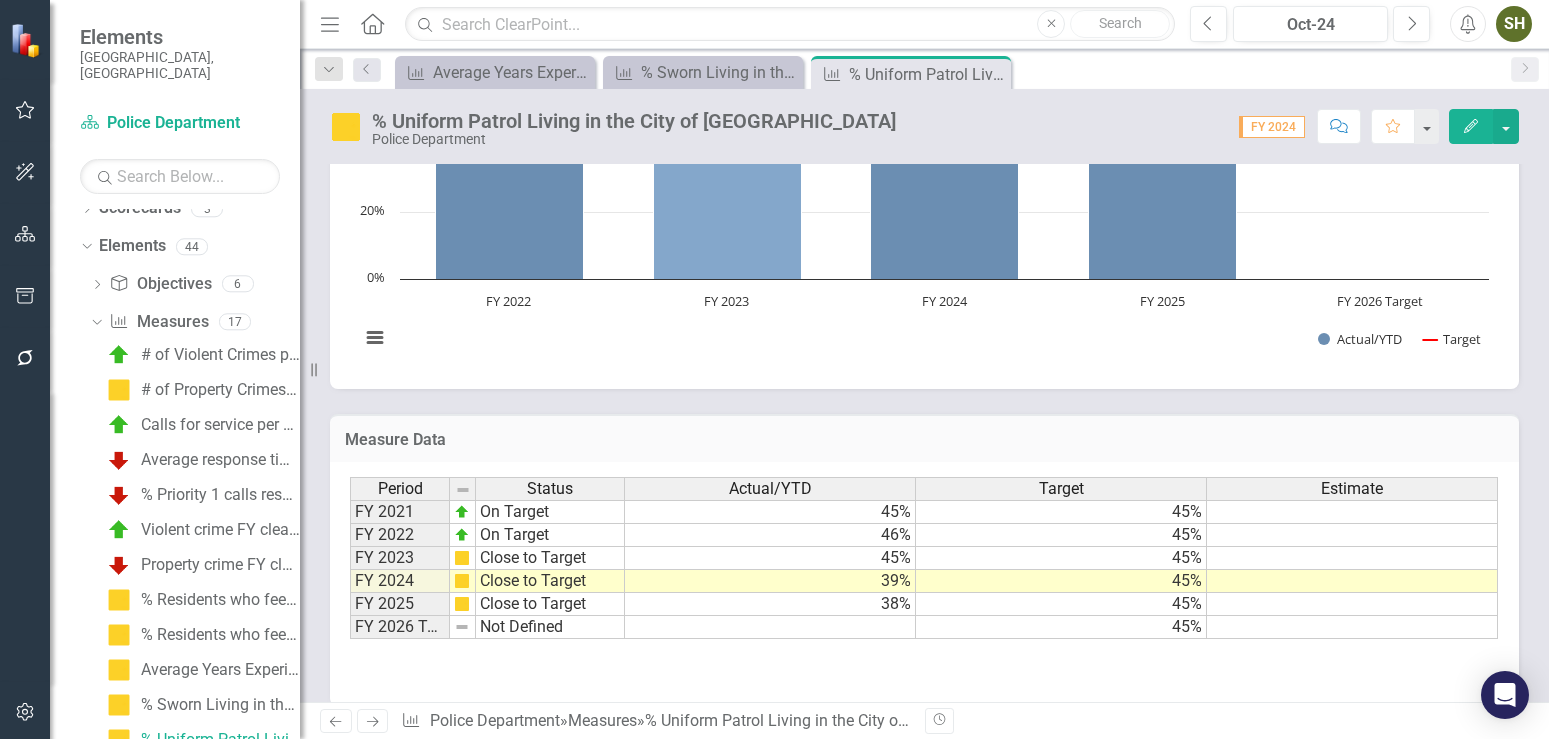 scroll, scrollTop: 755, scrollLeft: 0, axis: vertical 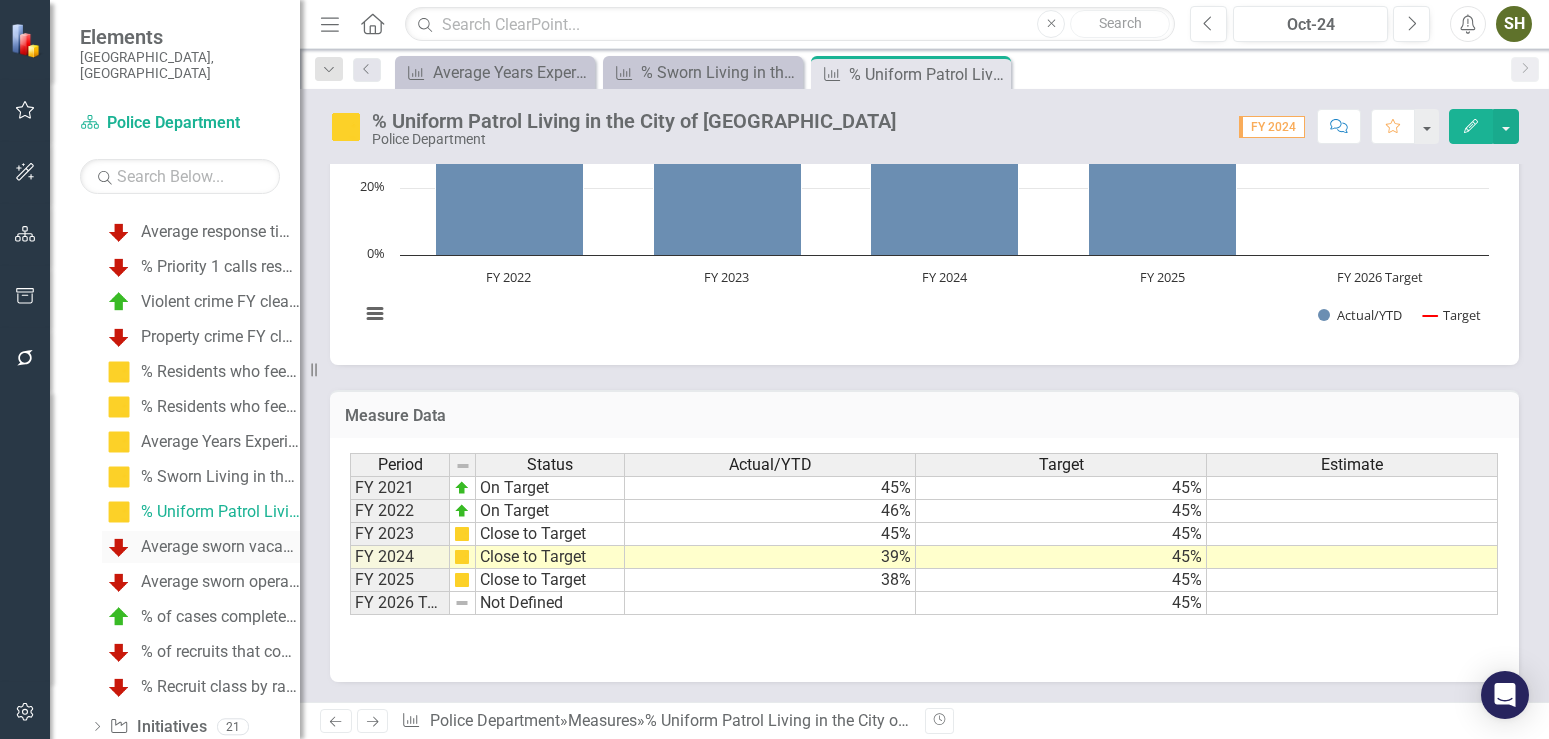 click on "Average sworn vacancy rate" at bounding box center (220, 547) 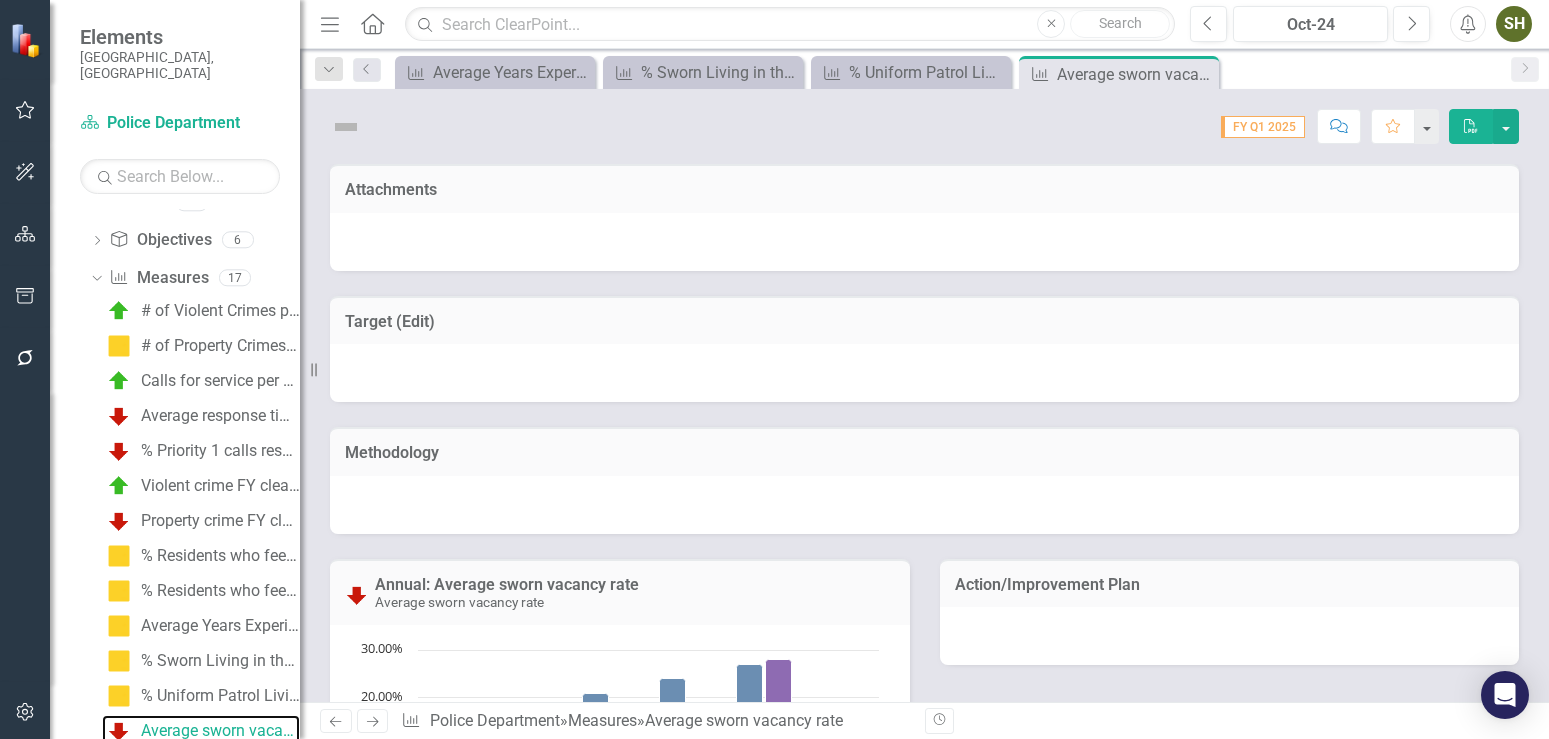 scroll, scrollTop: 52, scrollLeft: 0, axis: vertical 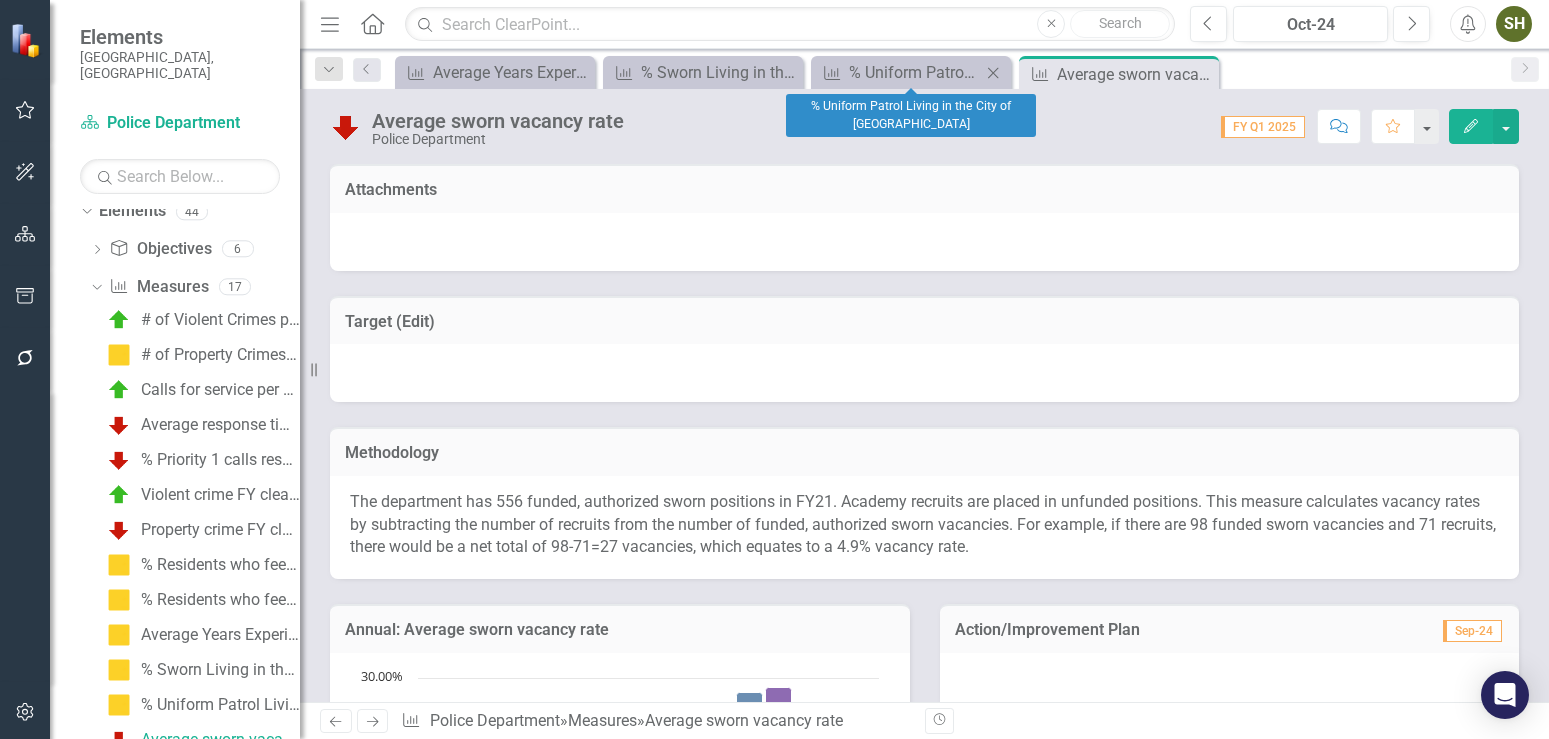 click on "Close" 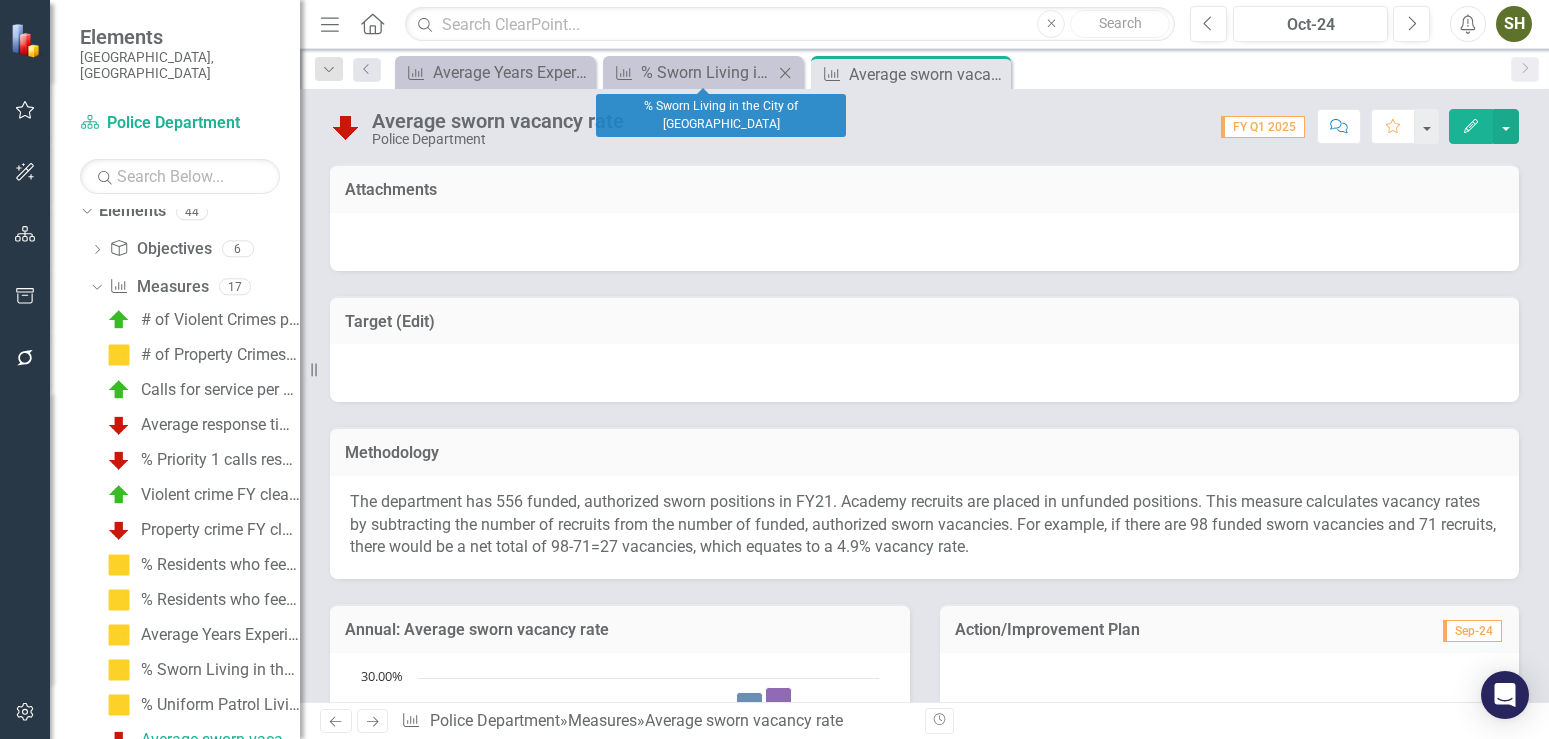 click on "Close" 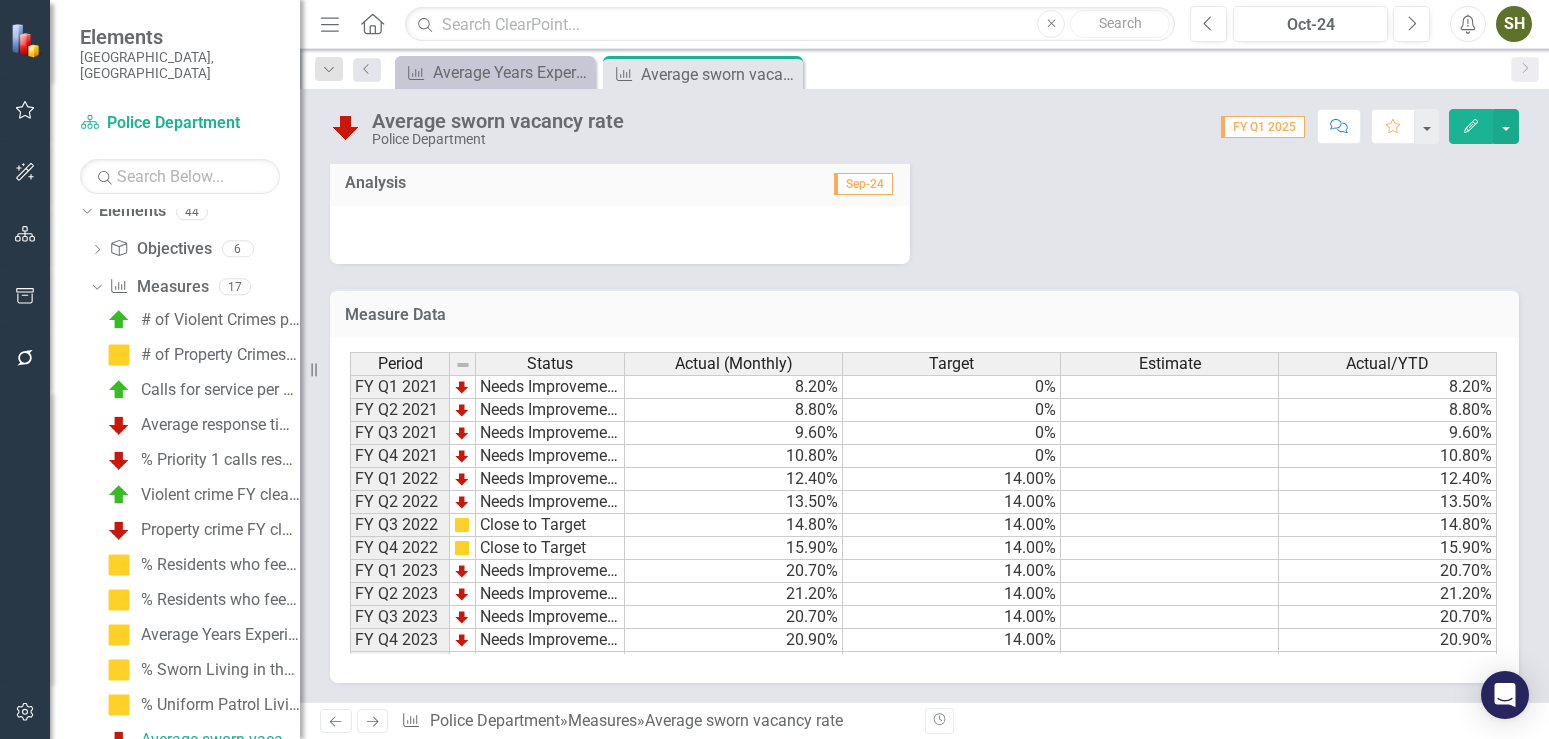 scroll, scrollTop: 857, scrollLeft: 0, axis: vertical 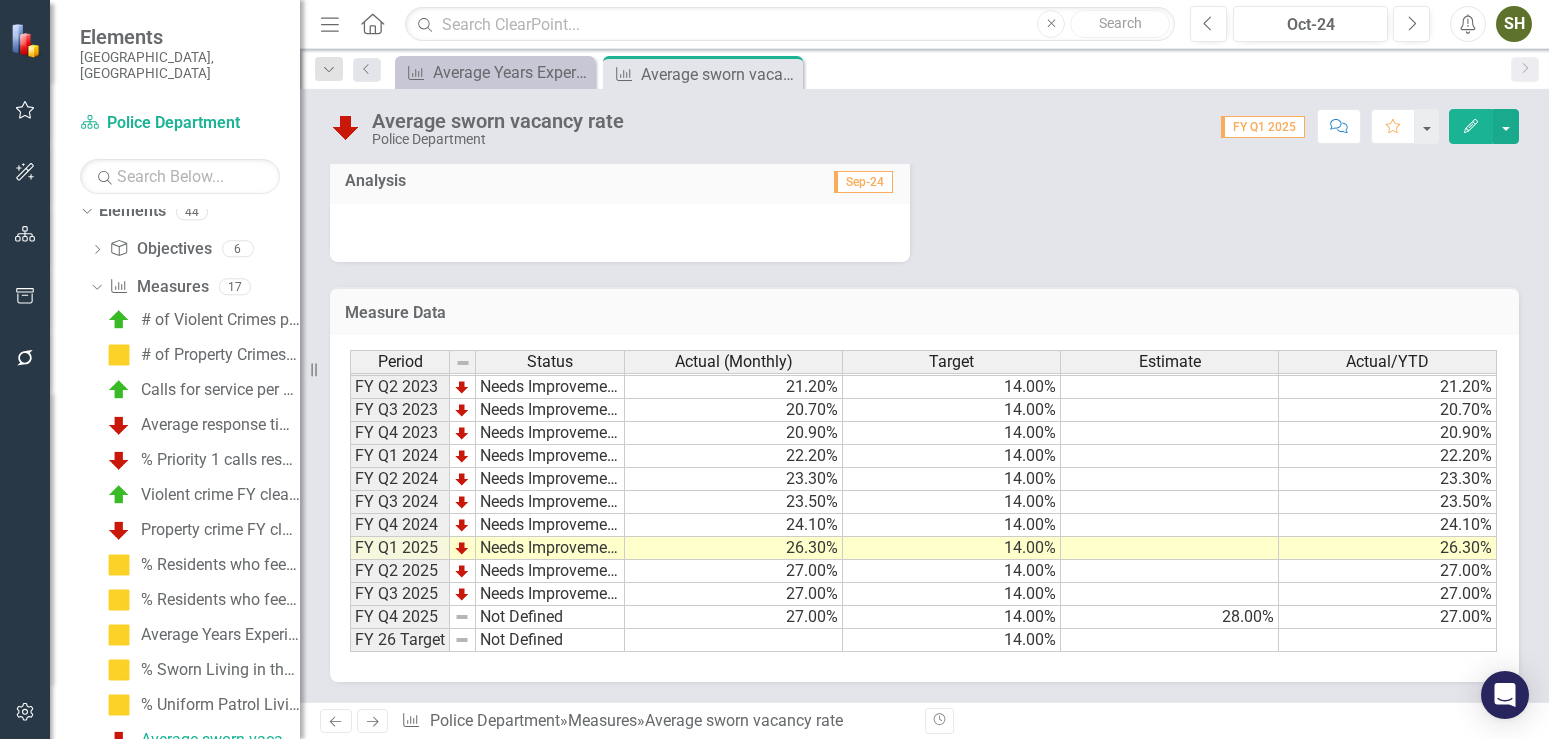 click on "Not Defined" at bounding box center (550, 617) 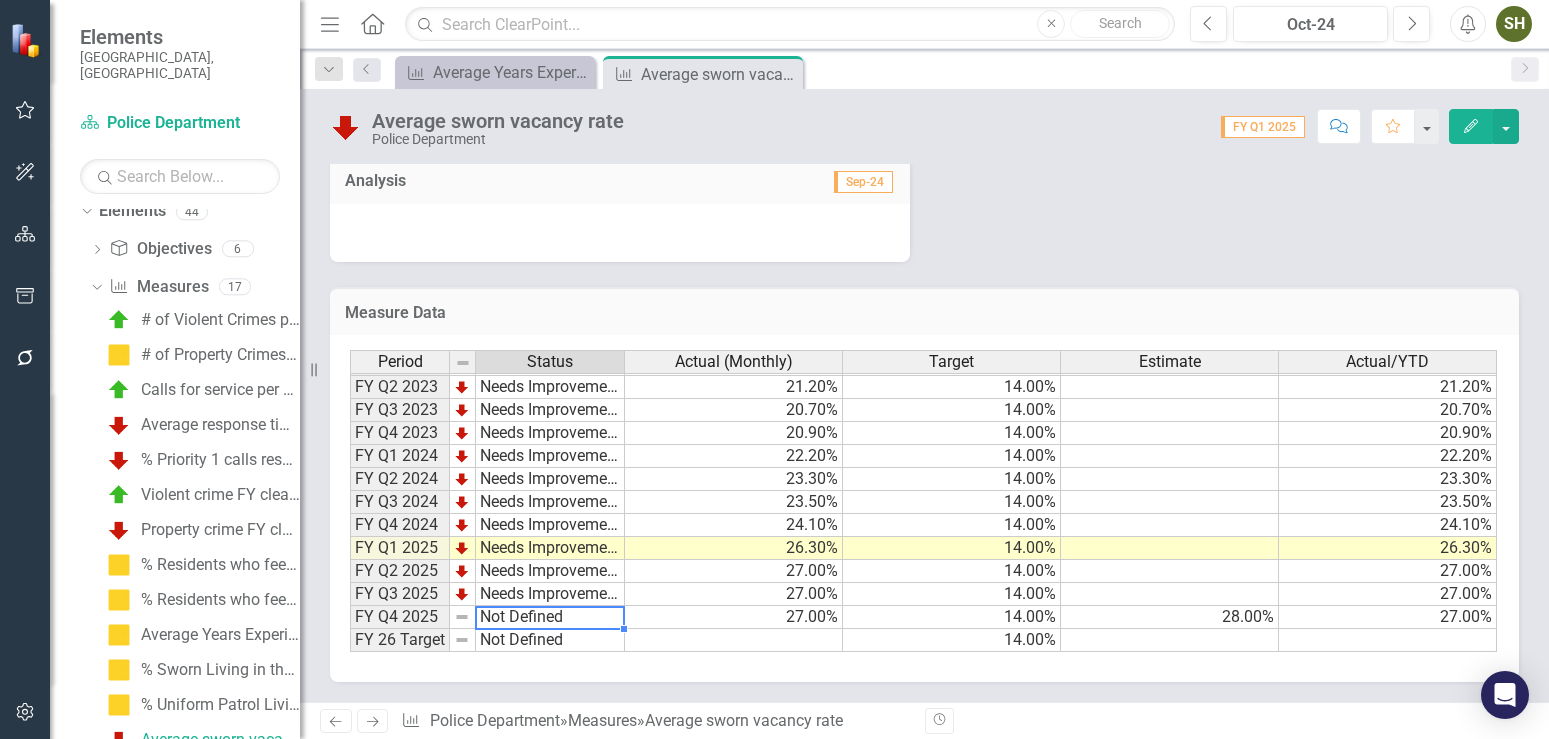 click on "Not Defined" at bounding box center (550, 617) 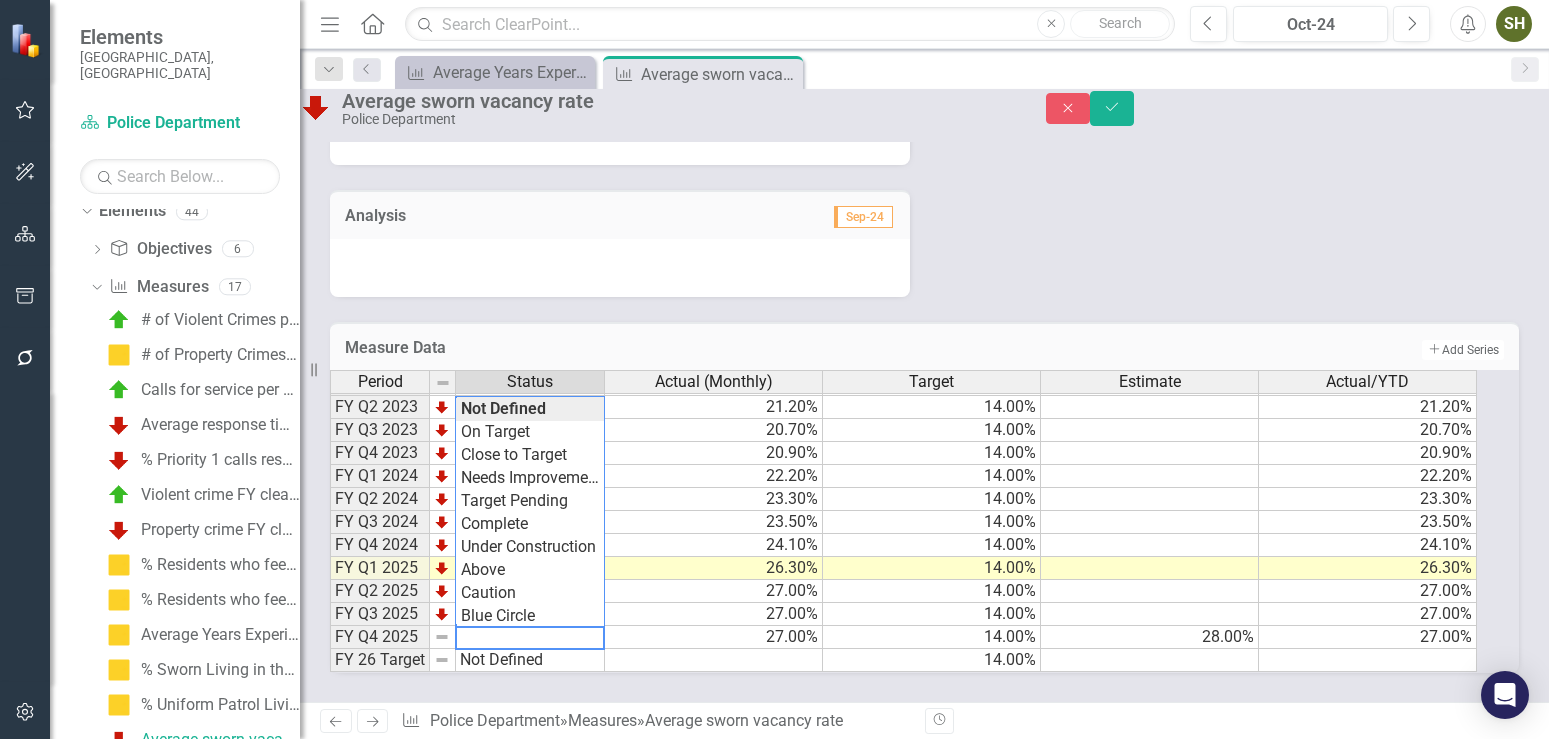 scroll, scrollTop: 206, scrollLeft: 0, axis: vertical 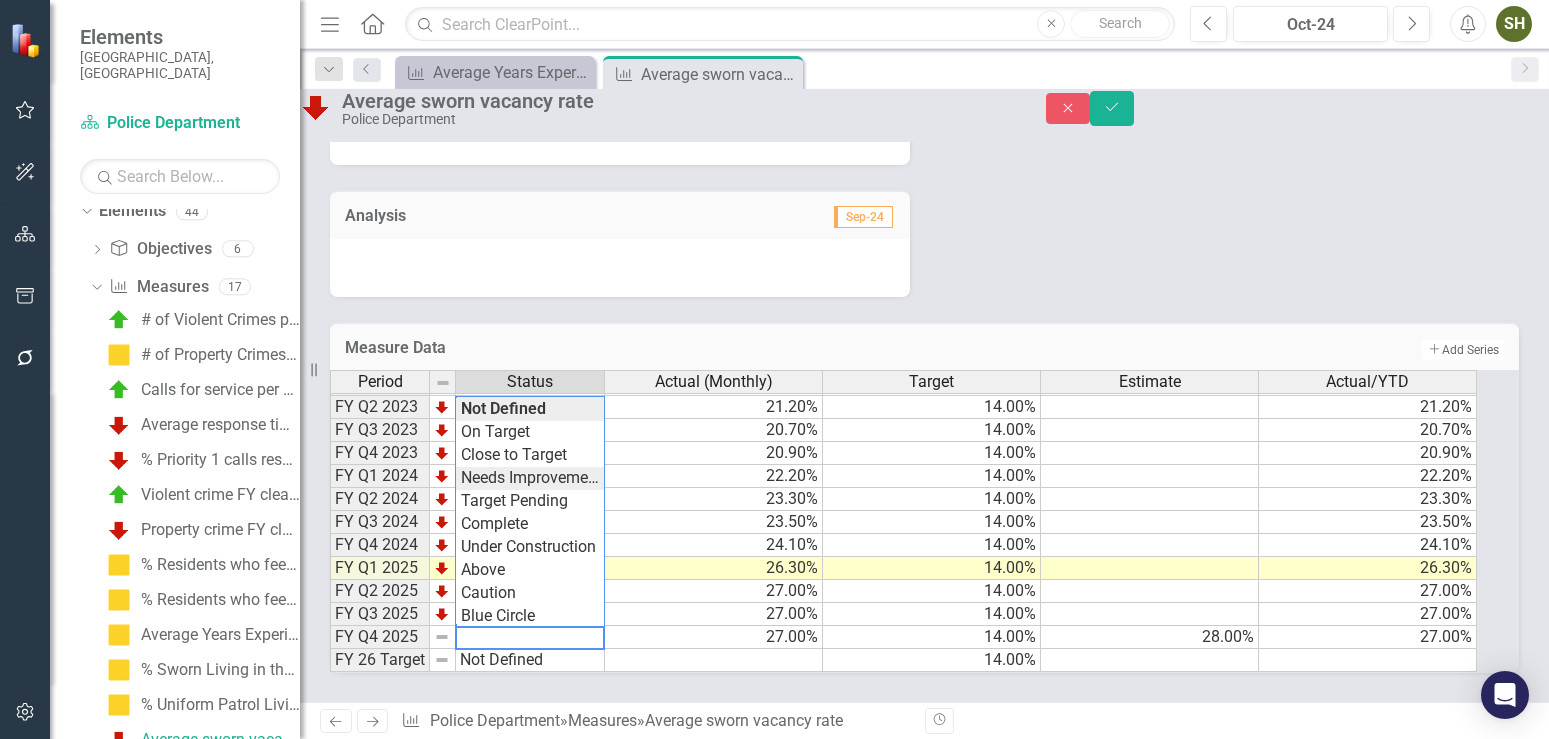 click on "Period Status Actual (Monthly) Target Estimate Actual/YTD FY Q1 2021 Needs Improvement 8.20% 0% 8.20% FY Q2 2021 Needs Improvement 8.80% 0% 8.80% FY Q3 2021 Needs Improvement 9.60% 0% 9.60% FY Q4 2021 Needs Improvement 10.80% 0% 10.80% FY Q1 2022 Needs Improvement 12.40% 14.00% 12.40% FY Q2 2022 Needs Improvement 13.50% 14.00% 13.50% FY Q3 2022 Close to Target 14.80% 14.00% 14.80% FY Q4 2022 Close to Target 15.90% 14.00% 15.90% FY Q1 2023 Needs Improvement 20.70% 14.00% 20.70% FY Q2 2023 Needs Improvement 21.20% 14.00% 21.20% FY Q3 2023 Needs Improvement 20.70% 14.00% 20.70% FY Q4 2023 Needs Improvement 20.90% 14.00% 20.90% FY Q1 2024 Needs Improvement 22.20% 14.00% 22.20% FY Q2 2024 Needs Improvement 23.30% 14.00% 23.30% FY Q3 2024 Needs Improvement 23.50% 14.00% 23.50% FY Q4 2024 Needs Improvement 24.10% 14.00% 24.10% FY Q1 2025 Needs Improvement 26.30% 14.00% 26.30% FY Q2 2025 Needs Improvement 27.00% 14.00% 27.00% FY Q3 2025 Needs Improvement 27.00% 14.00% 27.00% FY Q4 2025 Not Defined 27.00% 14.00% Above" at bounding box center [904, 521] 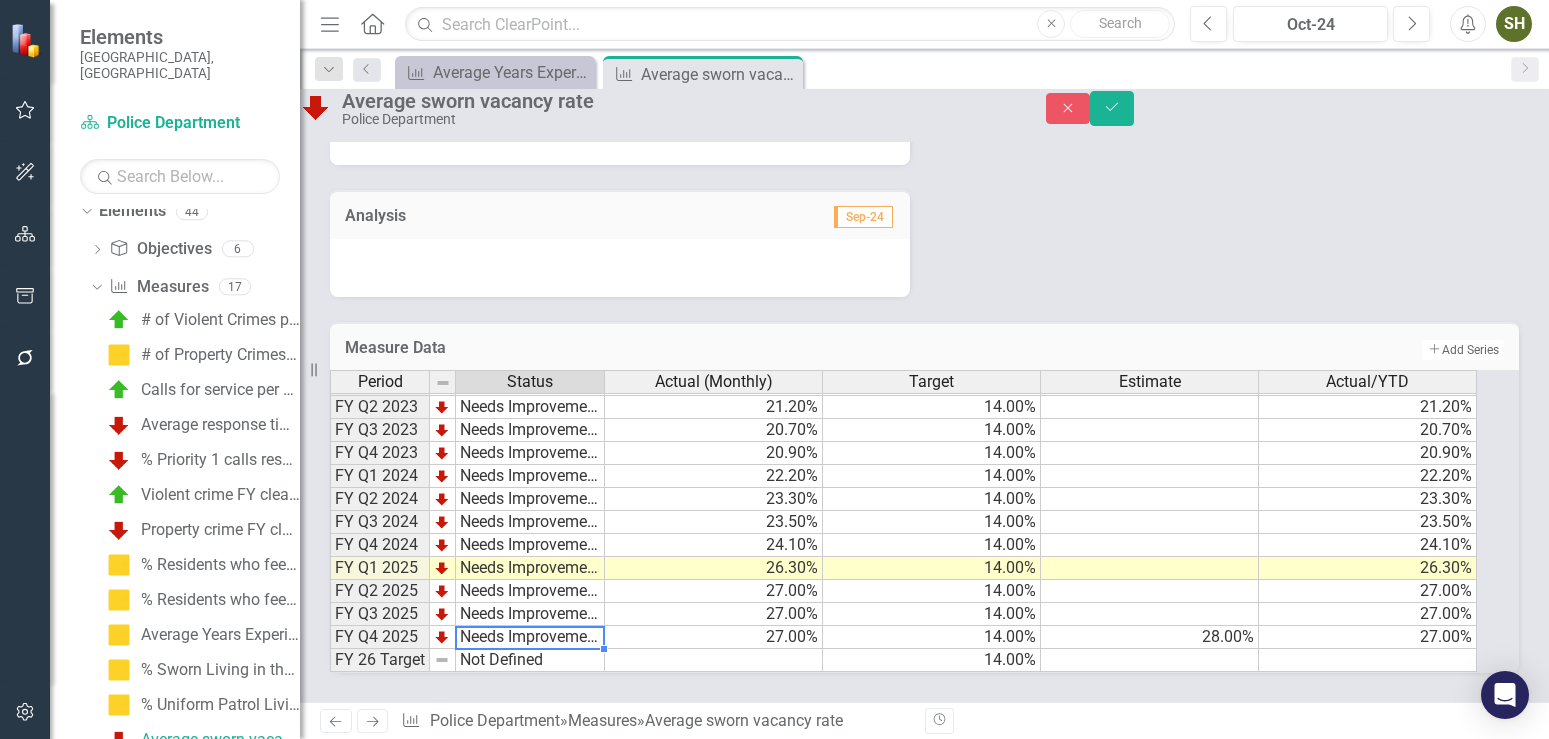 type on "Needs Improvement" 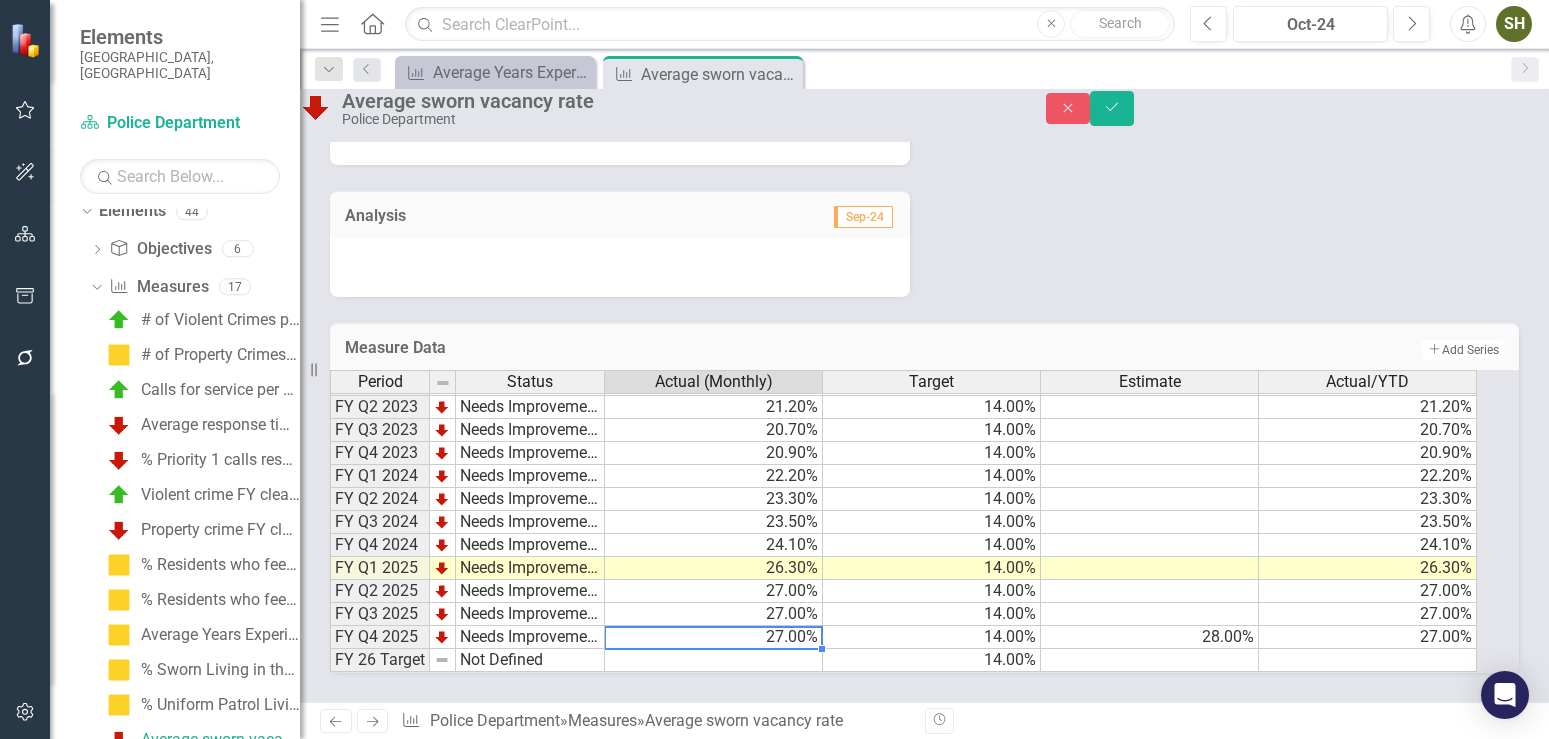 click on "27.00%" at bounding box center [714, 637] 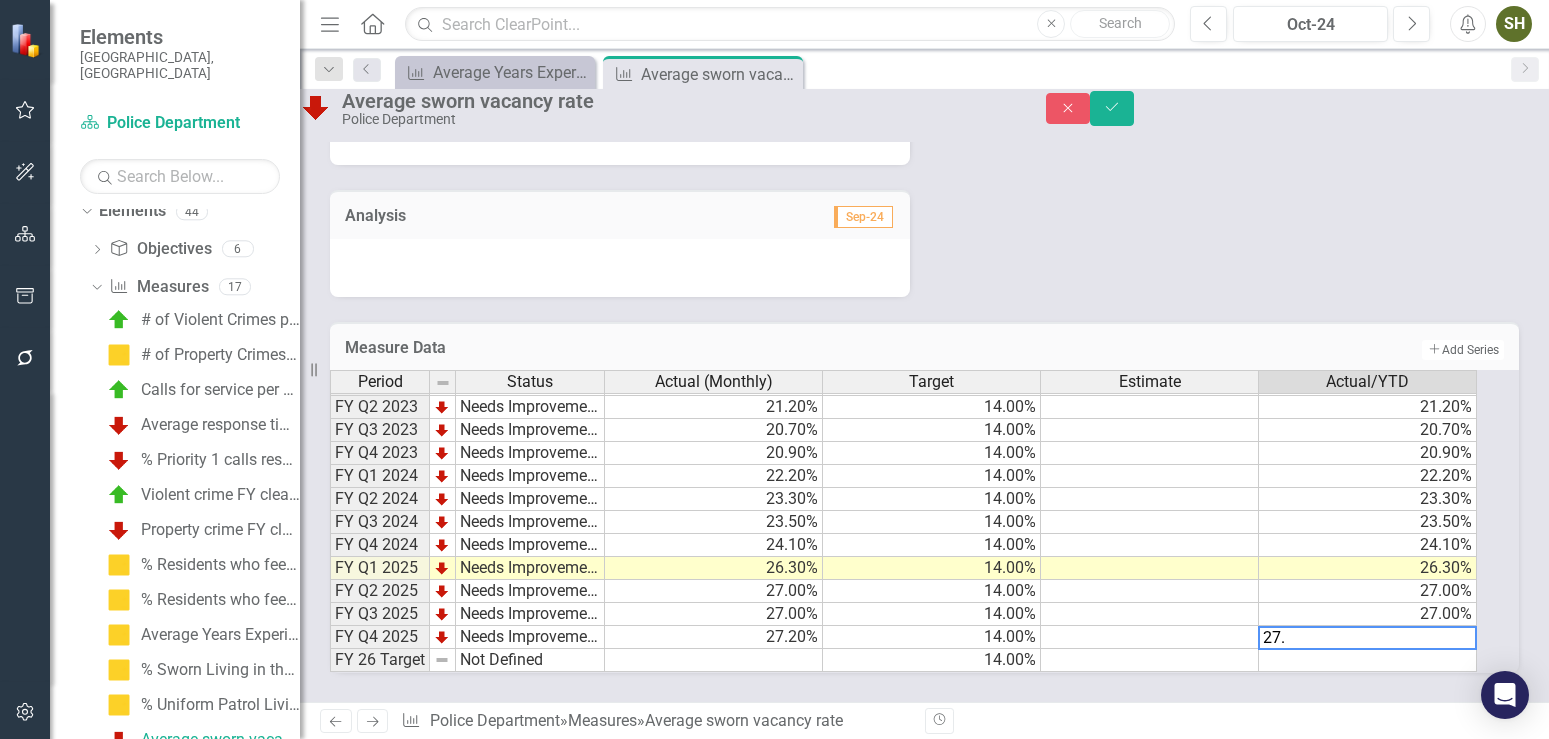 type on "27.2" 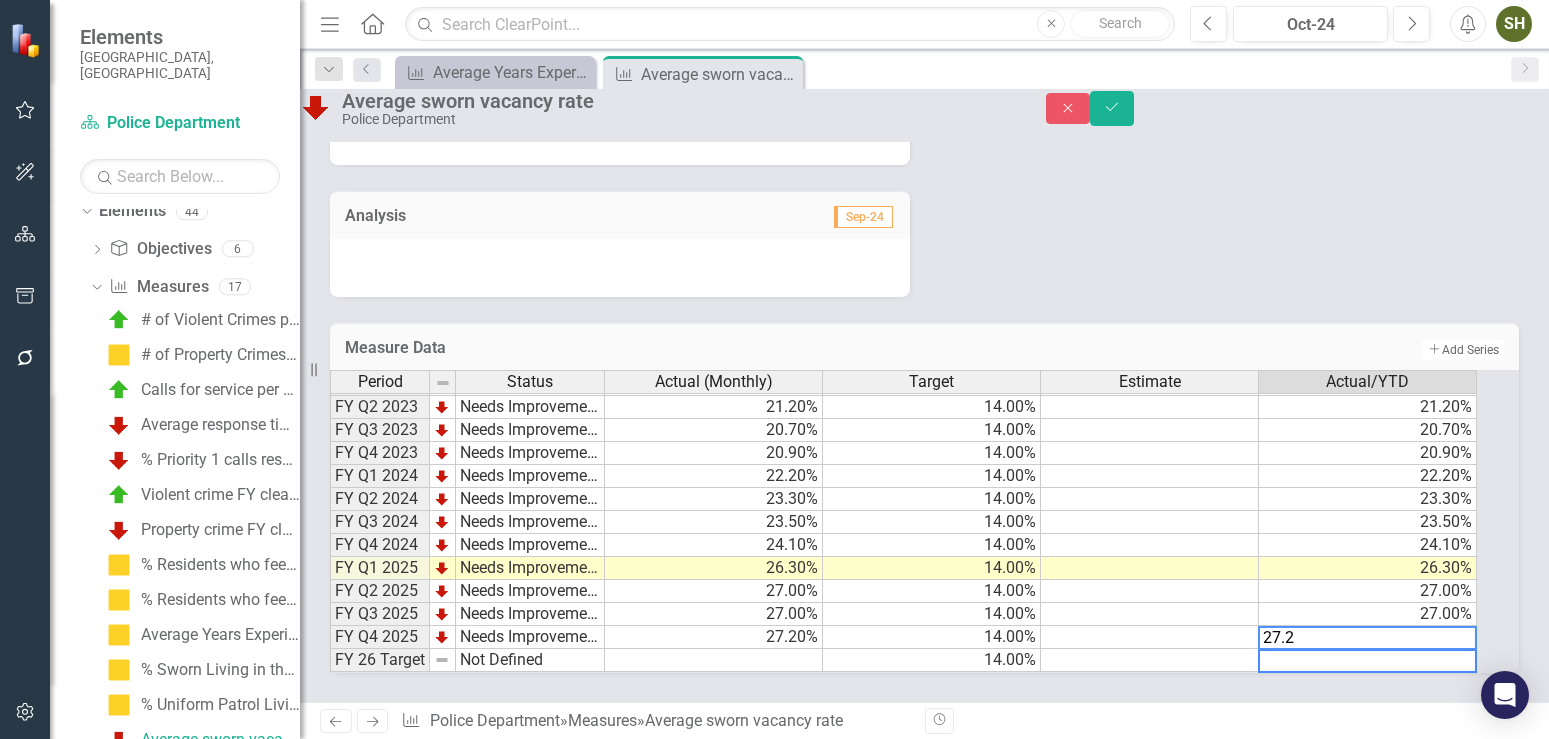 type 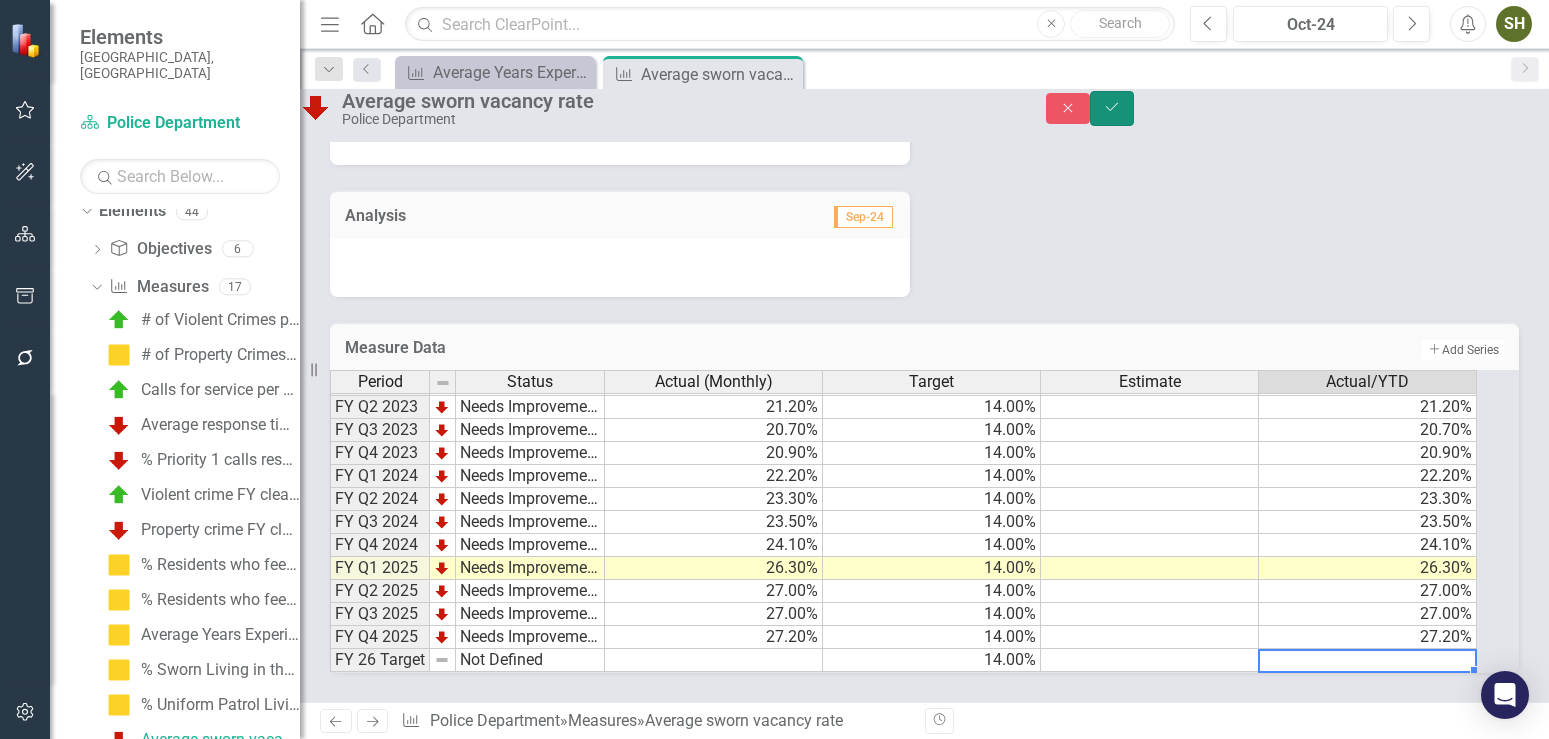 click on "Save" 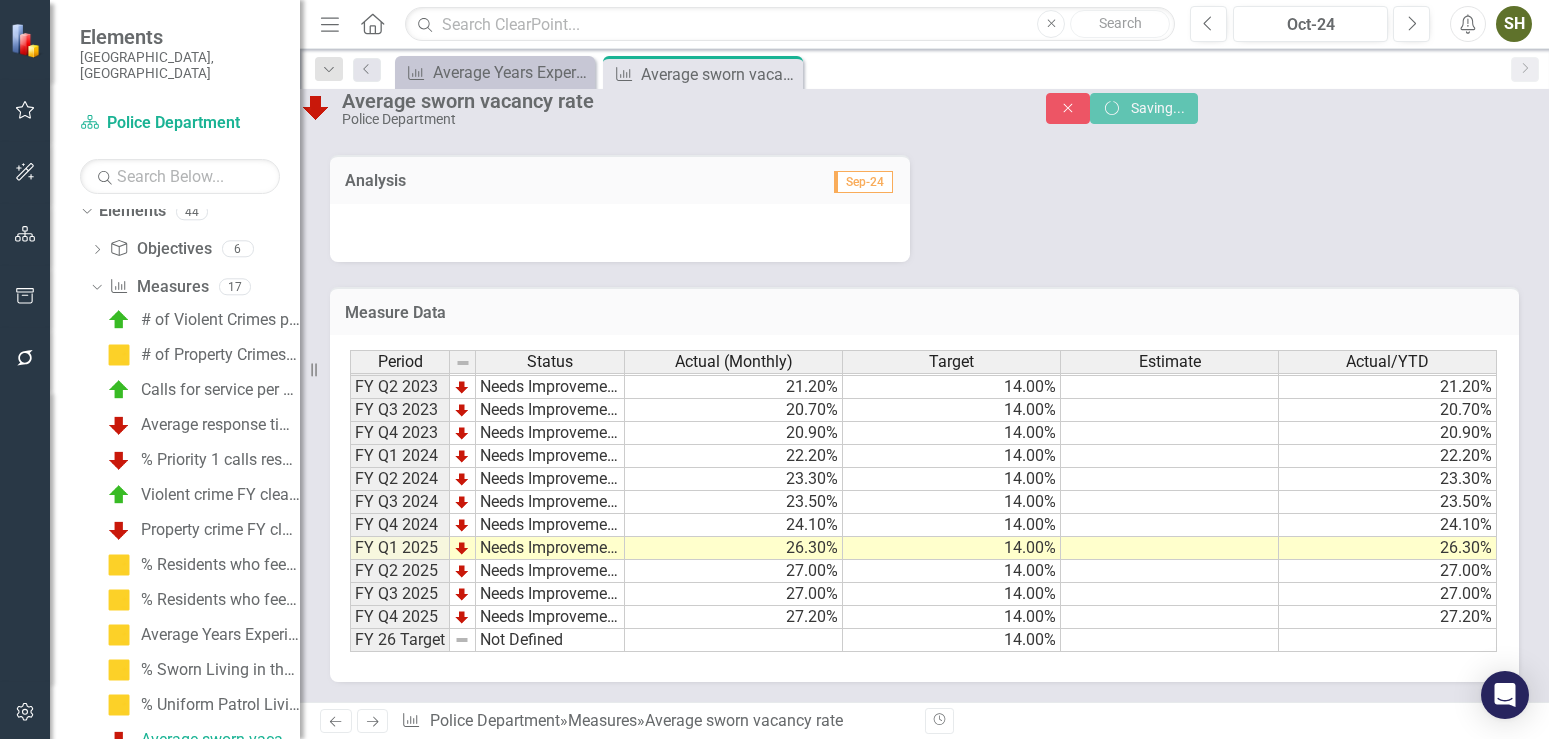 scroll, scrollTop: 206, scrollLeft: 0, axis: vertical 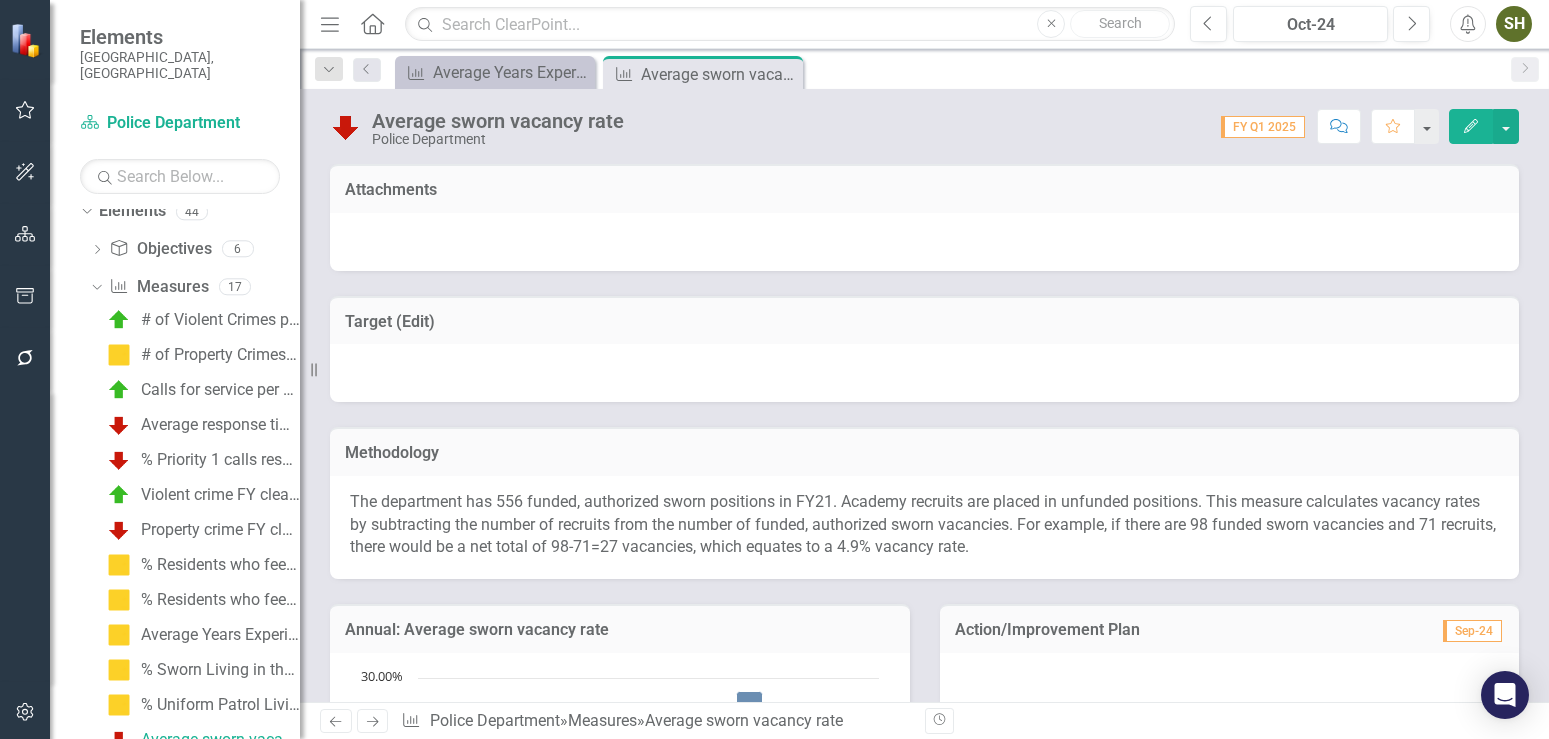 click on "Next" at bounding box center (373, 721) 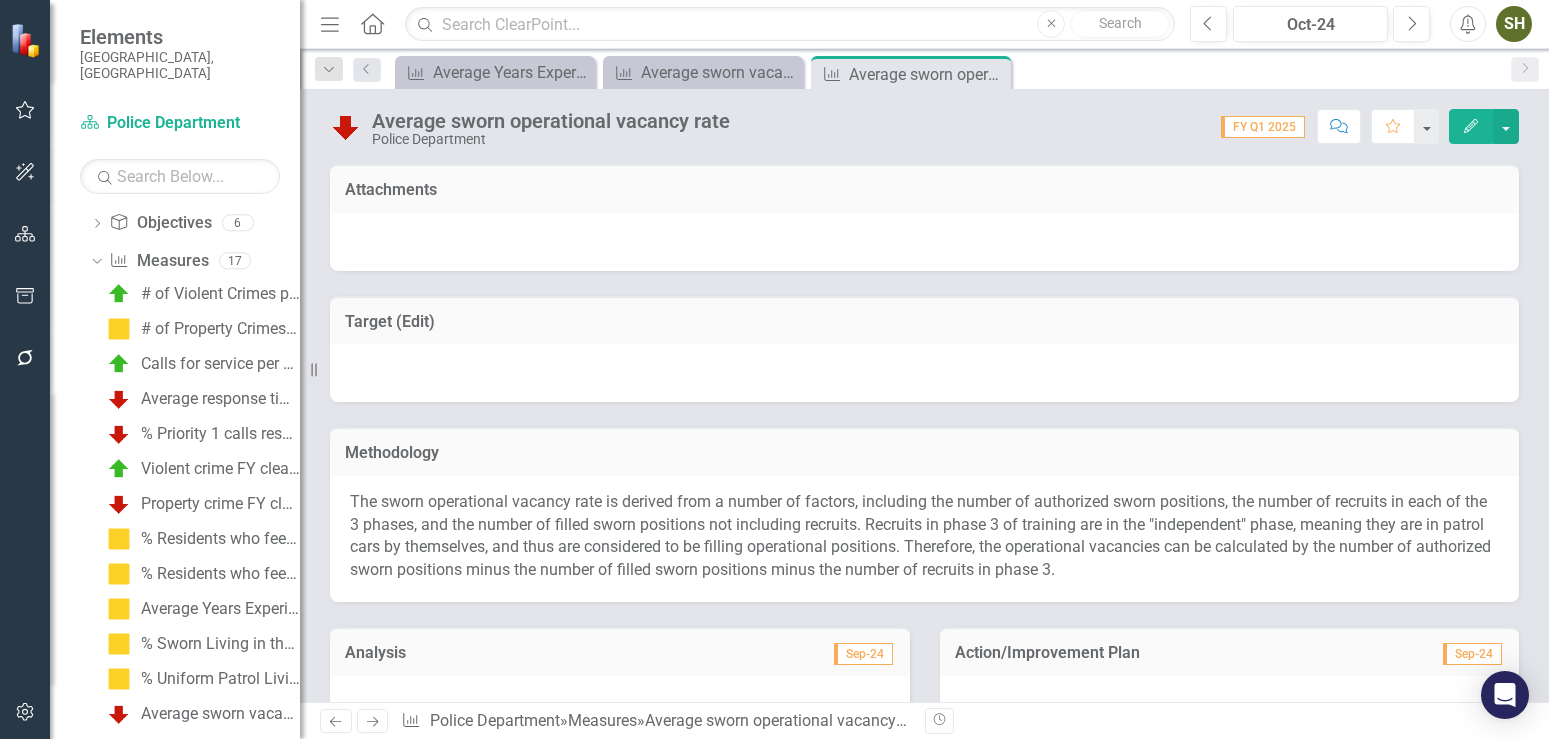 scroll, scrollTop: 87, scrollLeft: 0, axis: vertical 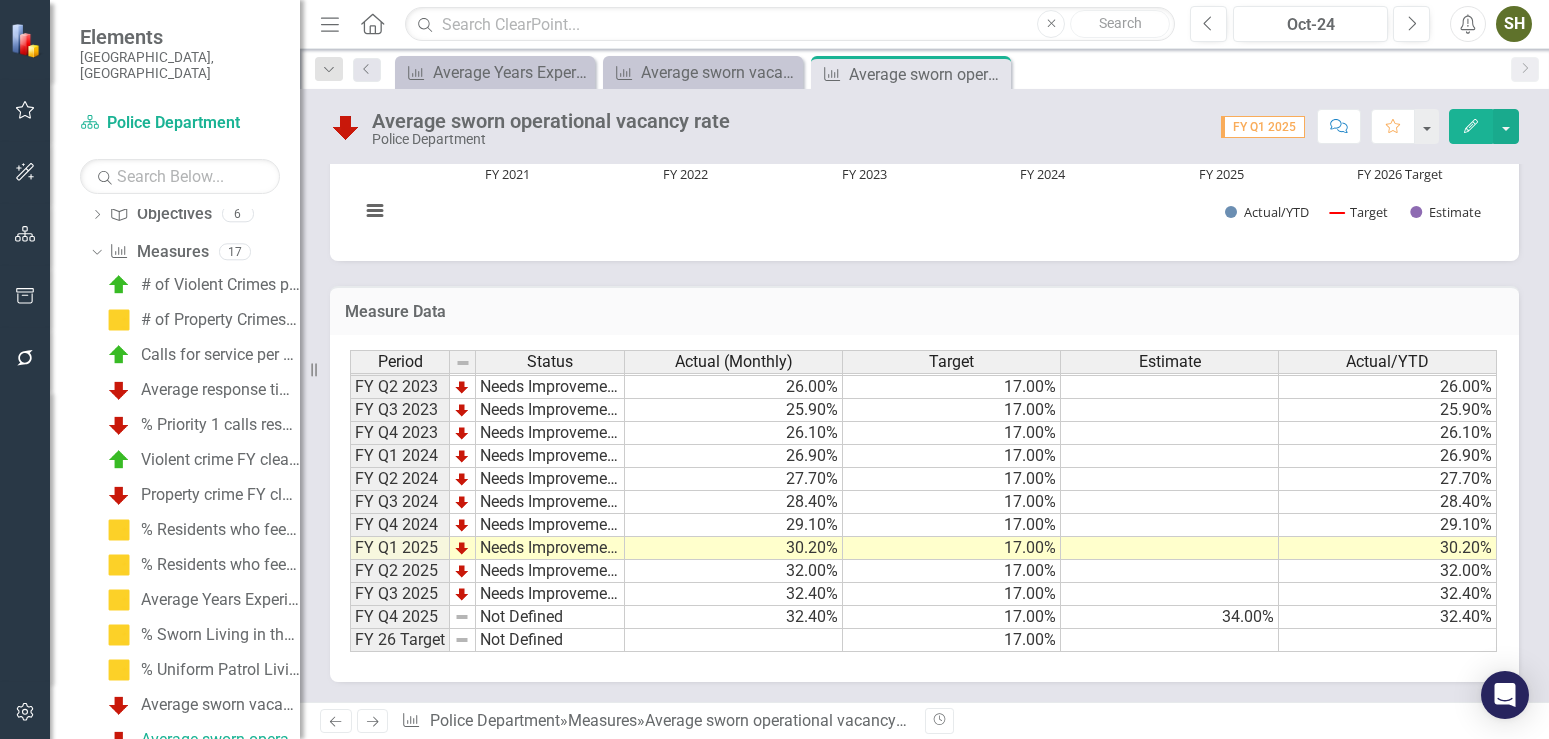 click on "Not Defined" at bounding box center (550, 617) 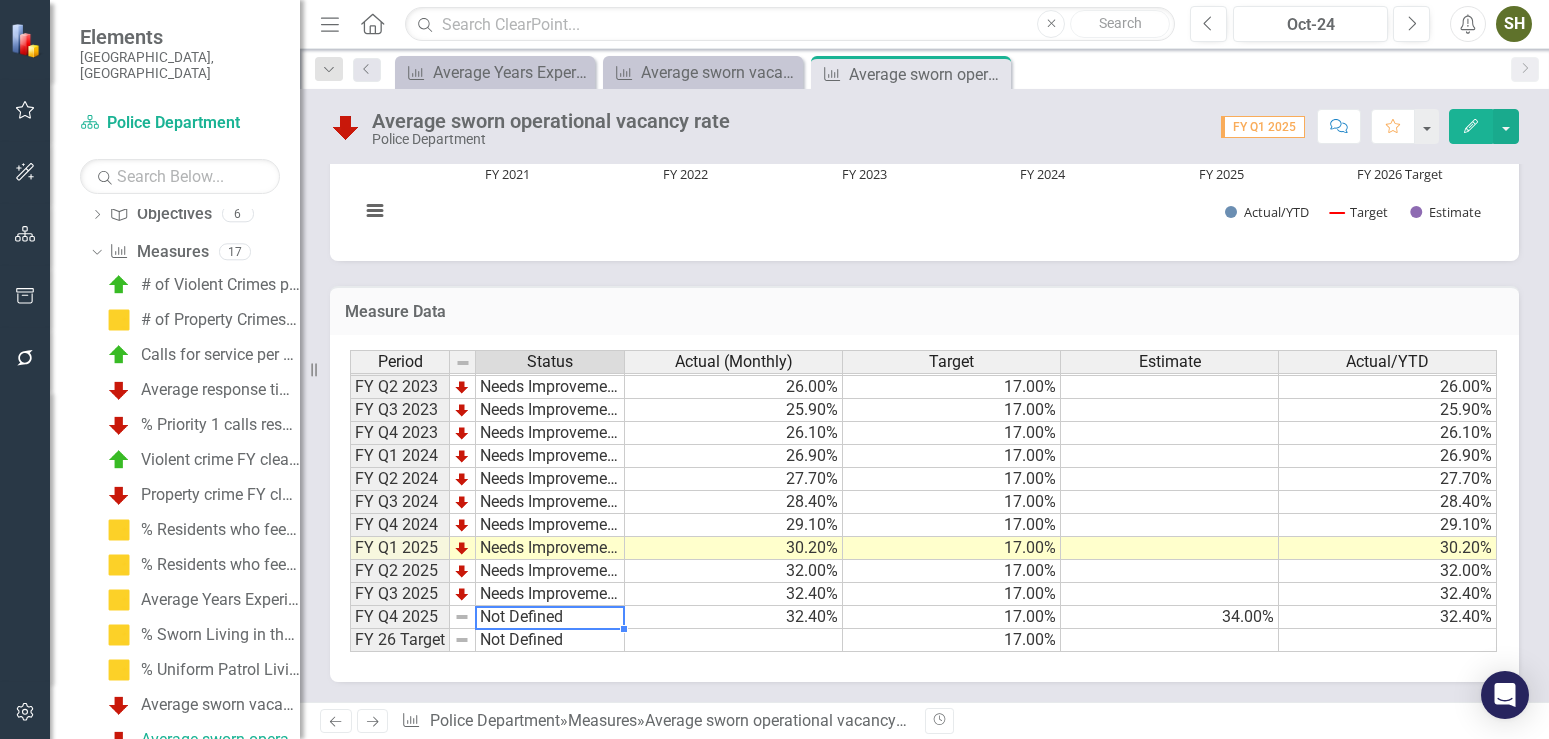 click on "Not Defined" at bounding box center (550, 617) 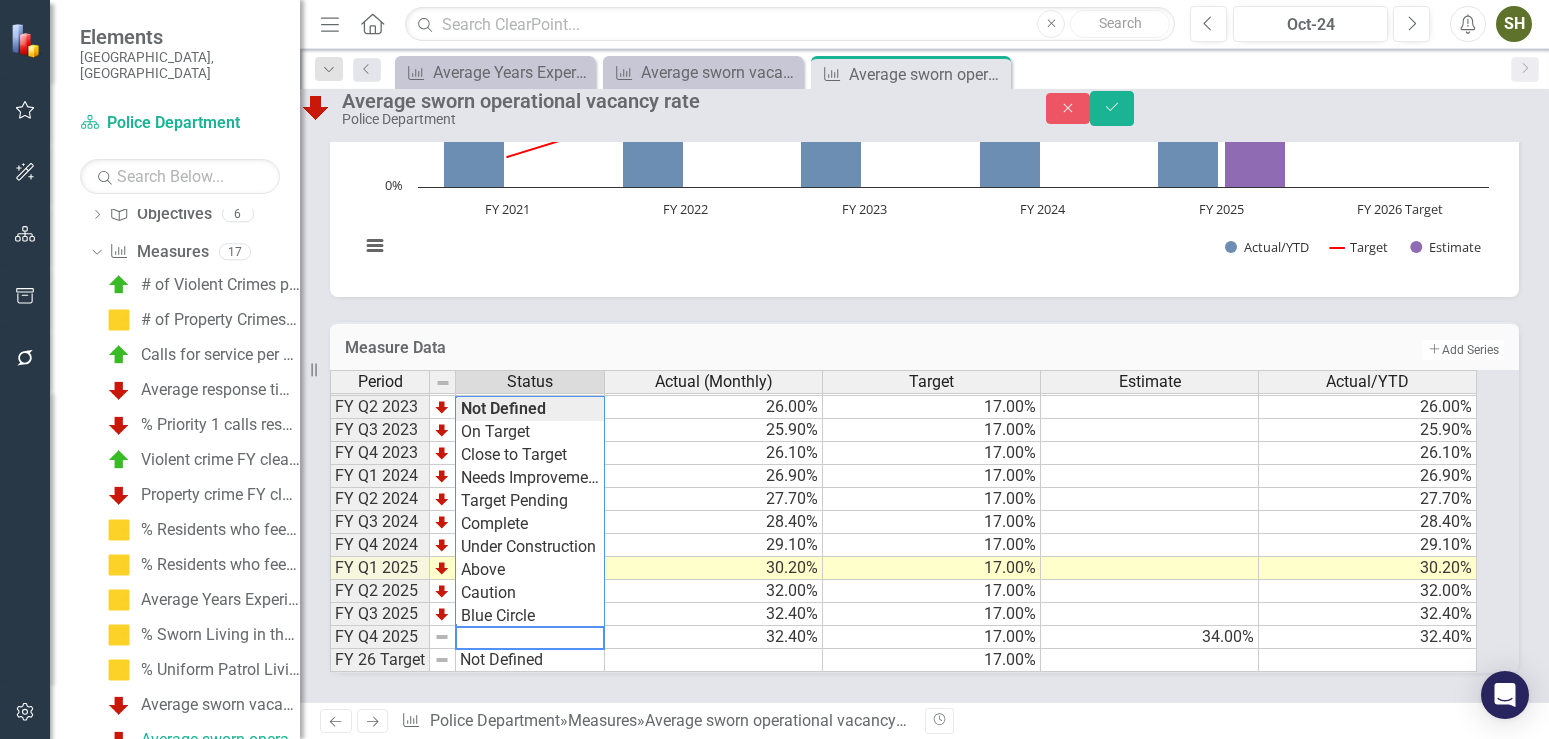 scroll, scrollTop: 206, scrollLeft: 0, axis: vertical 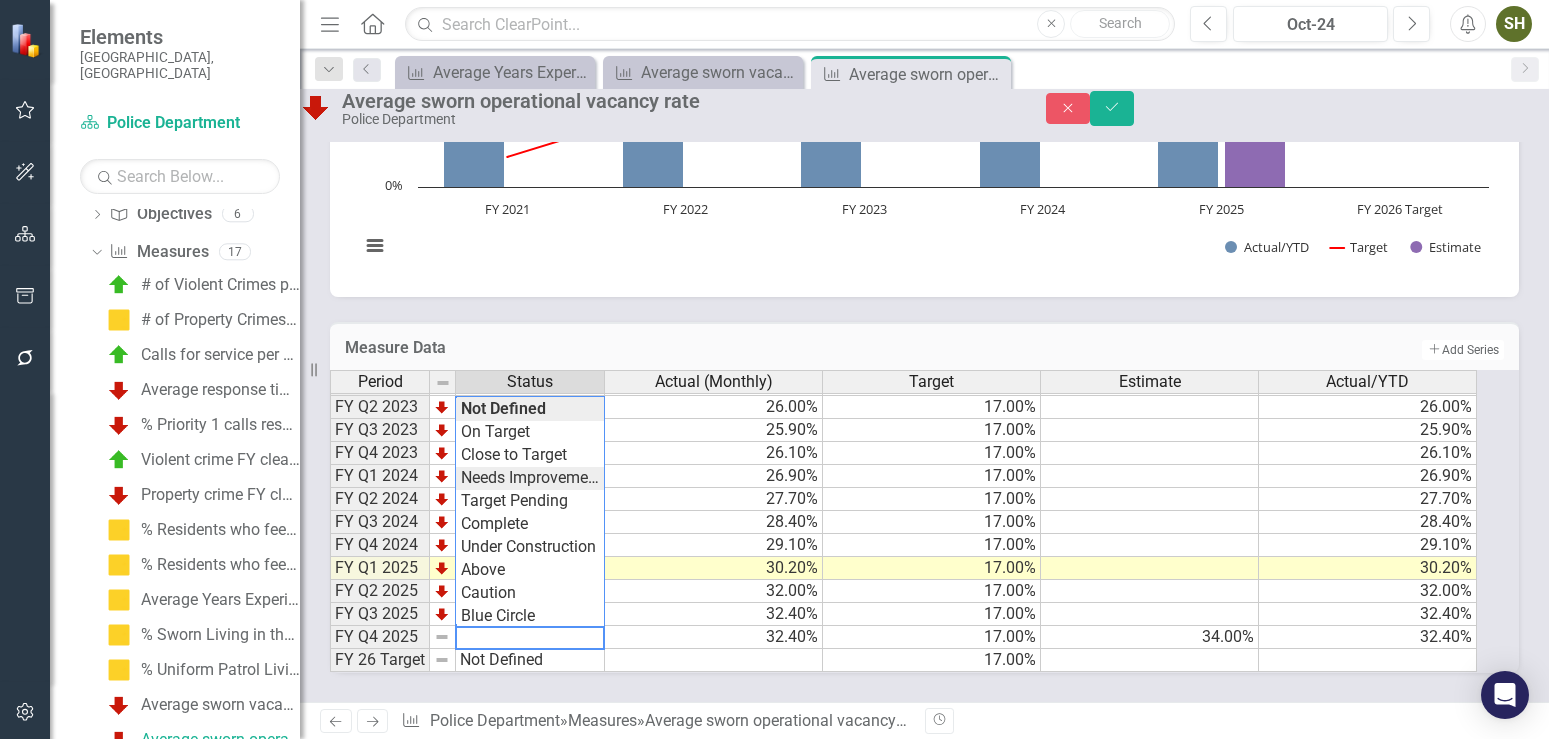 click on "Period Status Actual (Monthly) Target Estimate Actual/YTD FY Q1 2021 Needs Improvement 16.20% 6.00% 16.20% FY Q2 2021 Needs Improvement 16.50% 6.00% 16.50% FY Q3 2021 Needs Improvement 16.60% 6.00% 16.60% FY Q4 2021 Needs Improvement 16.80% 6.00% 16.80% FY Q1 2022 On Target 16.10% 17.00% 16.10% FY Q2 2022 On Target 17.30% 17.00% 17.30% FY Q3 2022 On Target 18.50% 17.00% 18.50% FY Q4 2022 Close to Target 19.70% 17.00% 19.70% FY Q1 2023 Needs Improvement 26.00% 17.00% 26.00% FY Q2 2023 Needs Improvement 26.00% 17.00% 26.00% FY Q3 2023 Needs Improvement 25.90% 17.00% 25.90% FY Q4 2023 Needs Improvement 26.10% 17.00% 26.10% FY Q1 2024 Needs Improvement 26.90% 17.00% 26.90% FY Q2 2024 Needs Improvement 27.70% 17.00% 27.70% FY Q3 2024 Needs Improvement 28.40% 17.00% 28.40% FY Q4 2024 Needs Improvement 29.10% 17.00% 29.10% FY Q1 2025 Needs Improvement 30.20% 17.00% 30.20% FY Q2 2025 Needs Improvement 32.00% 17.00% 32.00% FY Q3 2025 Needs Improvement 32.40% 17.00% 32.40% FY Q4 2025 Not Defined 32.40% 17.00% 34.00%" at bounding box center (904, 521) 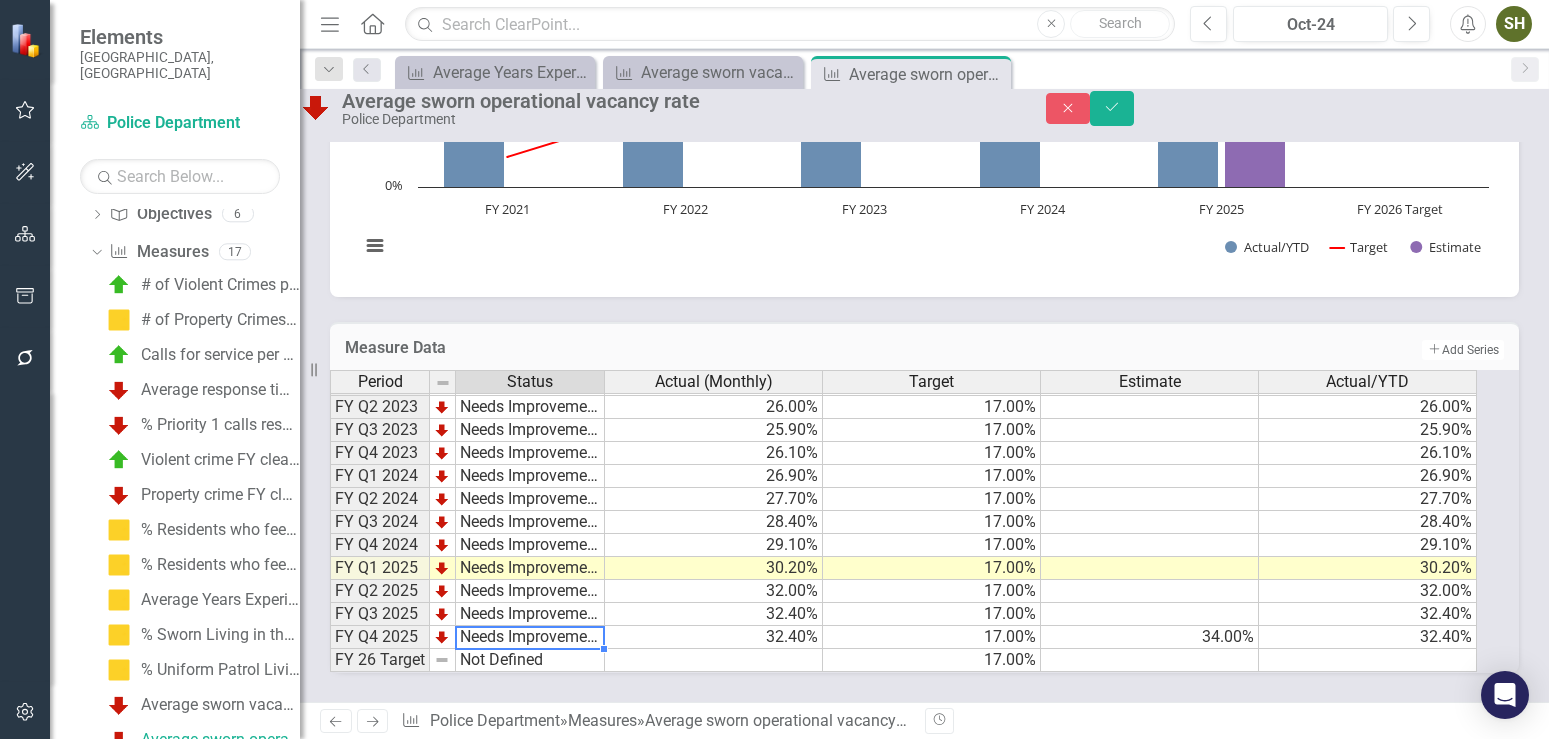 type on "Needs Improvement" 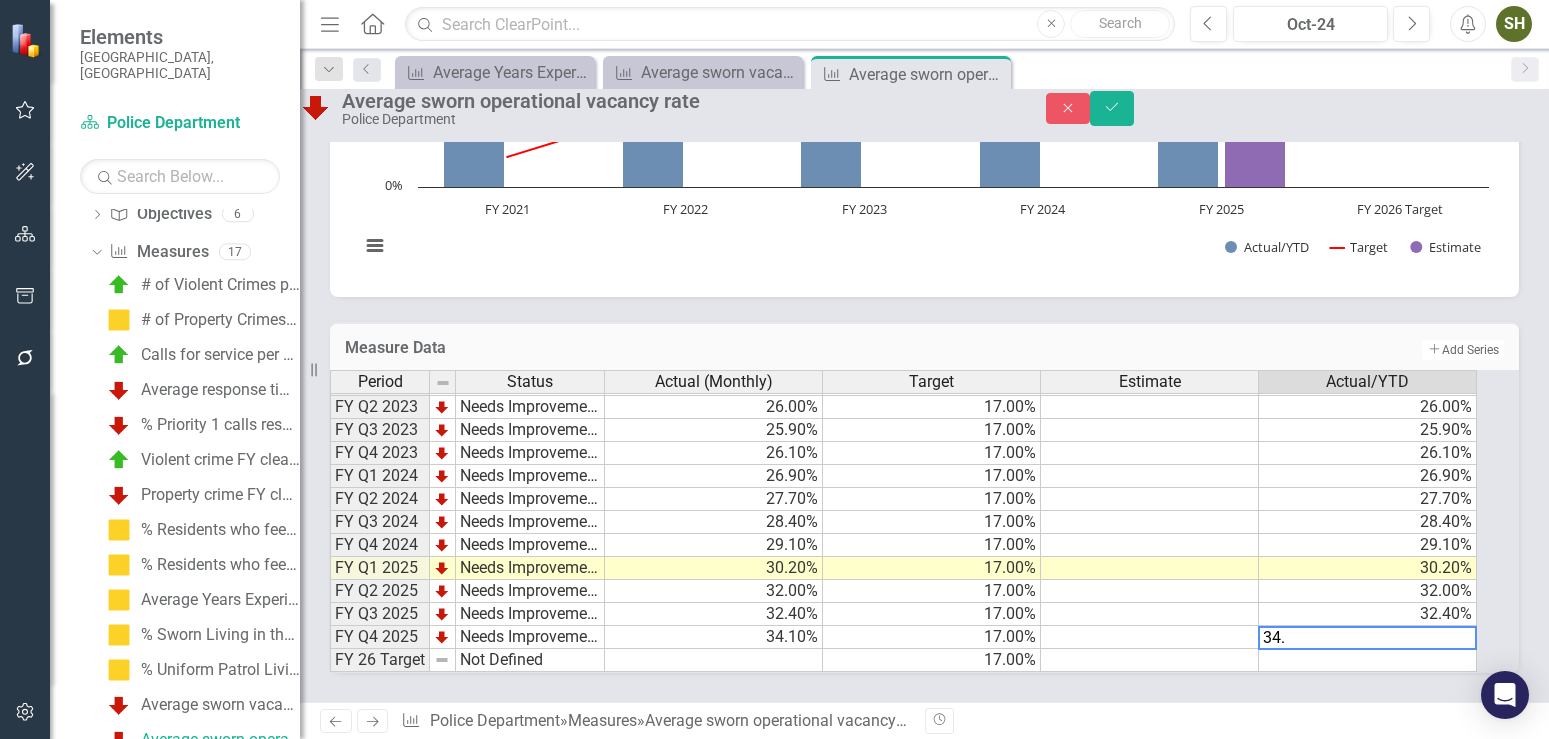 type on "34.1" 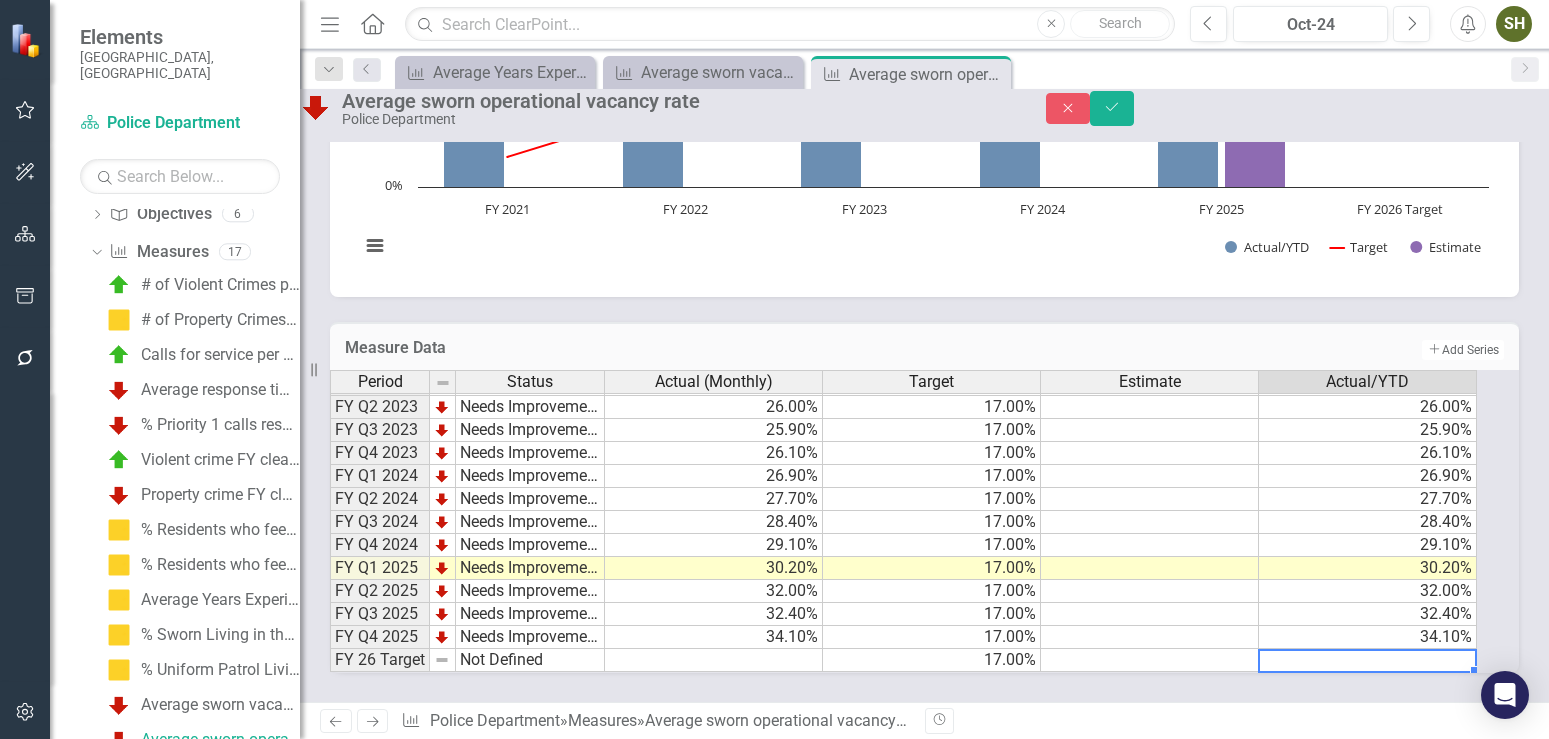 type 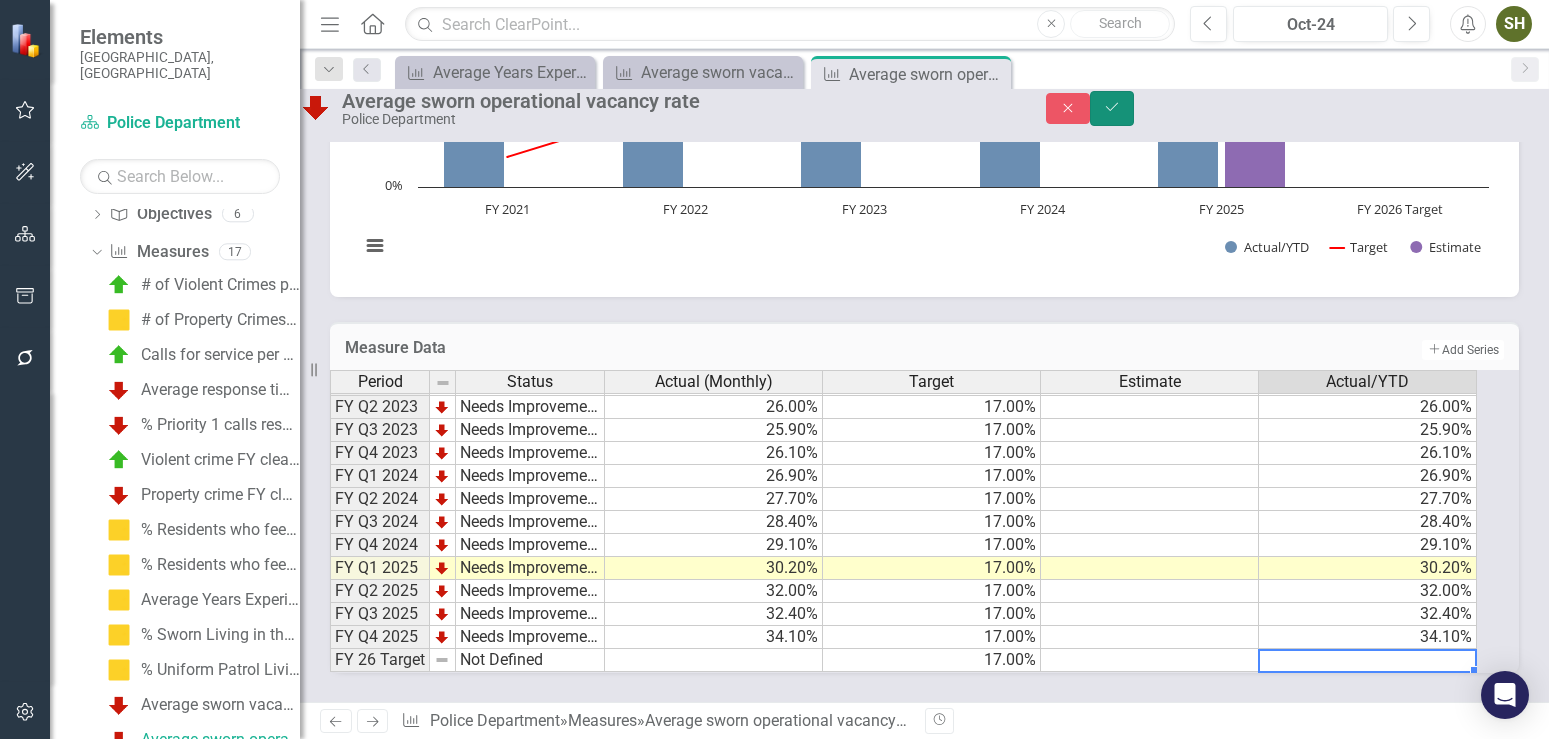 click on "Save" at bounding box center (1112, 108) 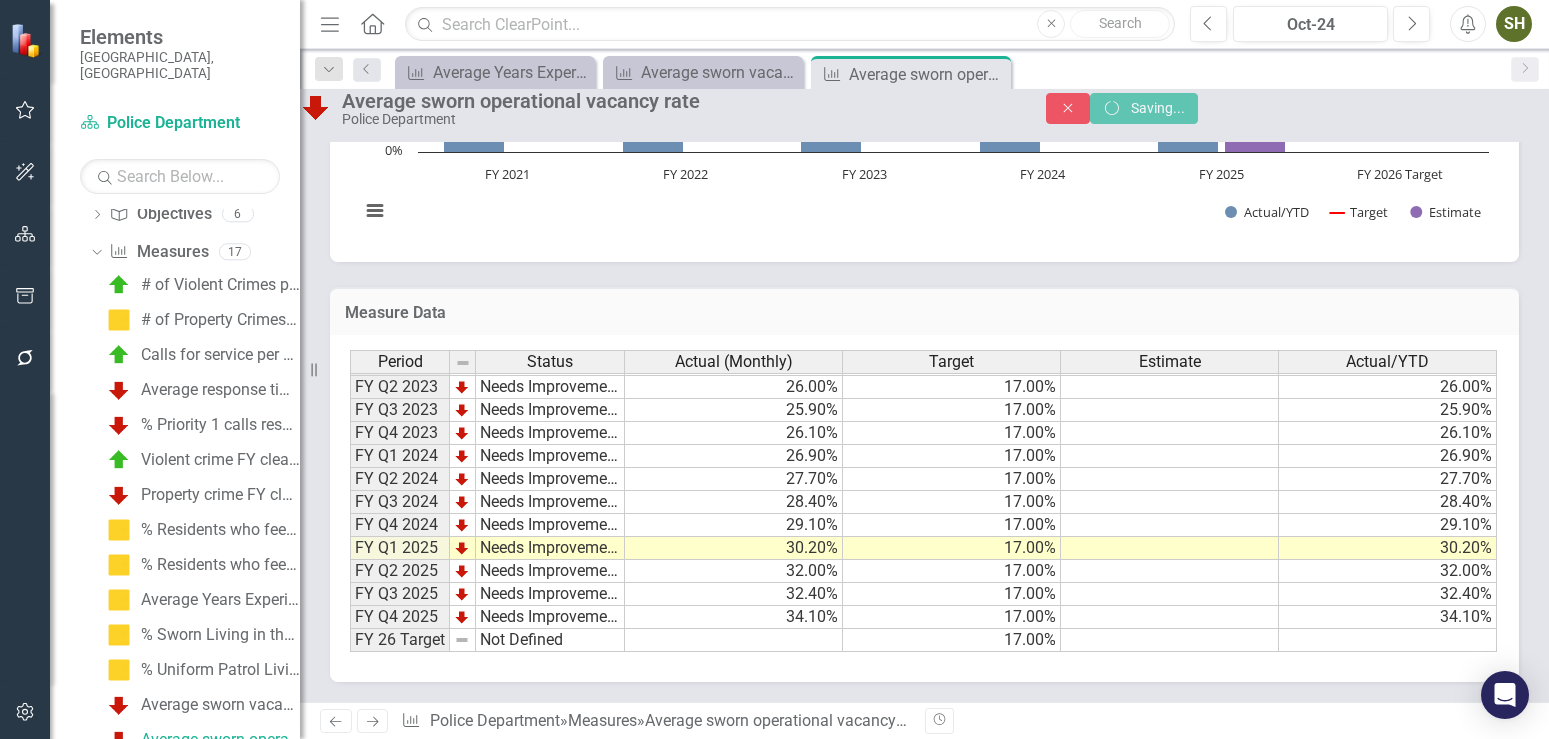 scroll, scrollTop: 206, scrollLeft: 0, axis: vertical 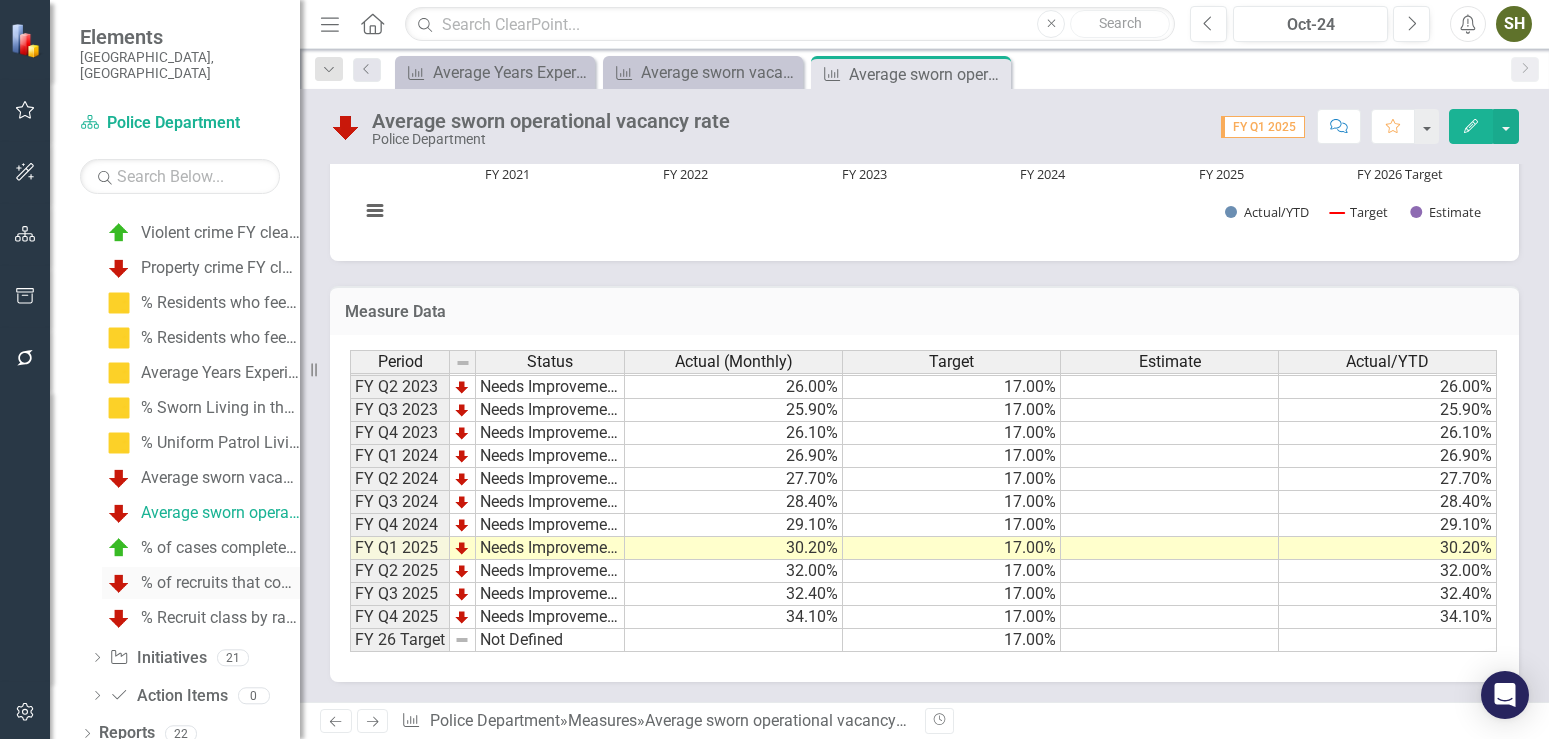 click on "% of recruits that complete Phase III training" at bounding box center [220, 583] 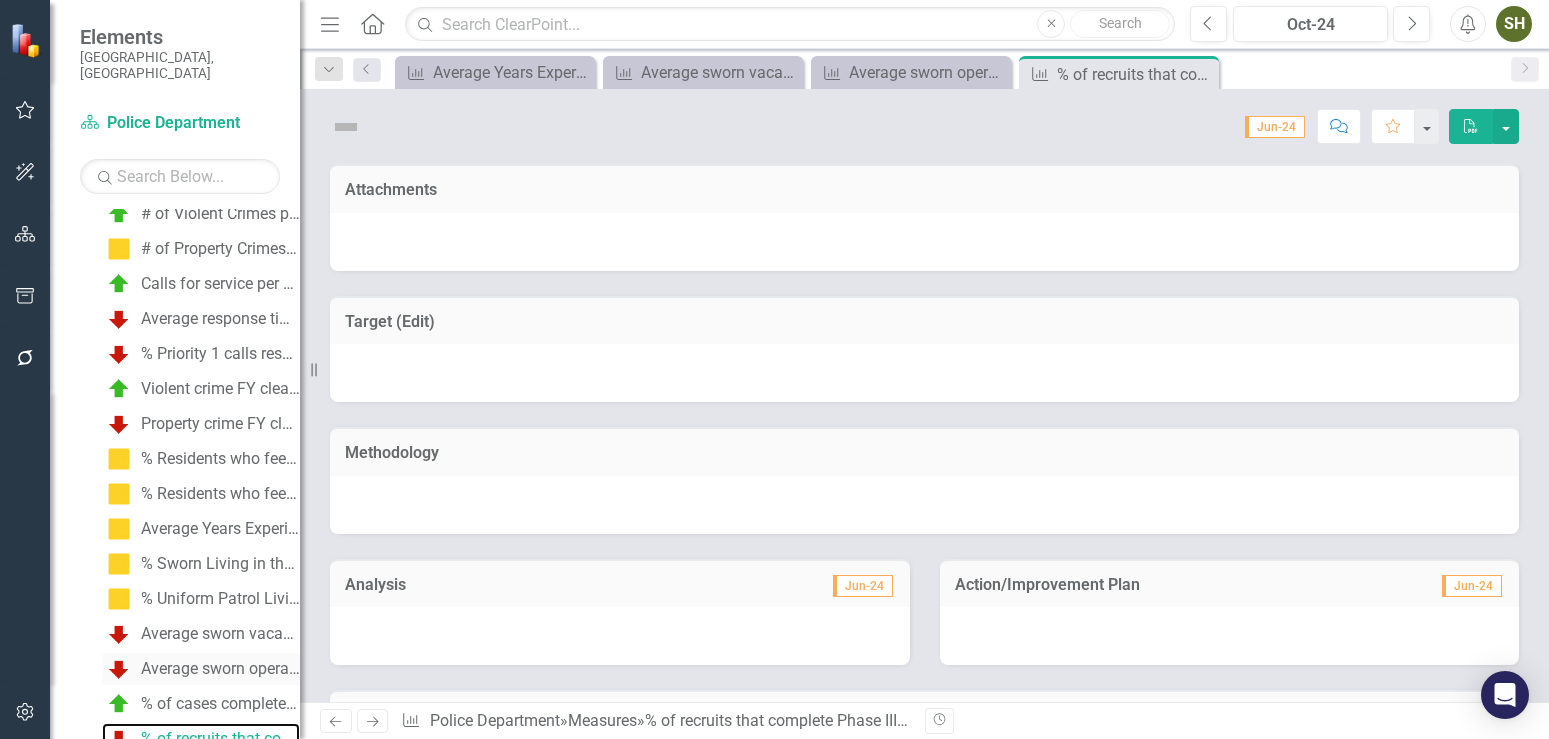scroll, scrollTop: 157, scrollLeft: 0, axis: vertical 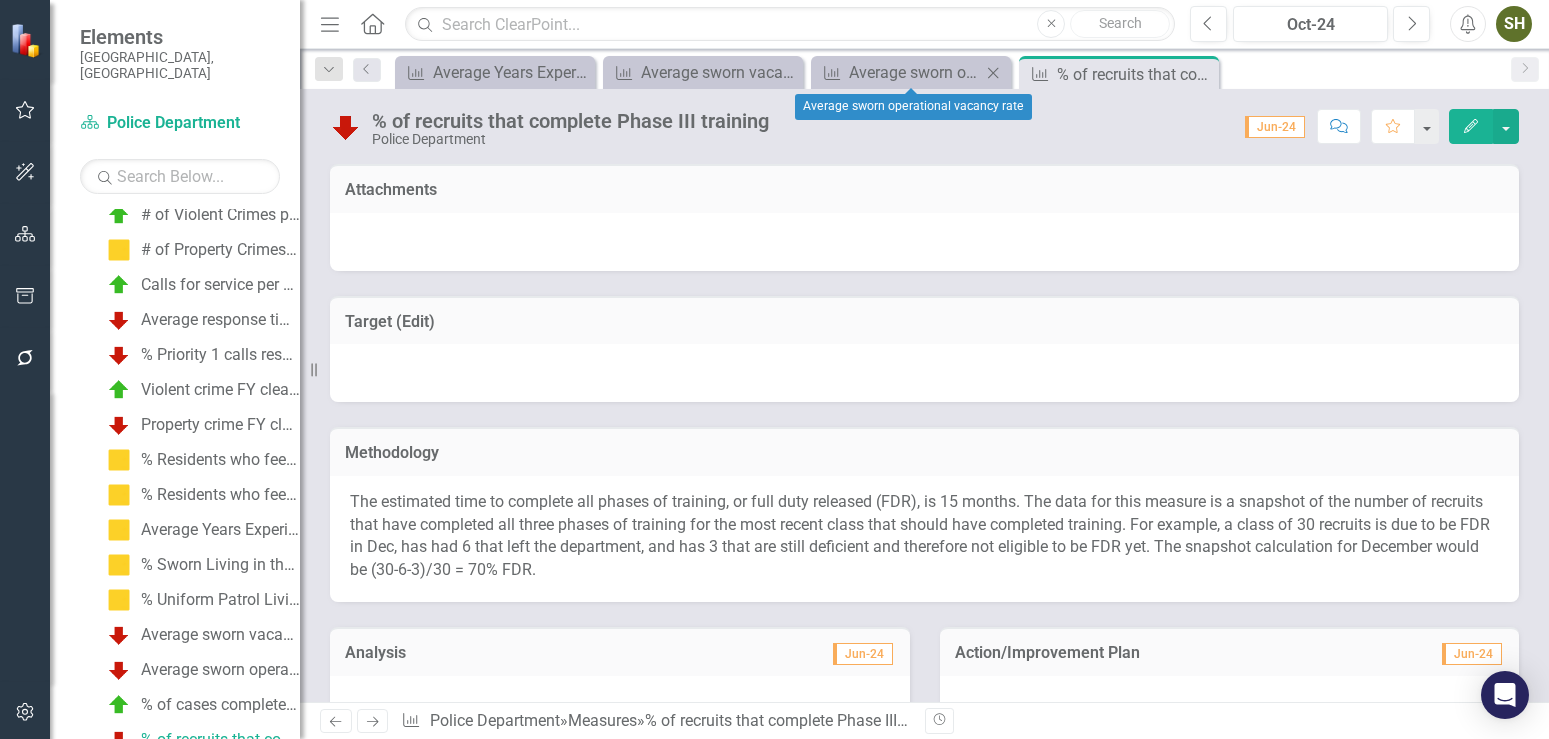 click on "Close" 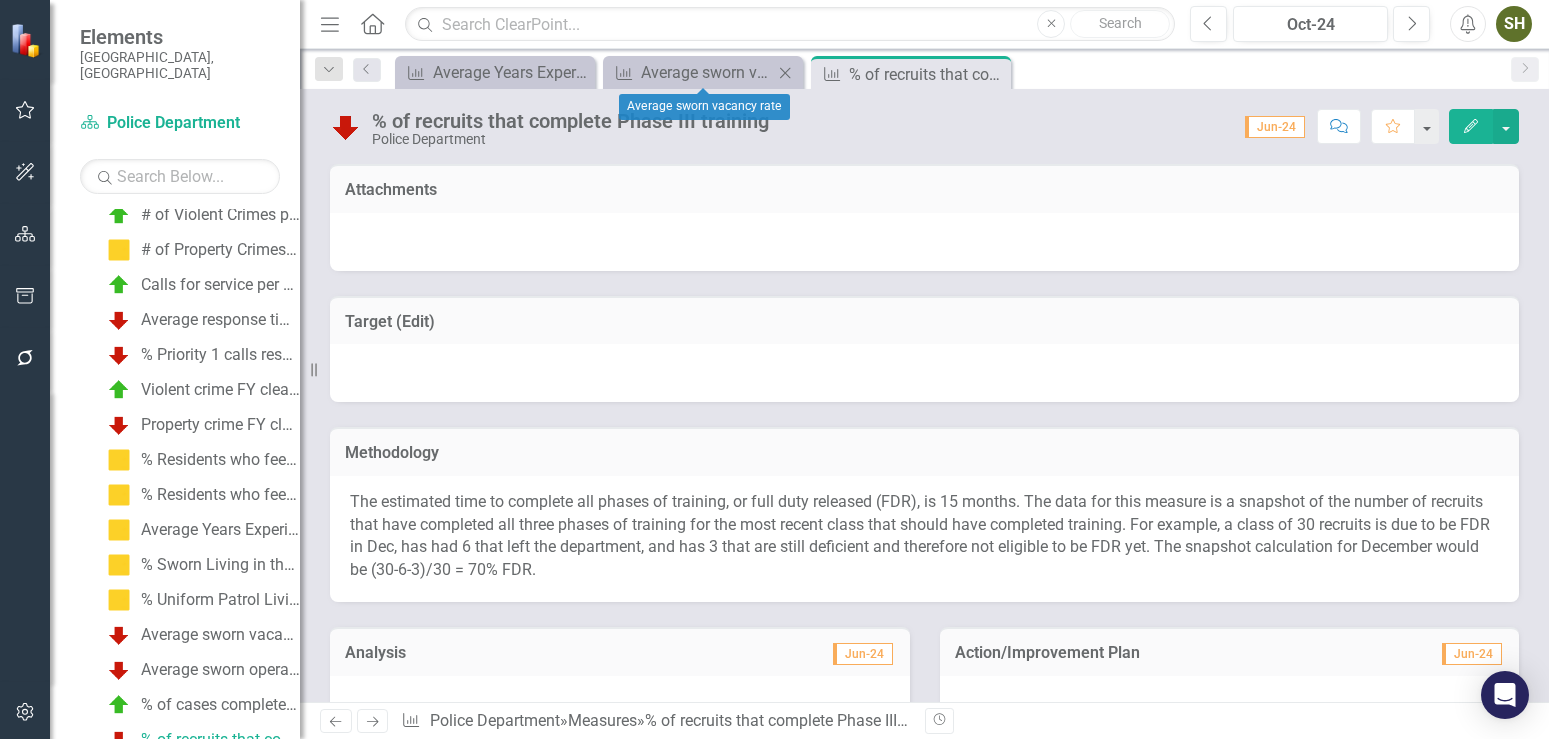 click on "Close" 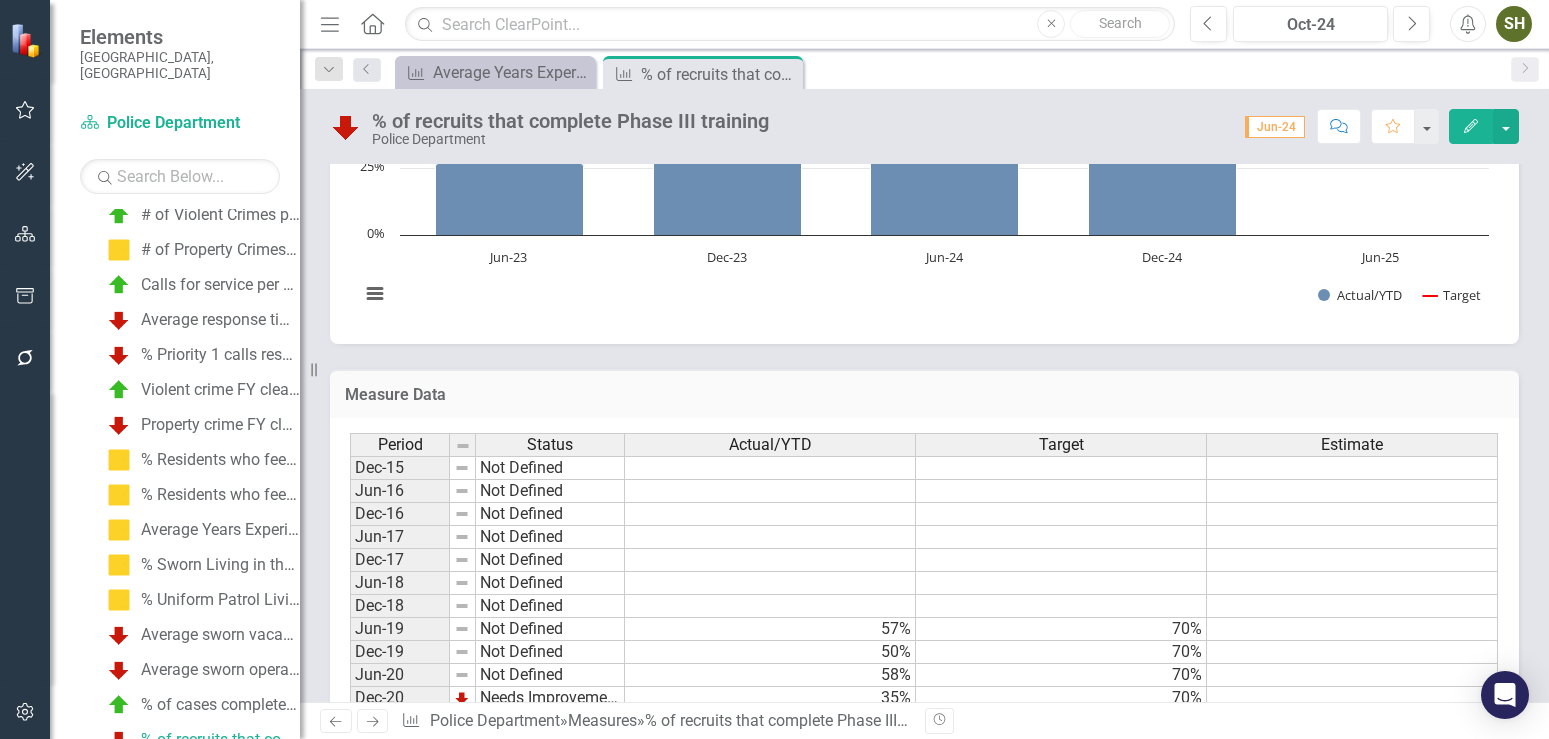 scroll, scrollTop: 880, scrollLeft: 0, axis: vertical 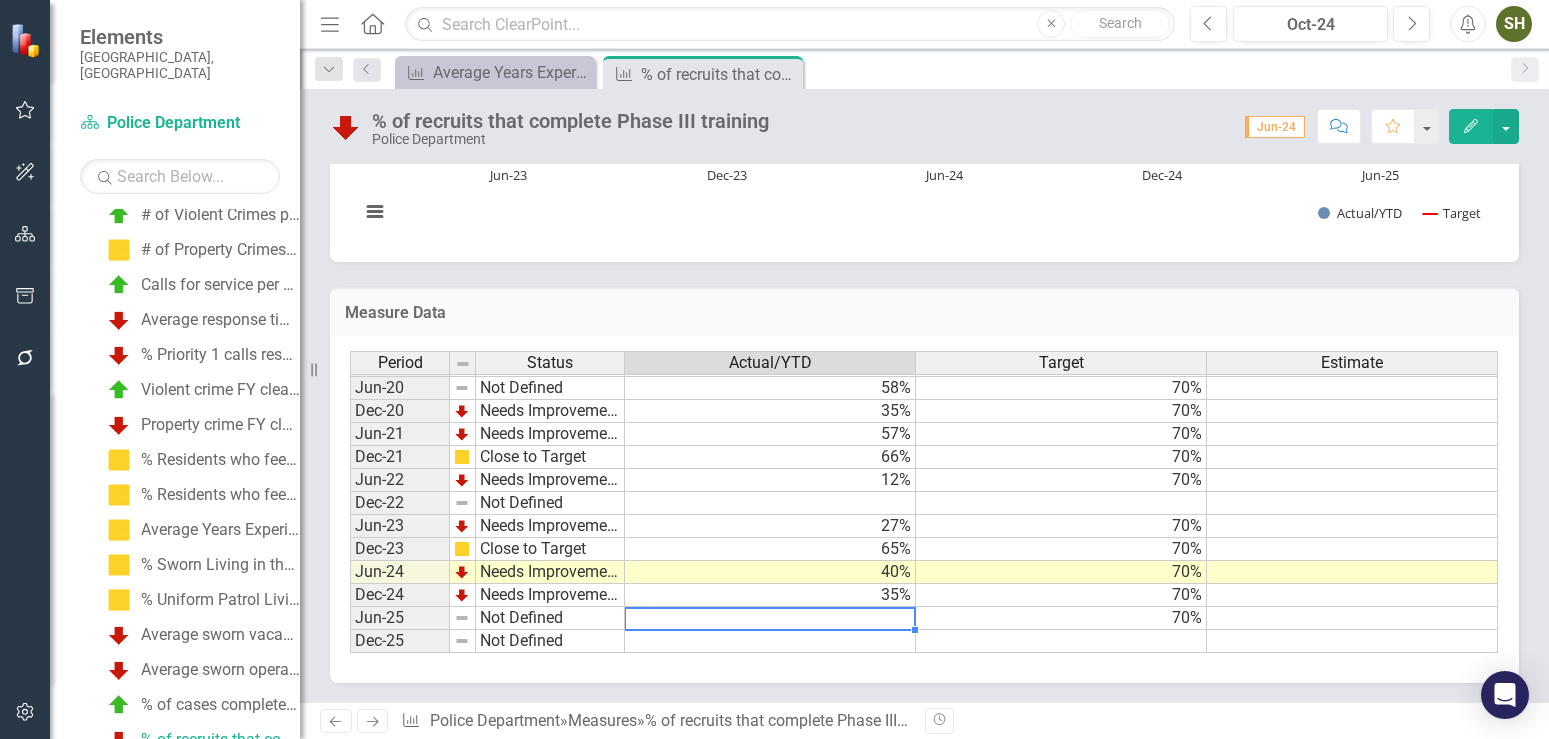 click at bounding box center (770, 618) 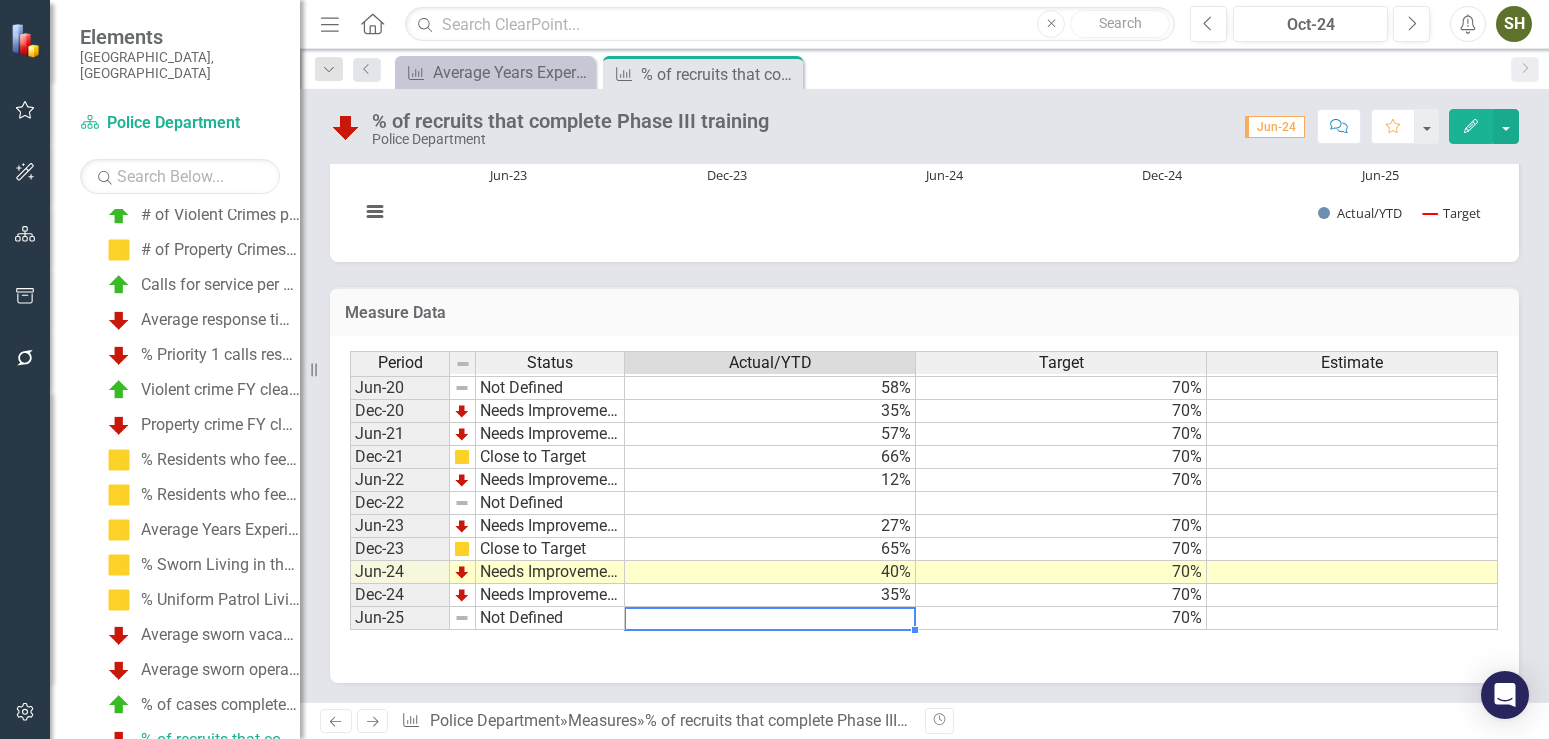 scroll, scrollTop: 0, scrollLeft: 0, axis: both 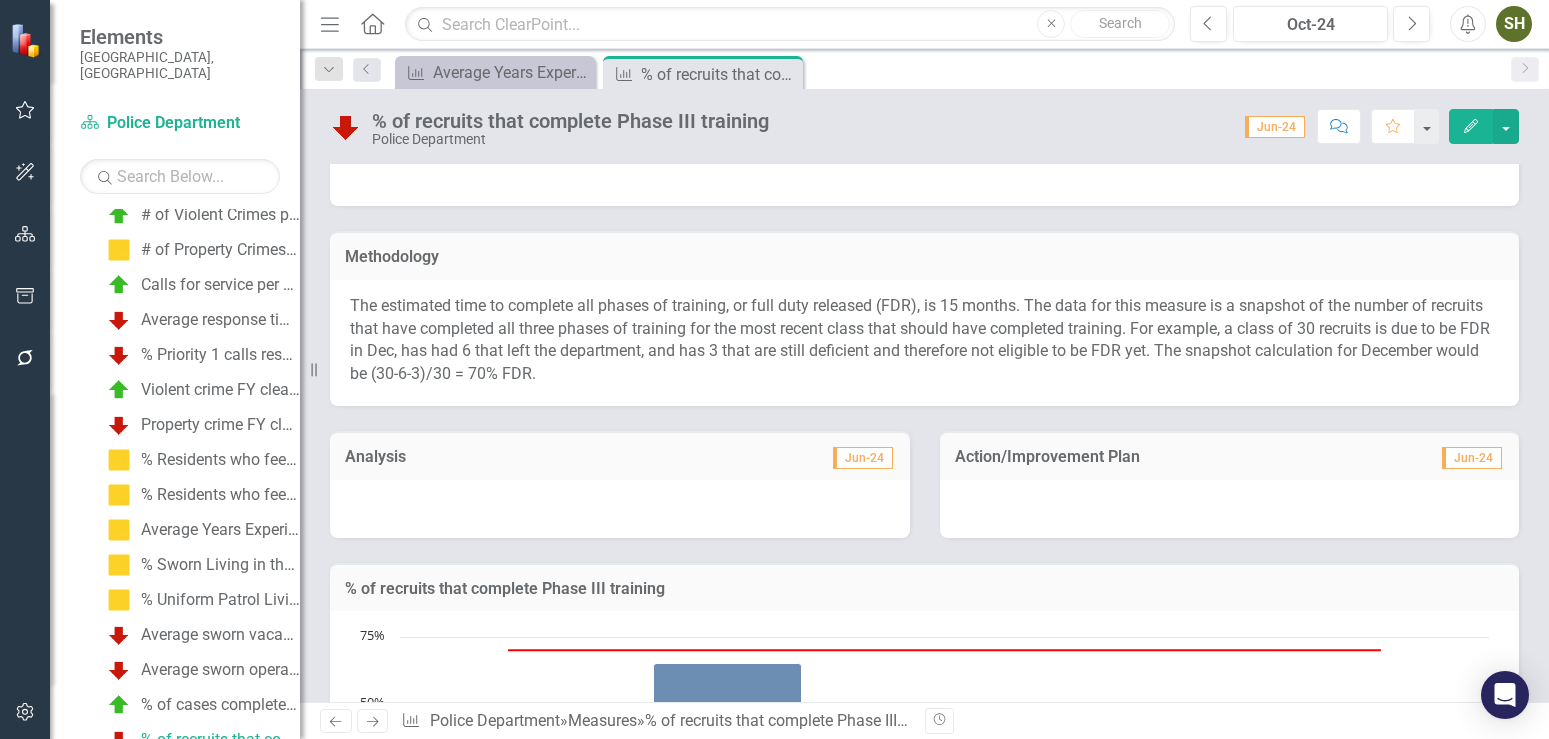 click on "% of recruits that complete Phase III training" at bounding box center [924, 587] 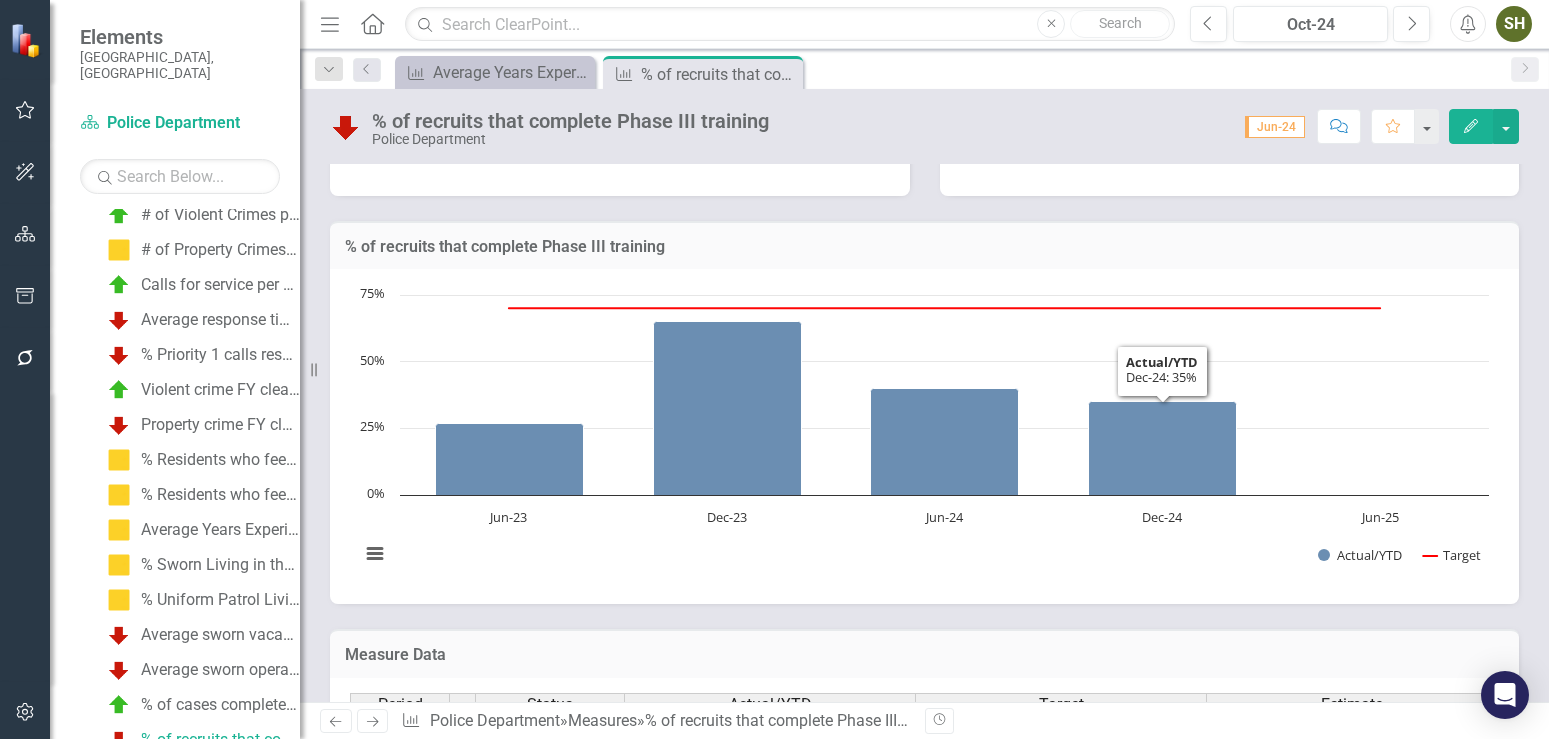 scroll, scrollTop: 880, scrollLeft: 0, axis: vertical 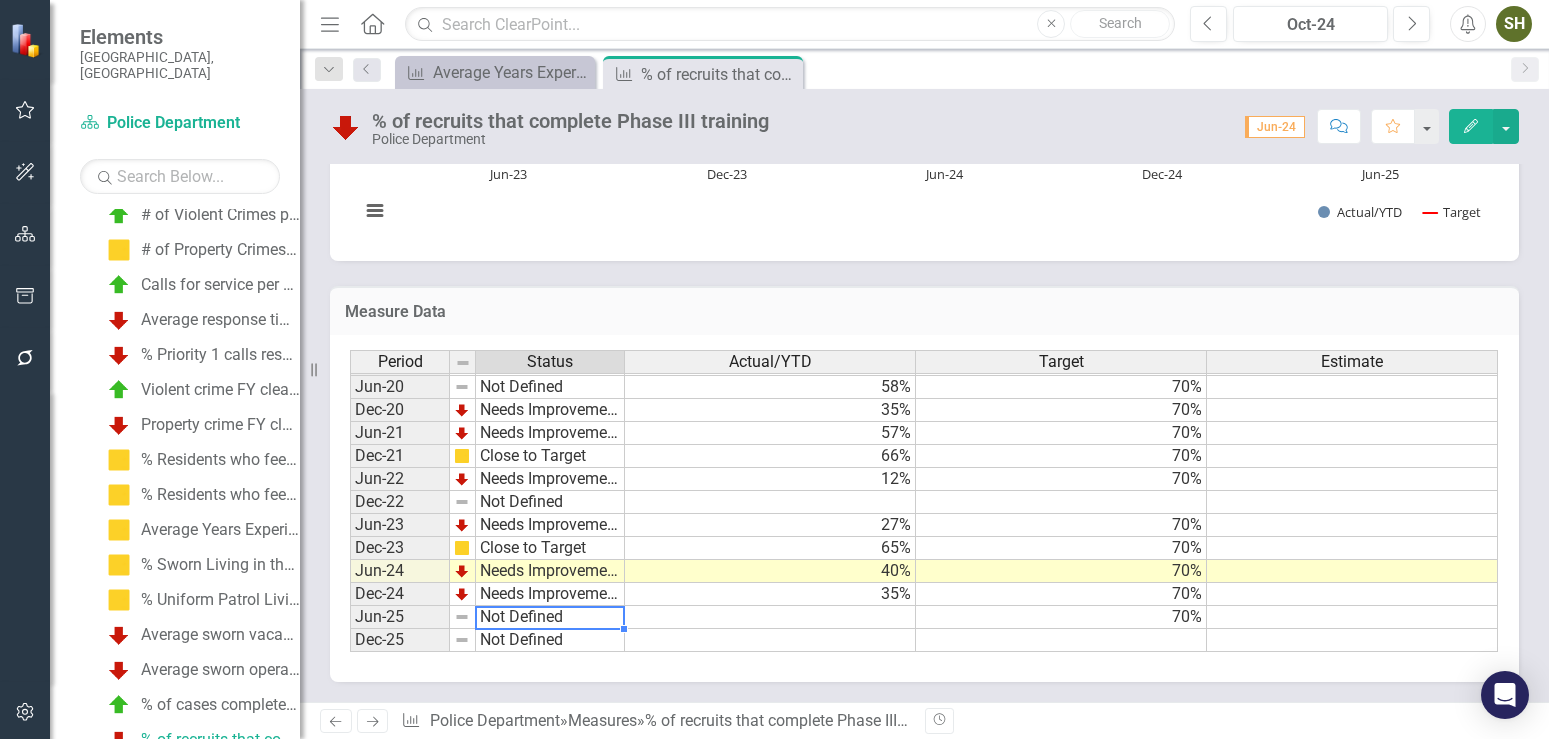 click on "Not Defined" at bounding box center [550, 617] 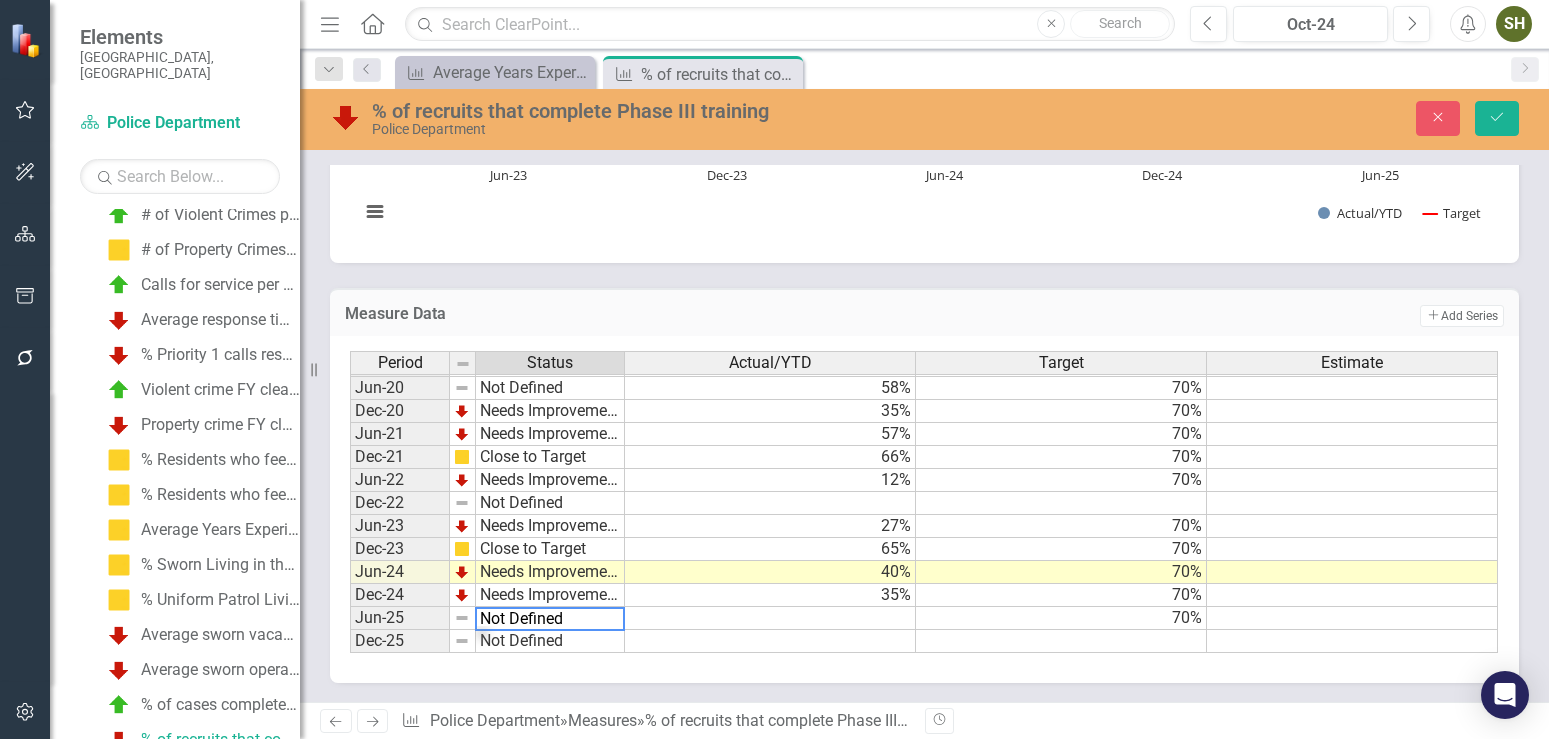 scroll, scrollTop: 206, scrollLeft: 0, axis: vertical 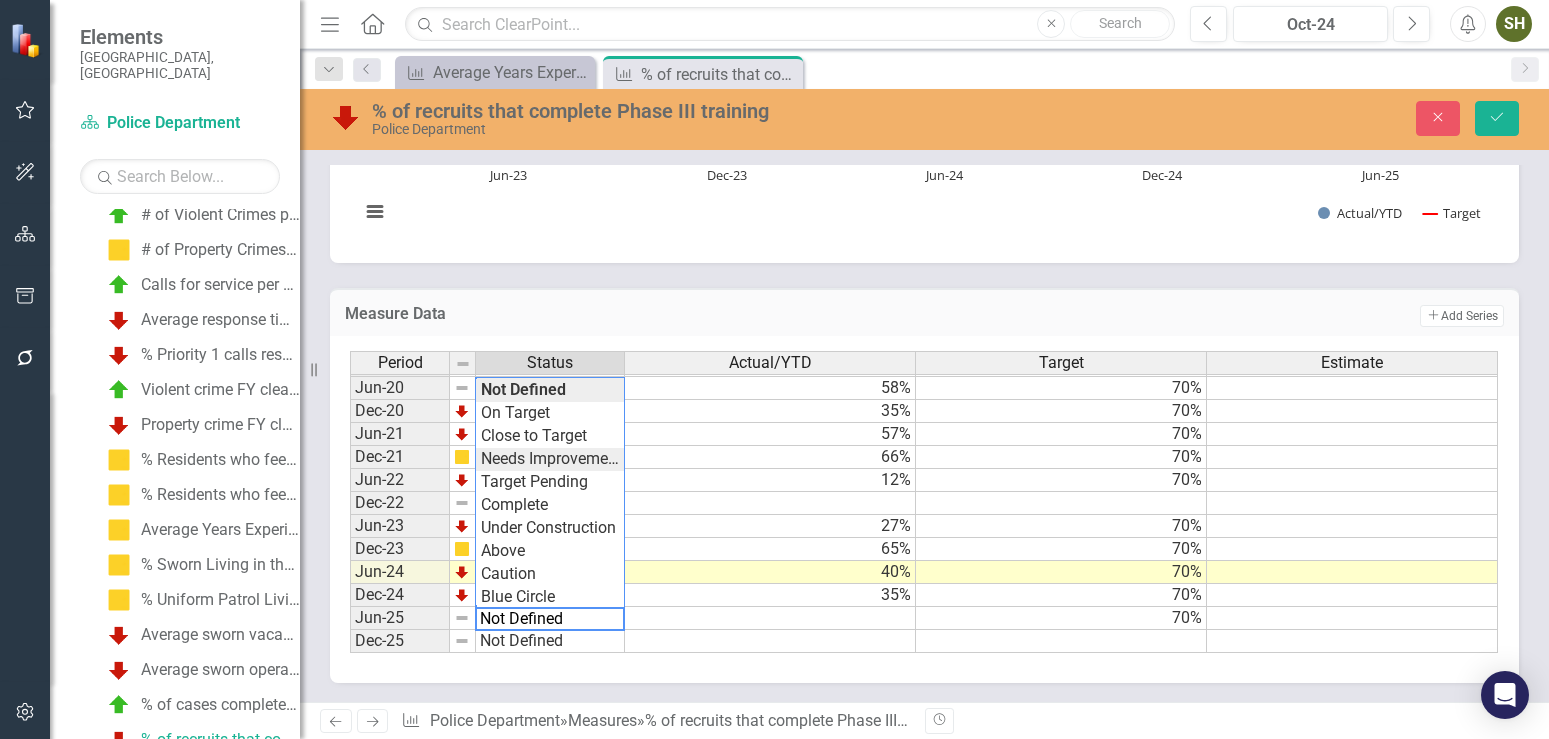 type on "Needs Improvement" 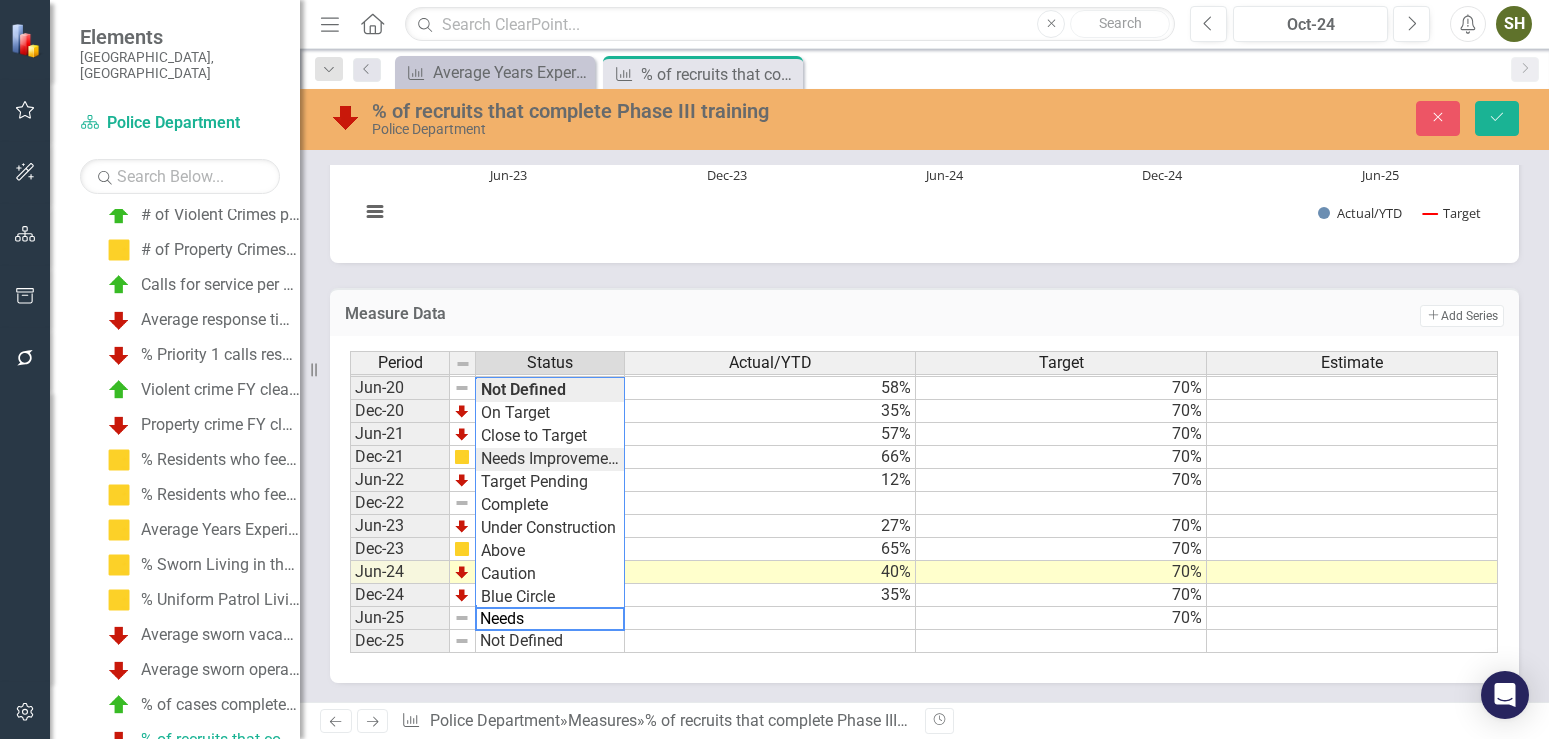 click on "Period Status Actual/YTD Target Estimate Dec-15 Not Defined Jun-16 Not Defined Dec-16 Not Defined Jun-17 Not Defined Dec-17 Not Defined Jun-18 Not Defined Dec-18 Not Defined Jun-19 Not Defined 57% 70% Dec-19 Not Defined 50% 70% Jun-20 Not Defined 58% 70% Dec-20 Needs Improvement 35% 70% Jun-21 Needs Improvement 57% 70% Dec-21 Close to Target 66% 70% Jun-22 Needs Improvement 12% 70% Dec-22 Not Defined Jun-23 Needs Improvement 27% 70% Dec-23 Close to Target 65% 70% Jun-24 Needs Improvement 40% 70% Dec-24 Needs Improvement 35% 70% Jun-25 Not Defined 70% Dec-25 Not Defined Period Status Actual/YTD Target Estimate Period Status Dec-15 Not Defined Jun-16 Not Defined Dec-16 Not Defined Jun-17 Not Defined Dec-17 Not Defined Jun-18 Not Defined Dec-18 Not Defined Jun-19 Not Defined Dec-19 Not Defined Jun-20 Not Defined Dec-20 Needs Improvement Jun-21 Needs Improvement Dec-21 Close to Target Jun-22 Needs Improvement Dec-22 Not Defined Jun-23 Needs Improvement Dec-23 Close to Target Jun-24 Needs Improvement Dec-24 Jun-25" at bounding box center [924, 502] 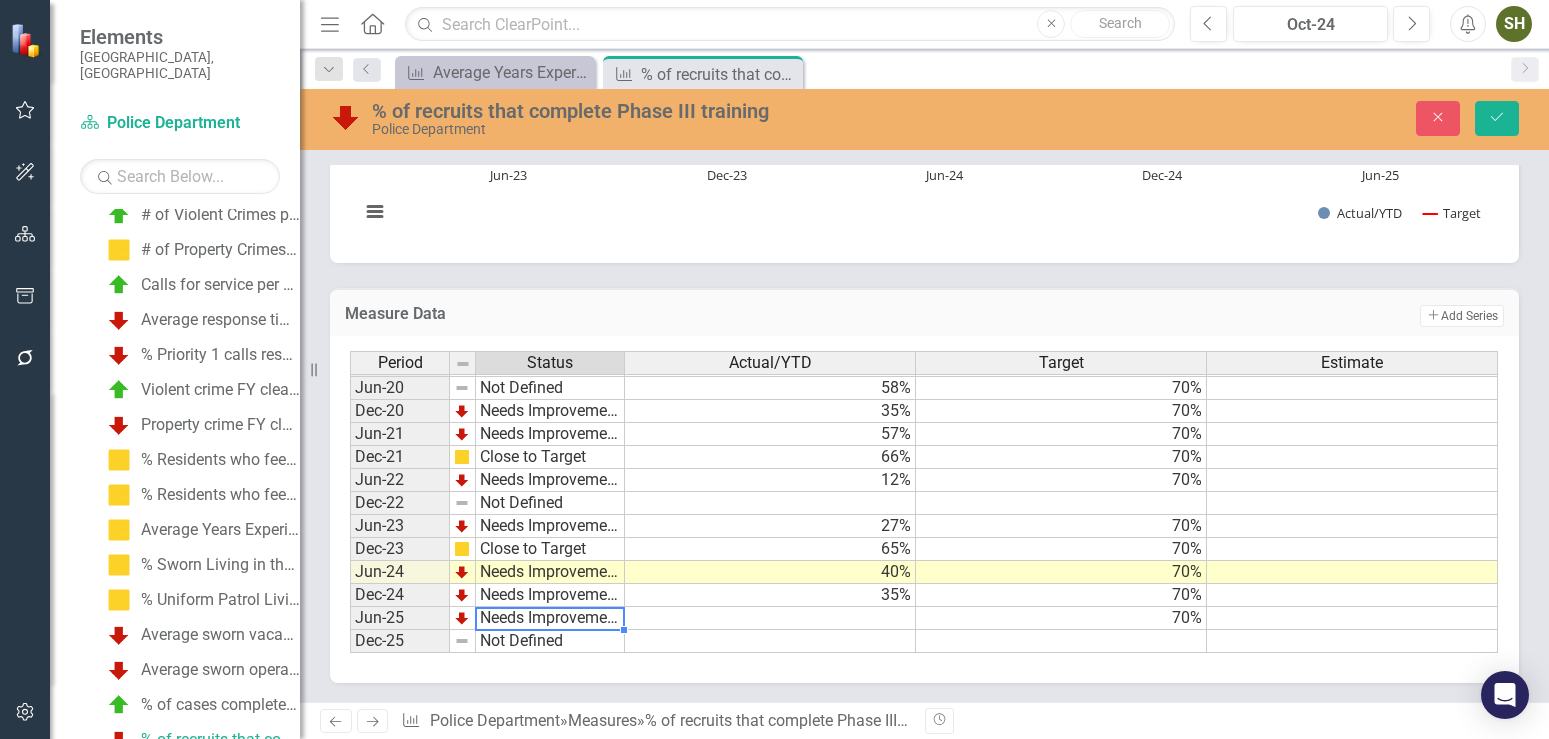click at bounding box center [770, 618] 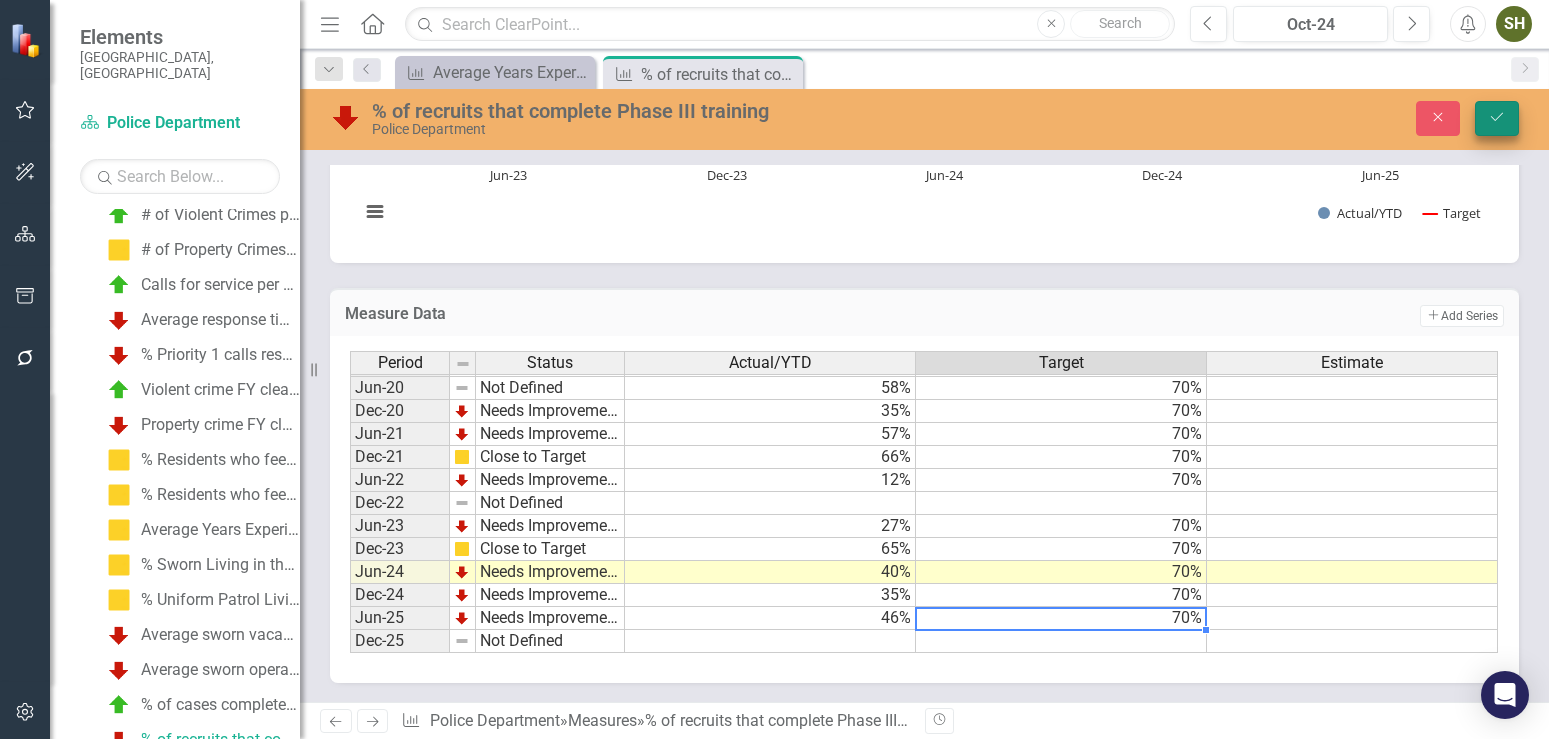 type on "70" 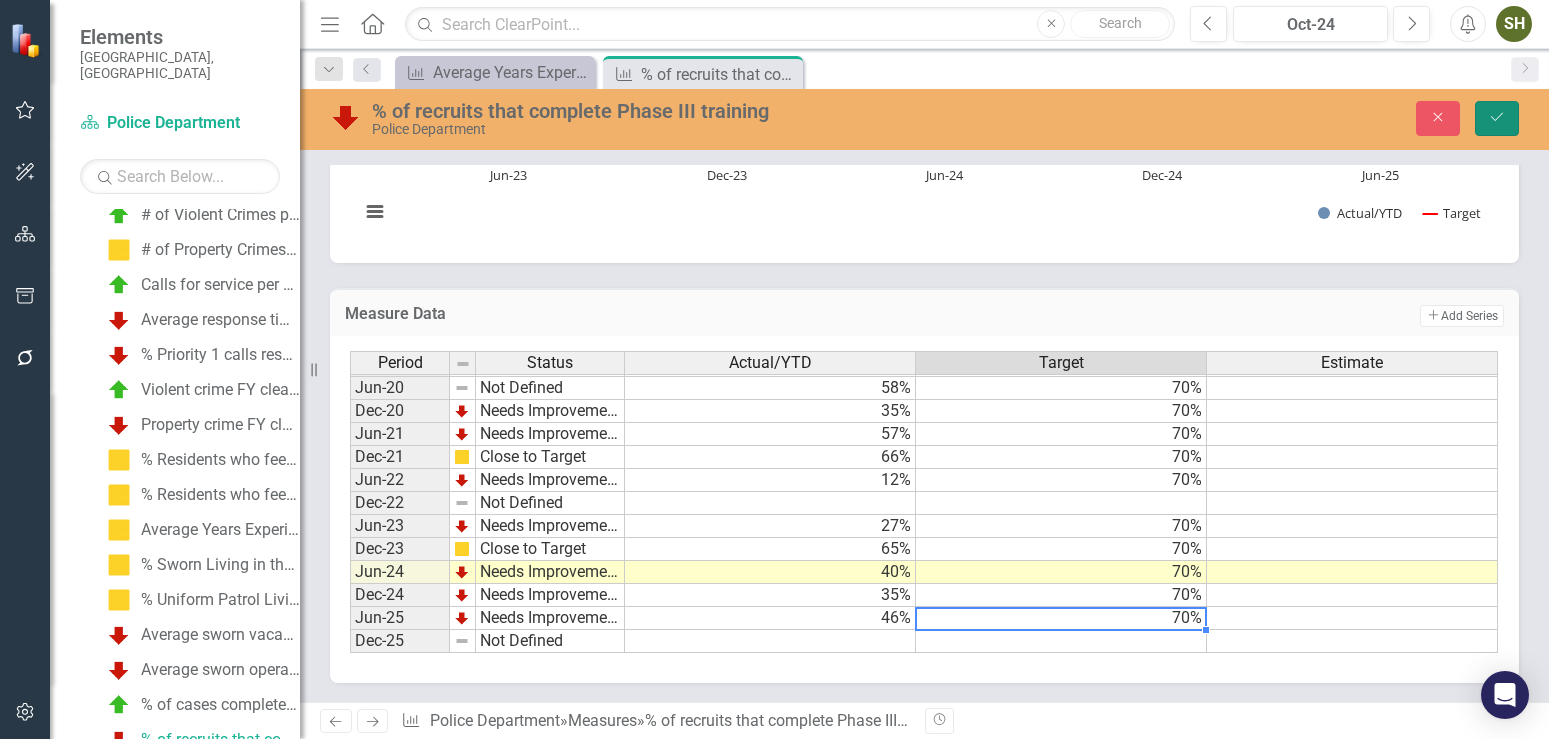 click on "Save" at bounding box center [1497, 118] 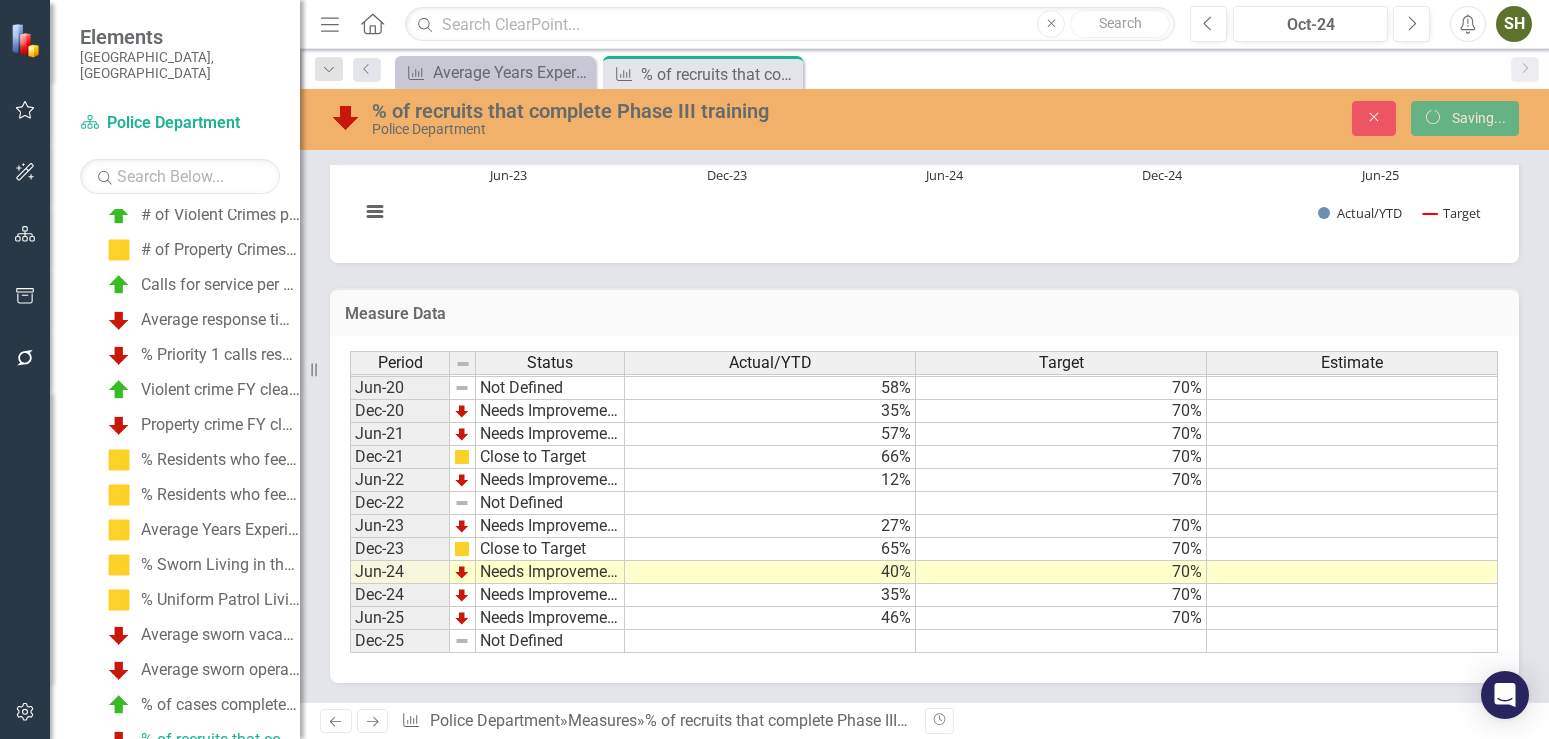 scroll, scrollTop: 206, scrollLeft: 0, axis: vertical 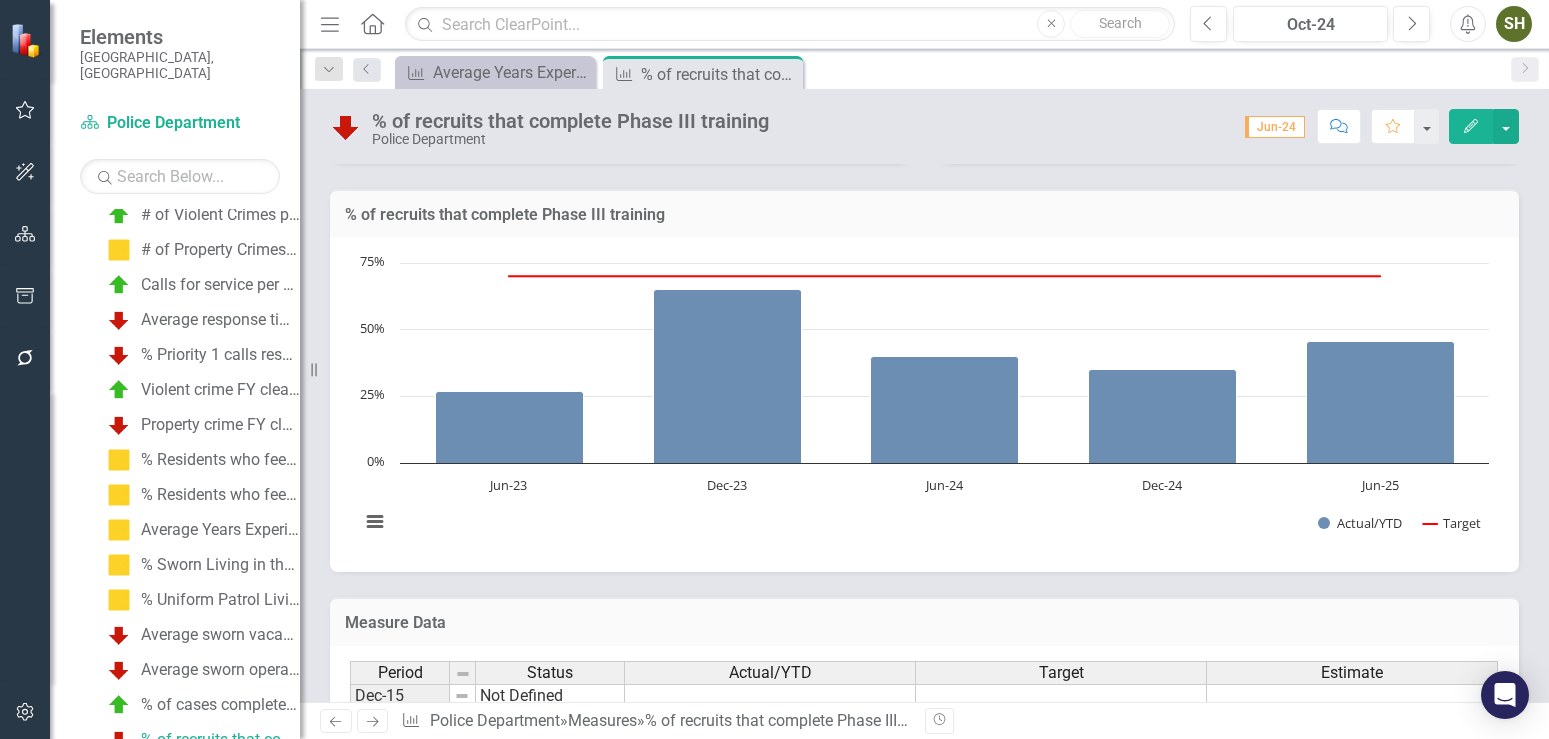 click on "Next" 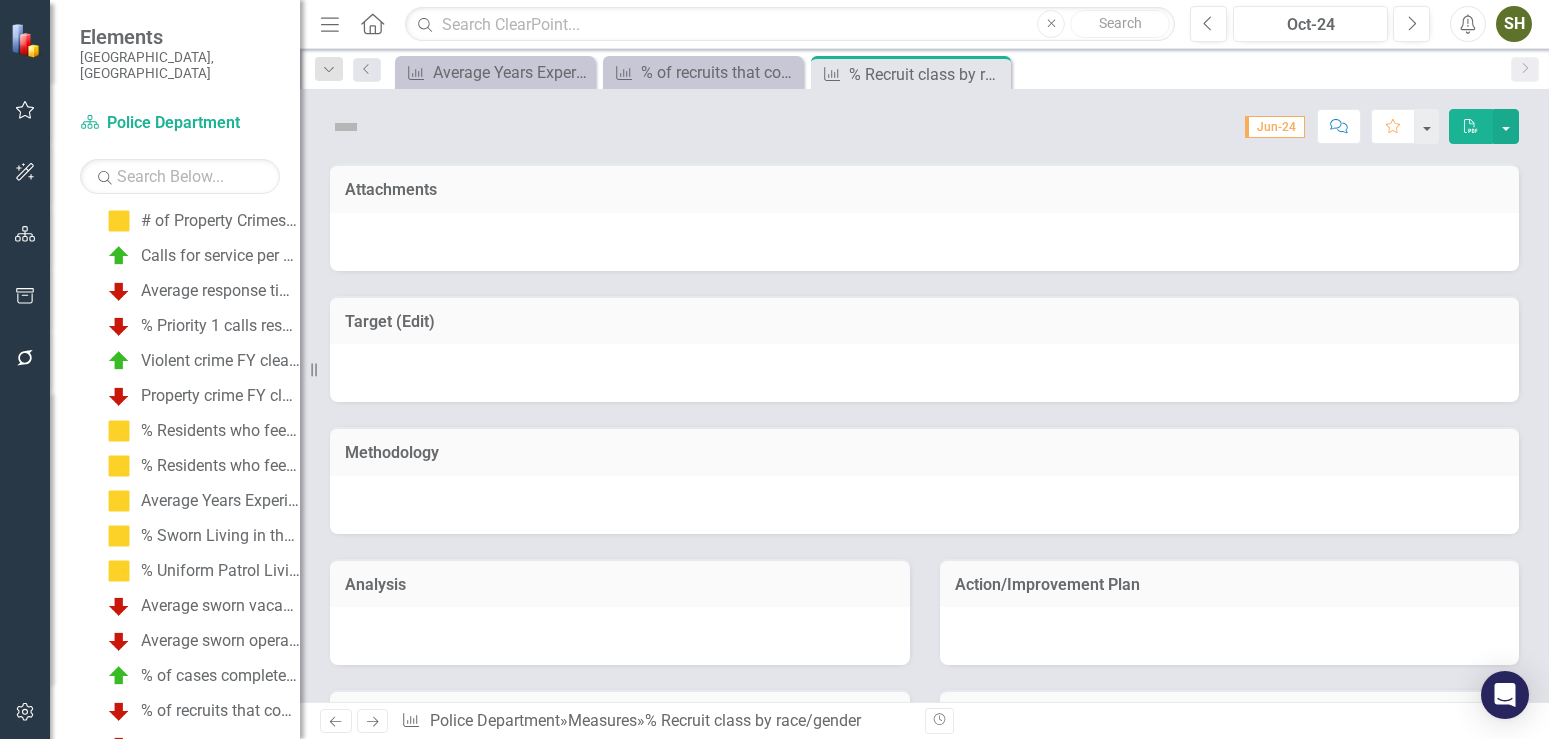 scroll, scrollTop: 192, scrollLeft: 0, axis: vertical 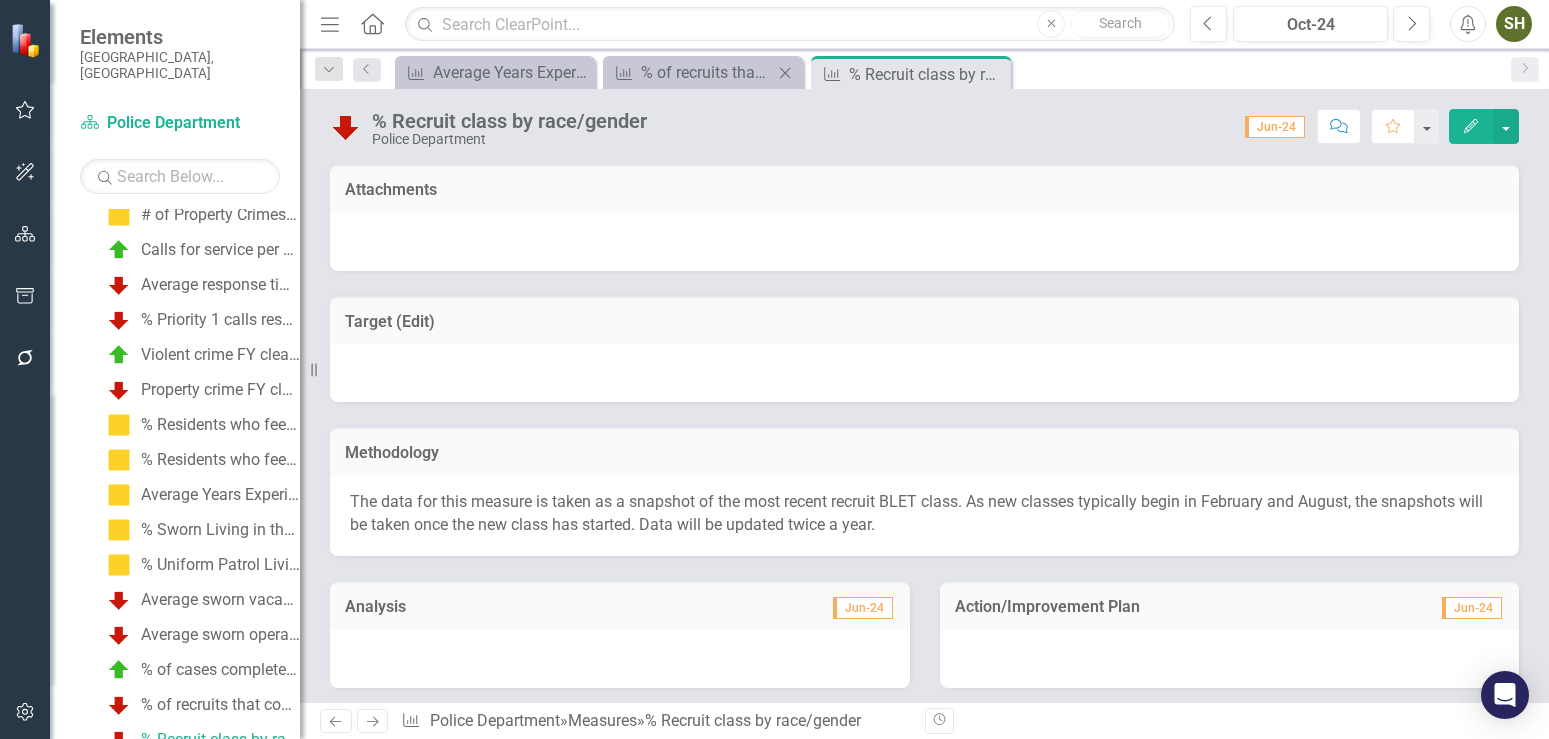 click on "Close" 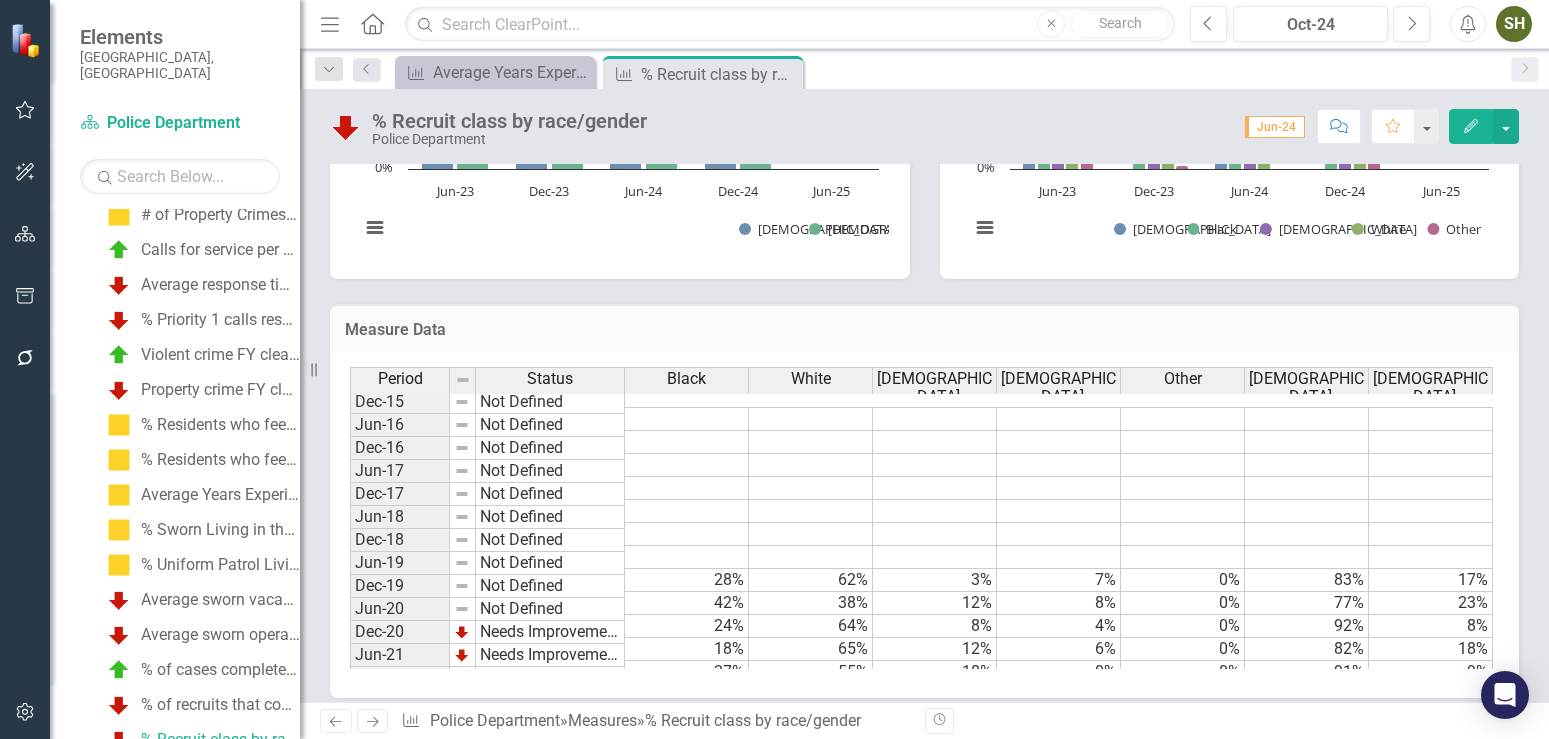 scroll, scrollTop: 834, scrollLeft: 0, axis: vertical 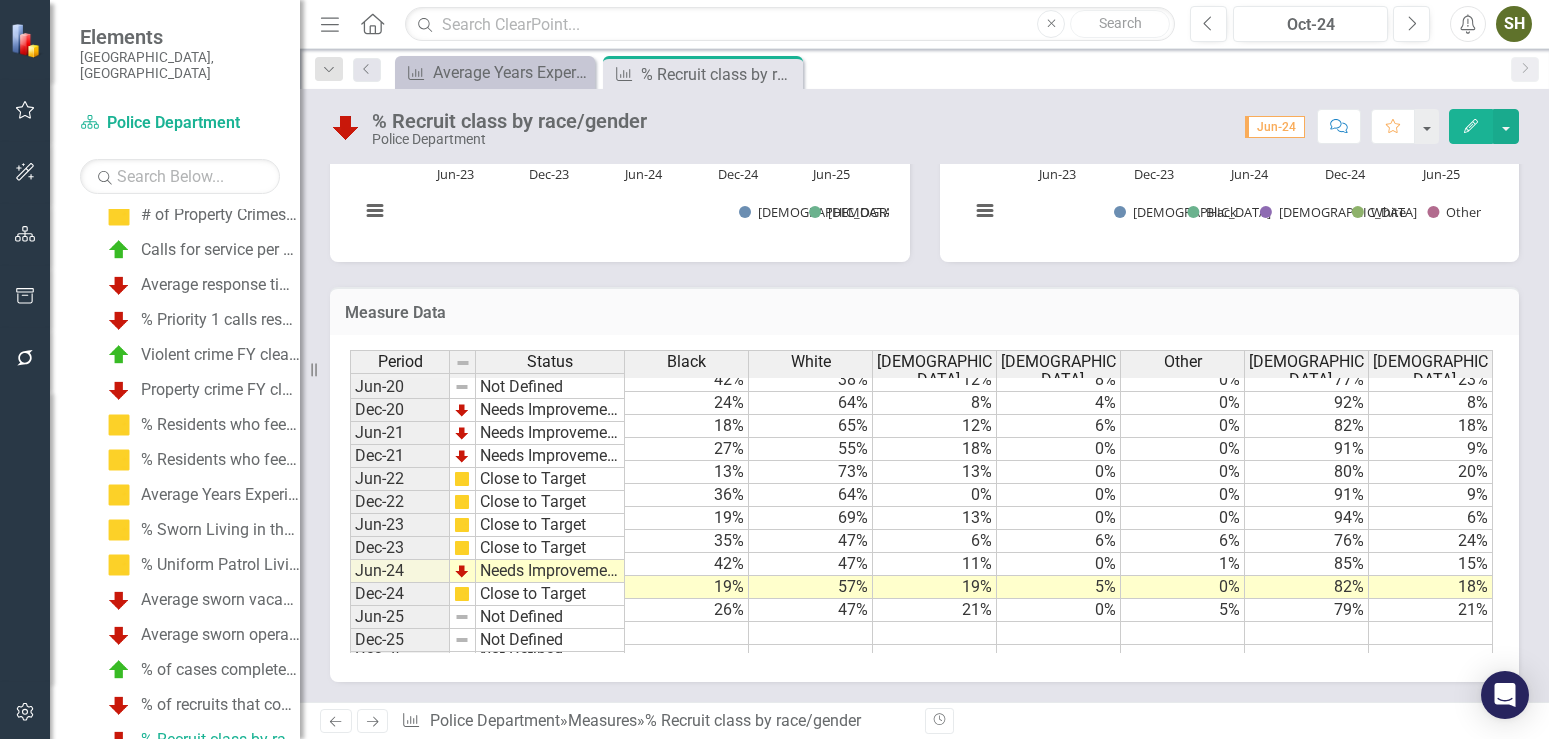 click on "Not Defined" at bounding box center (550, 617) 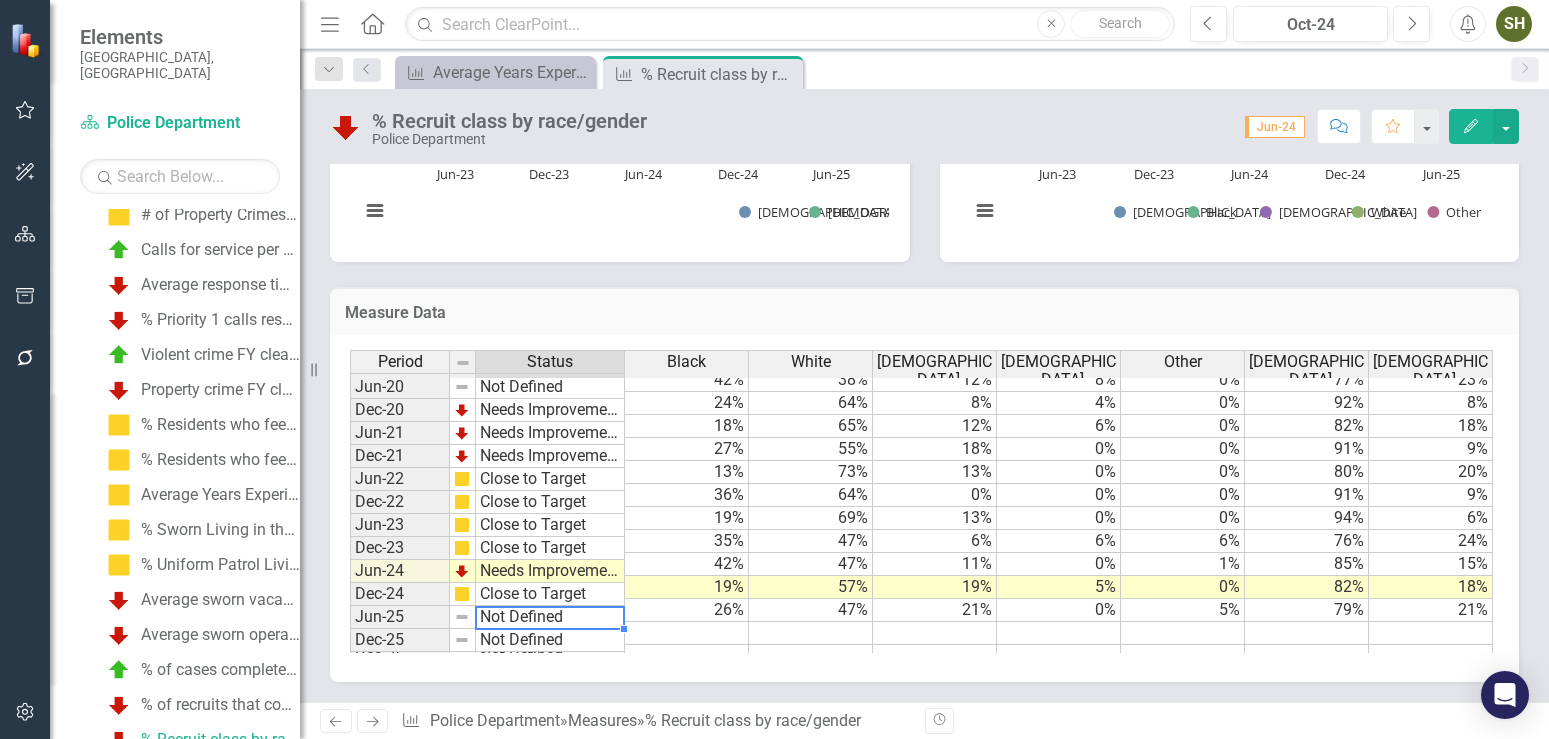 click at bounding box center (687, 633) 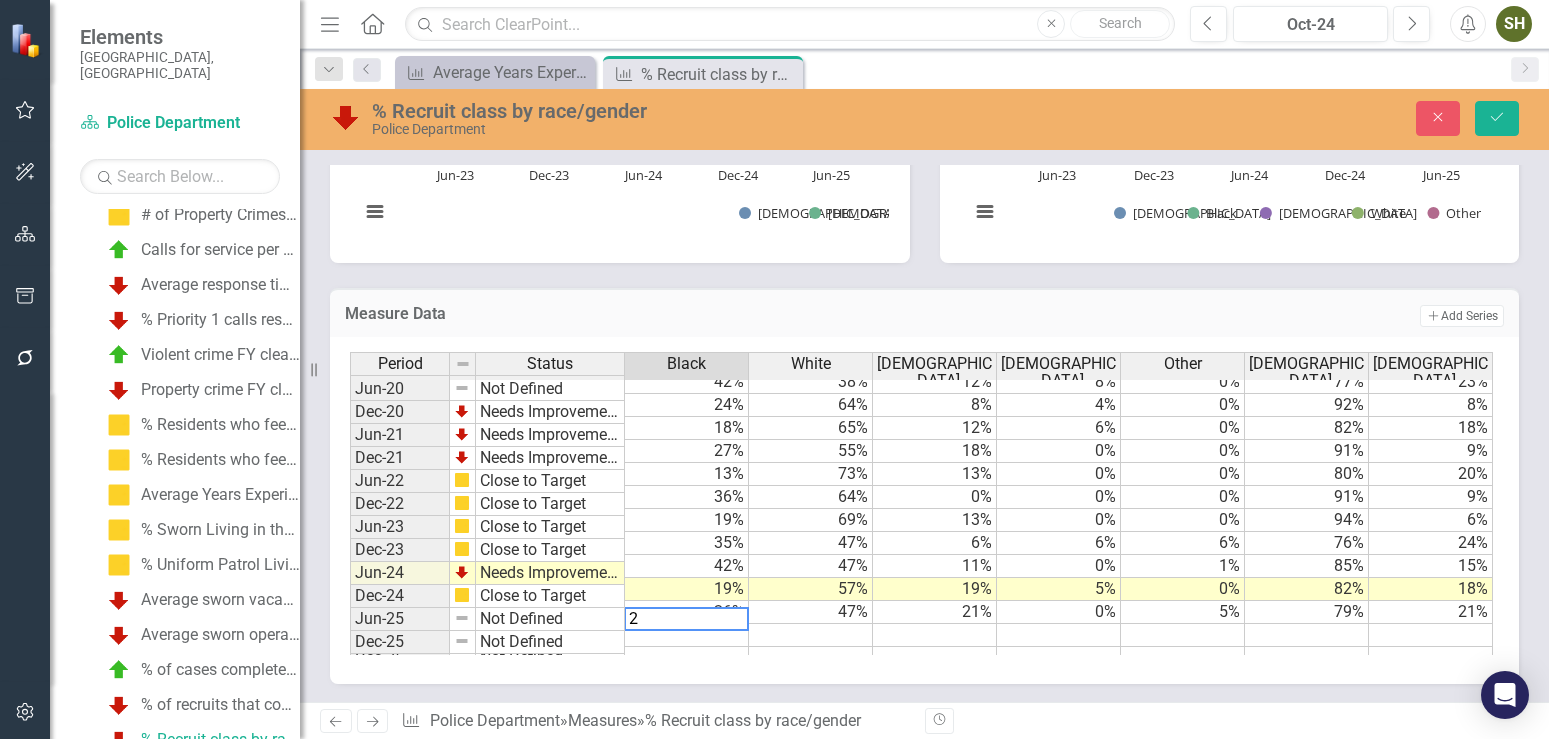 type on "27" 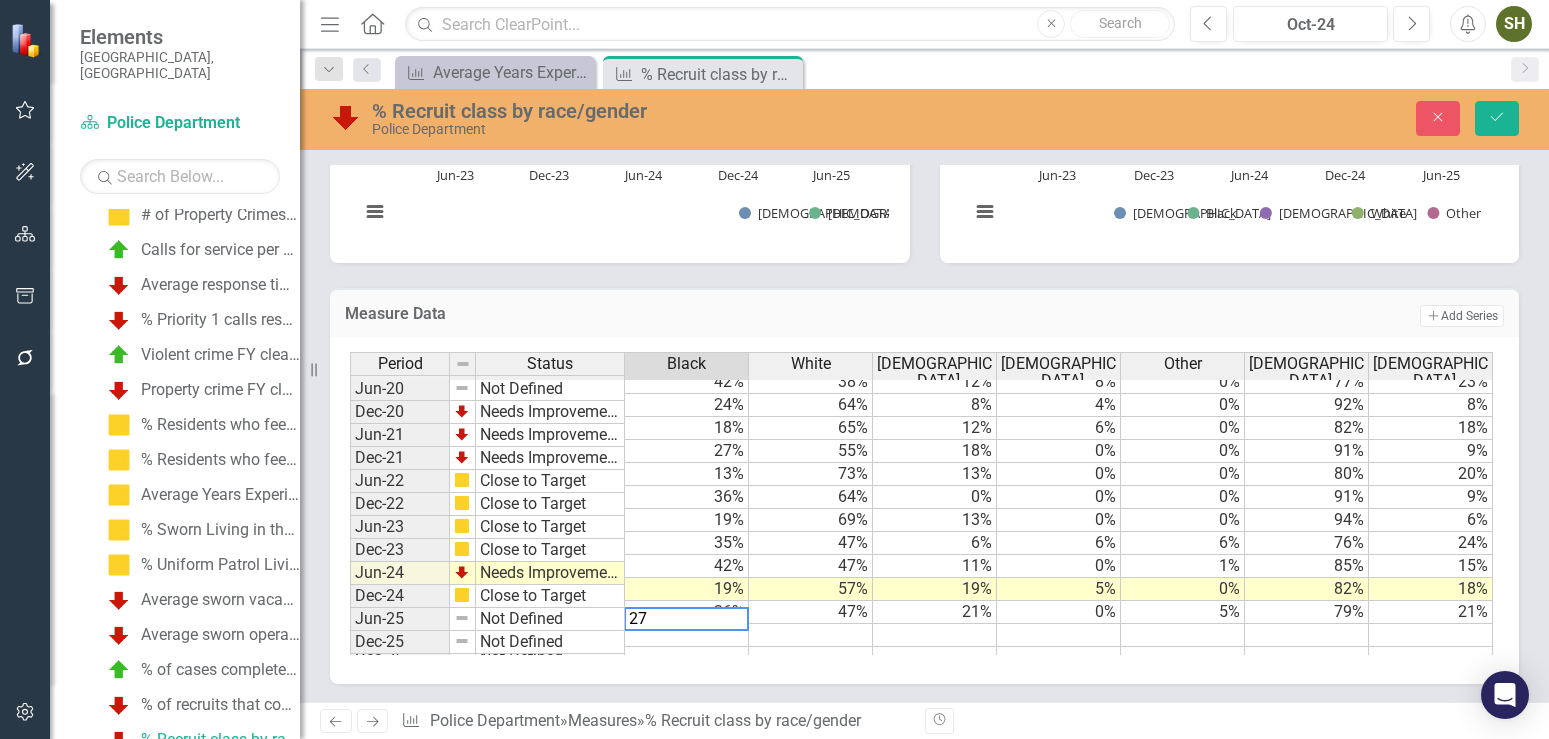 scroll, scrollTop: 206, scrollLeft: 0, axis: vertical 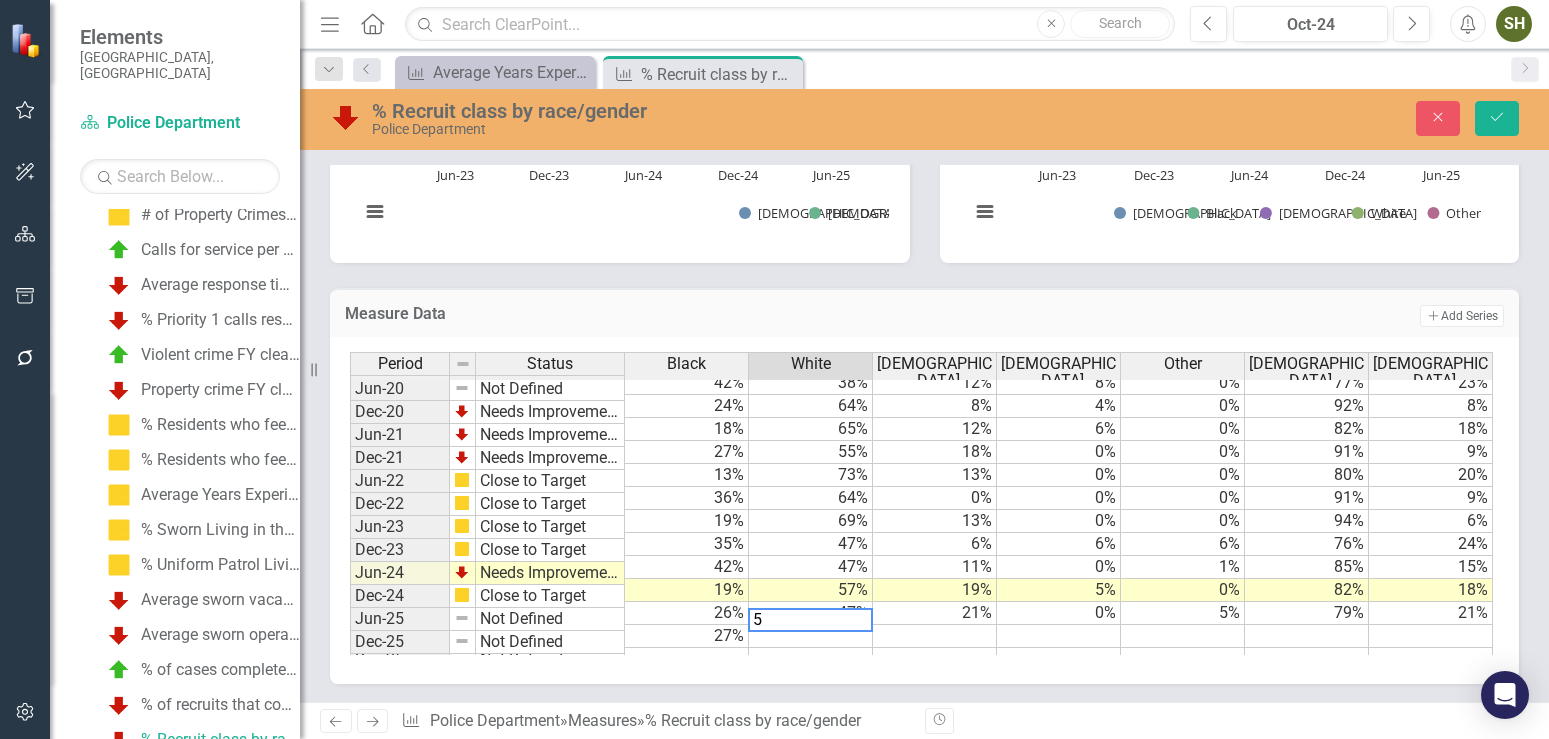 type on "54" 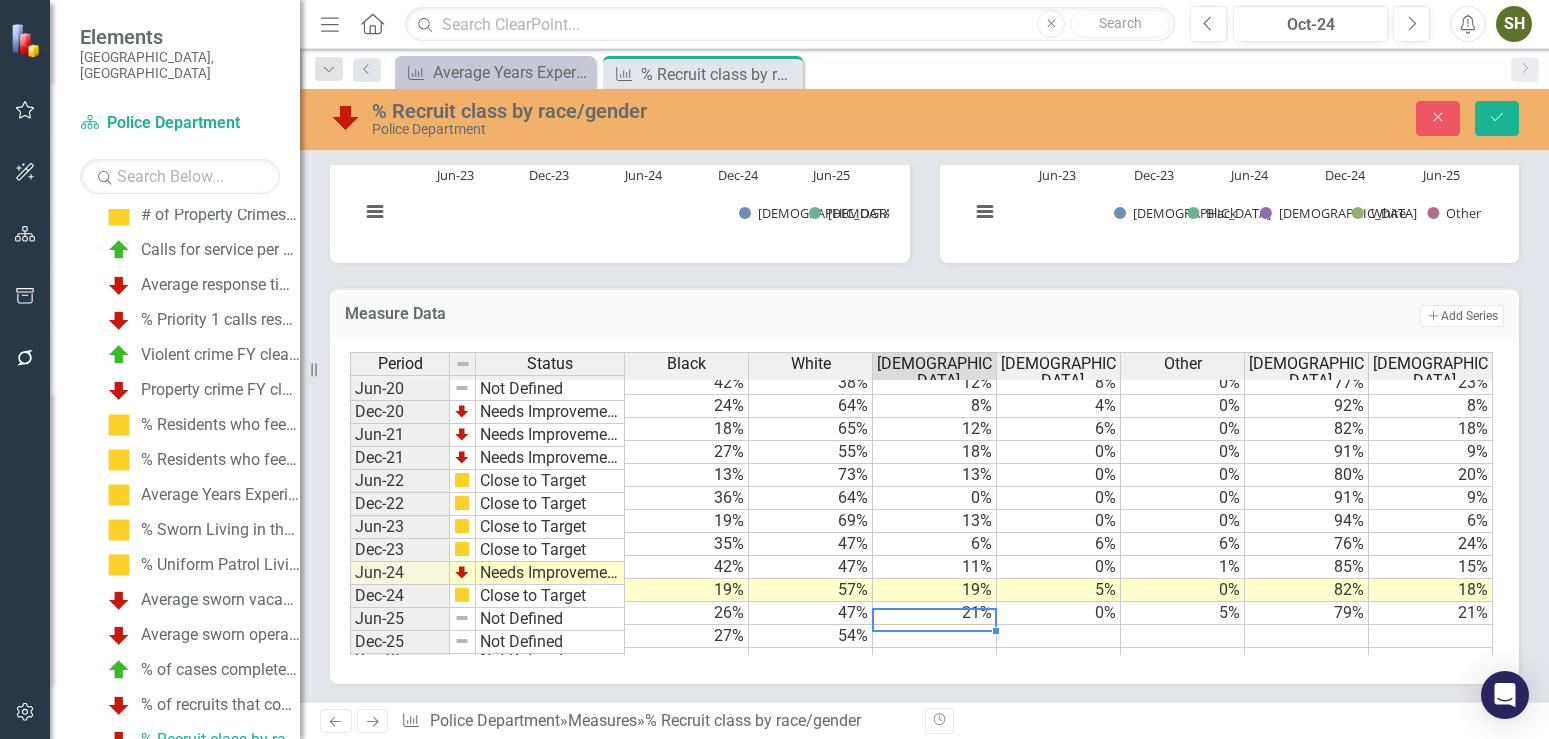 type on "12" 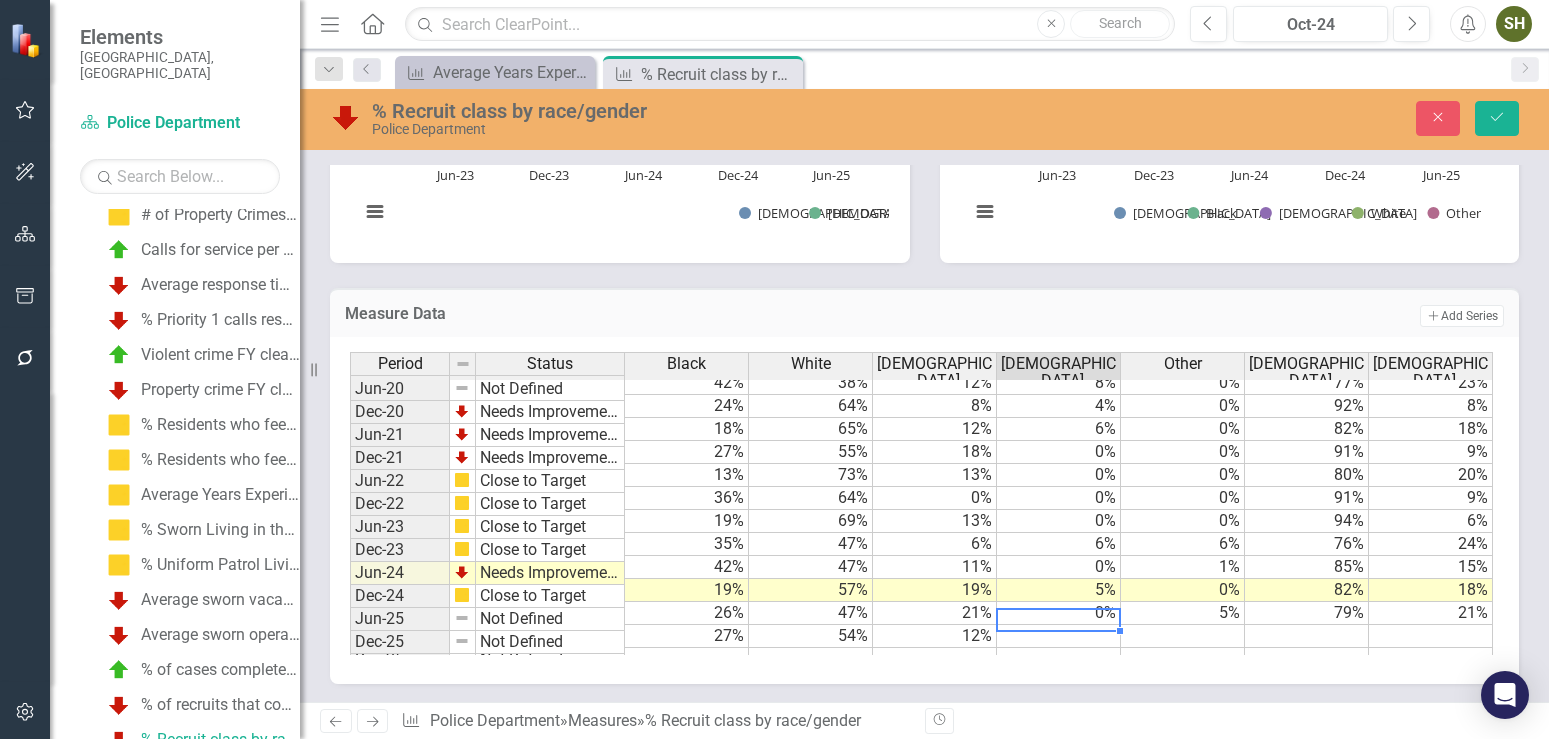 type on "0" 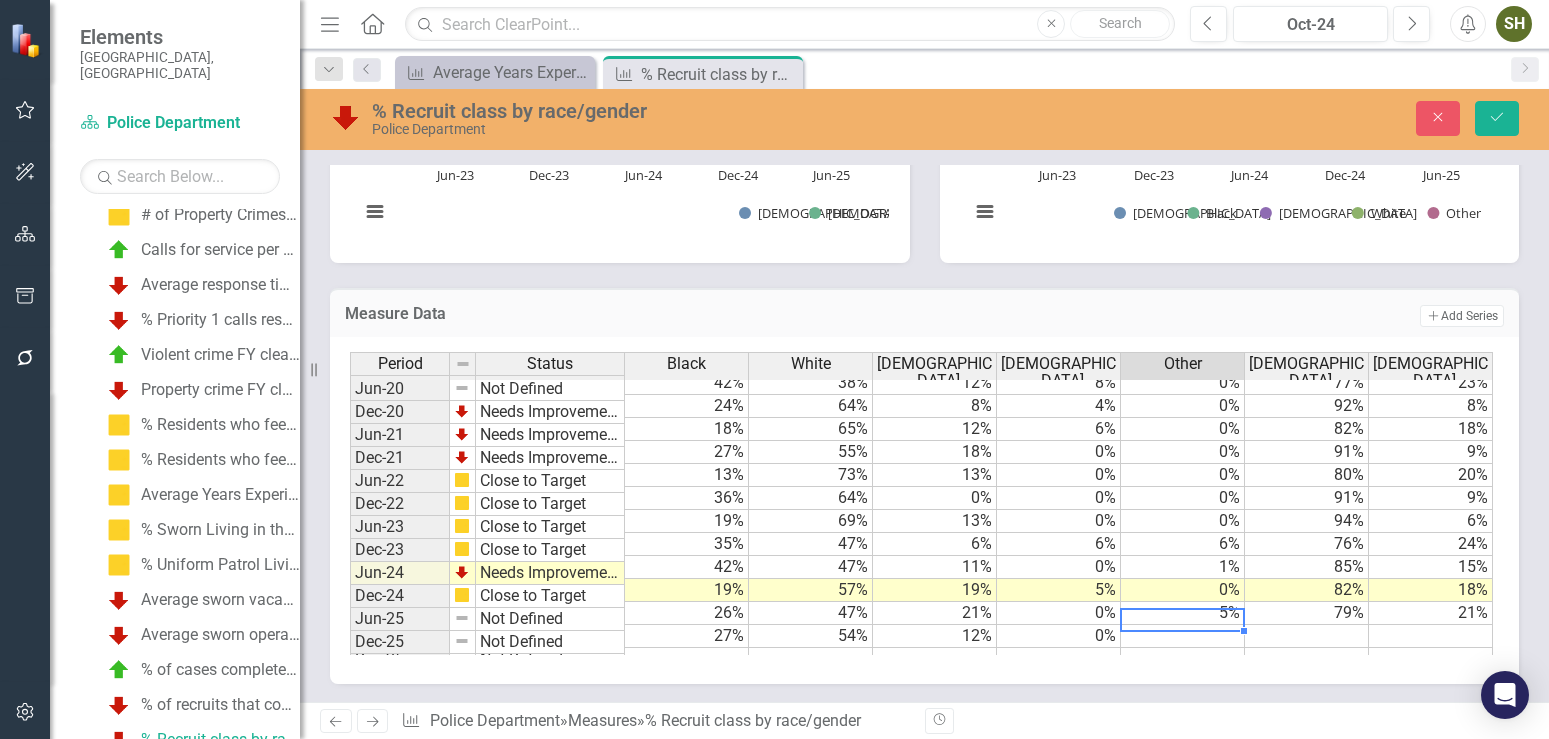 type on "8" 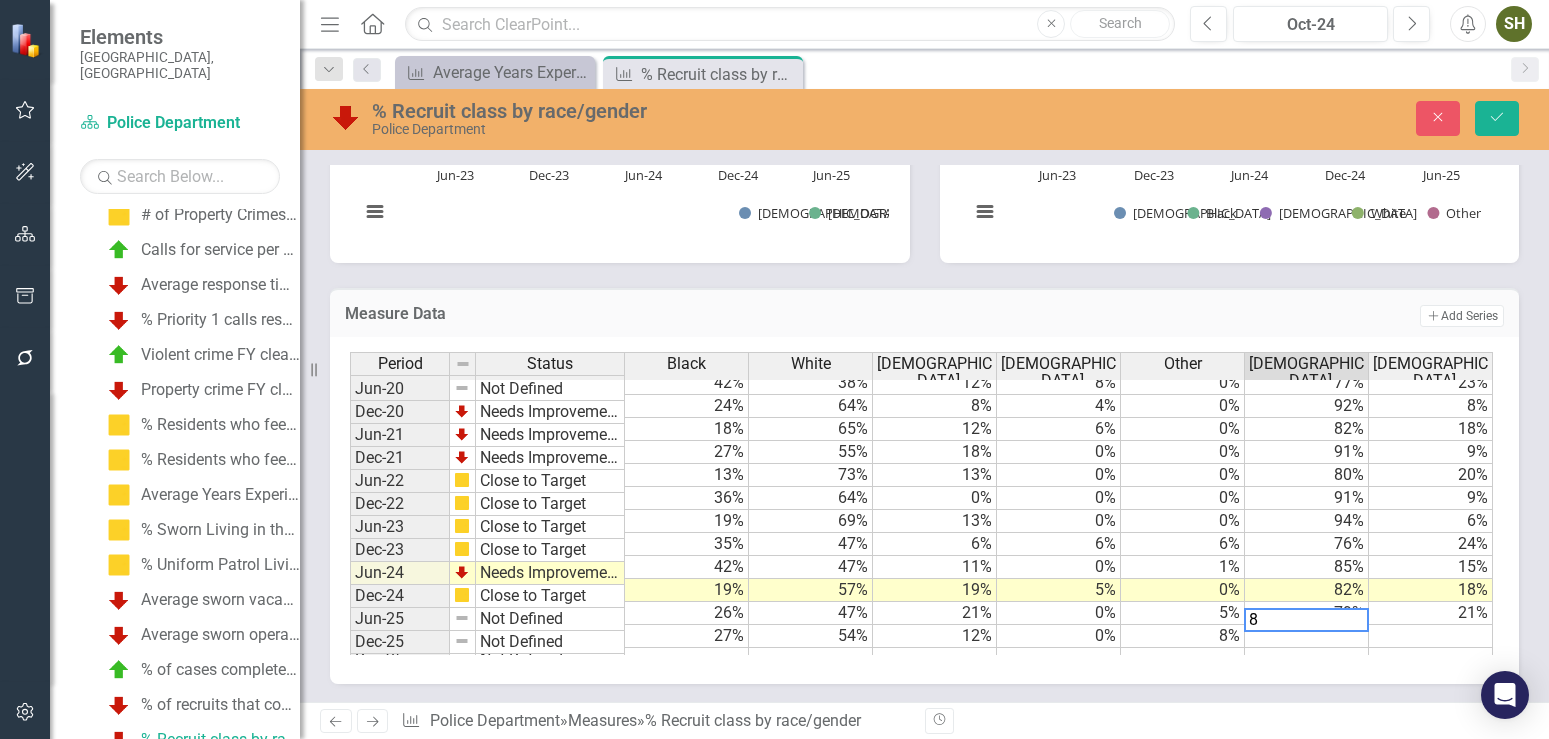 type on "85" 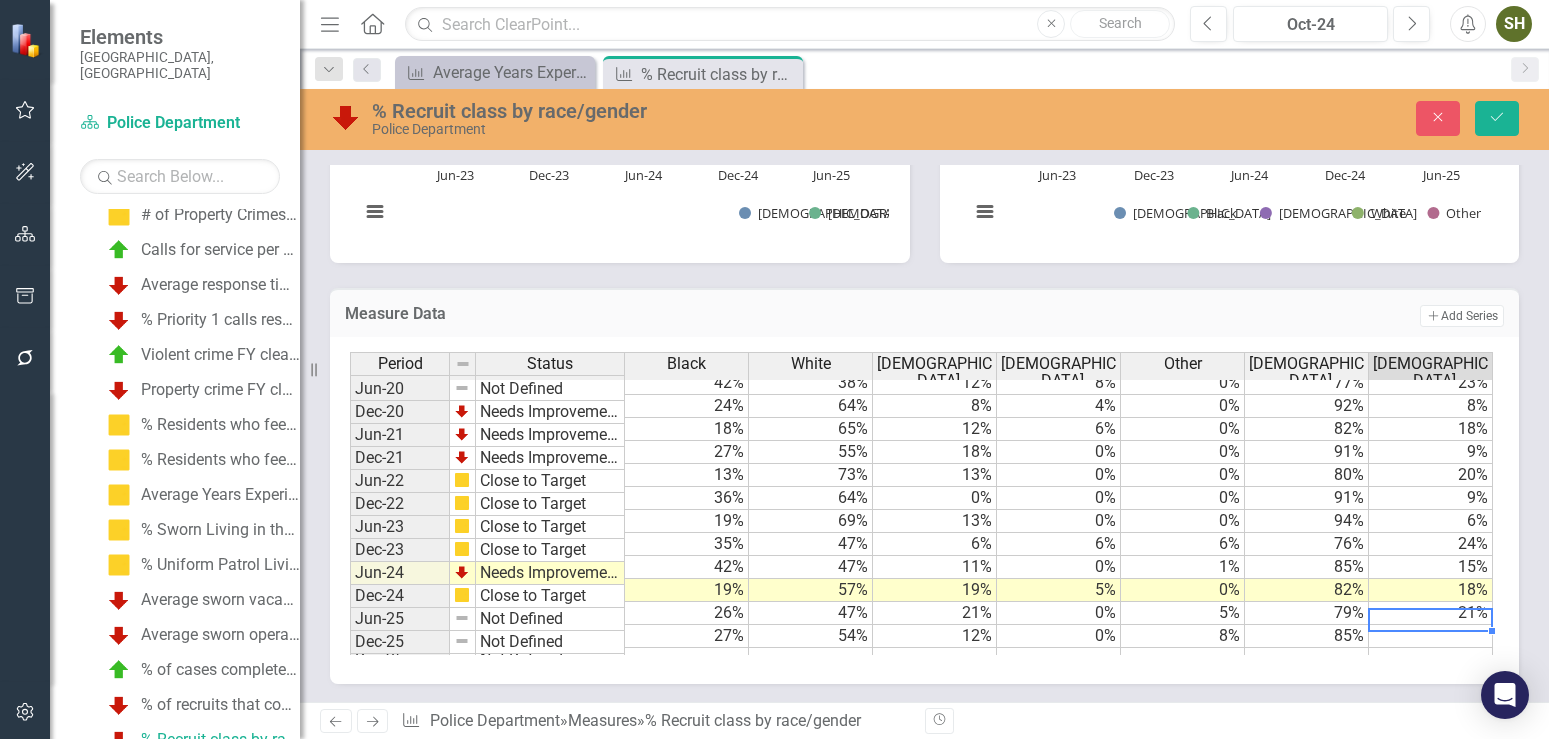 type on "15" 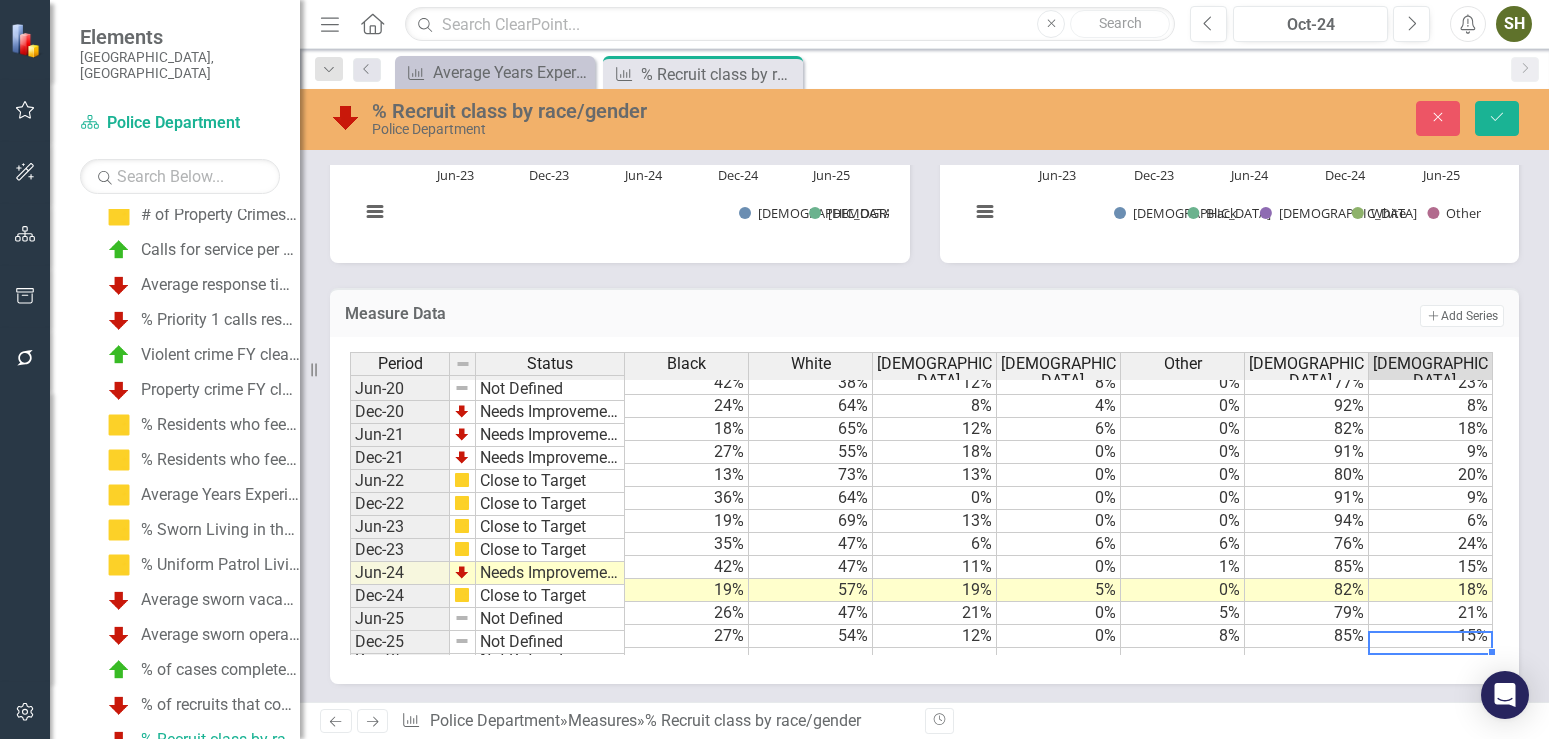 type 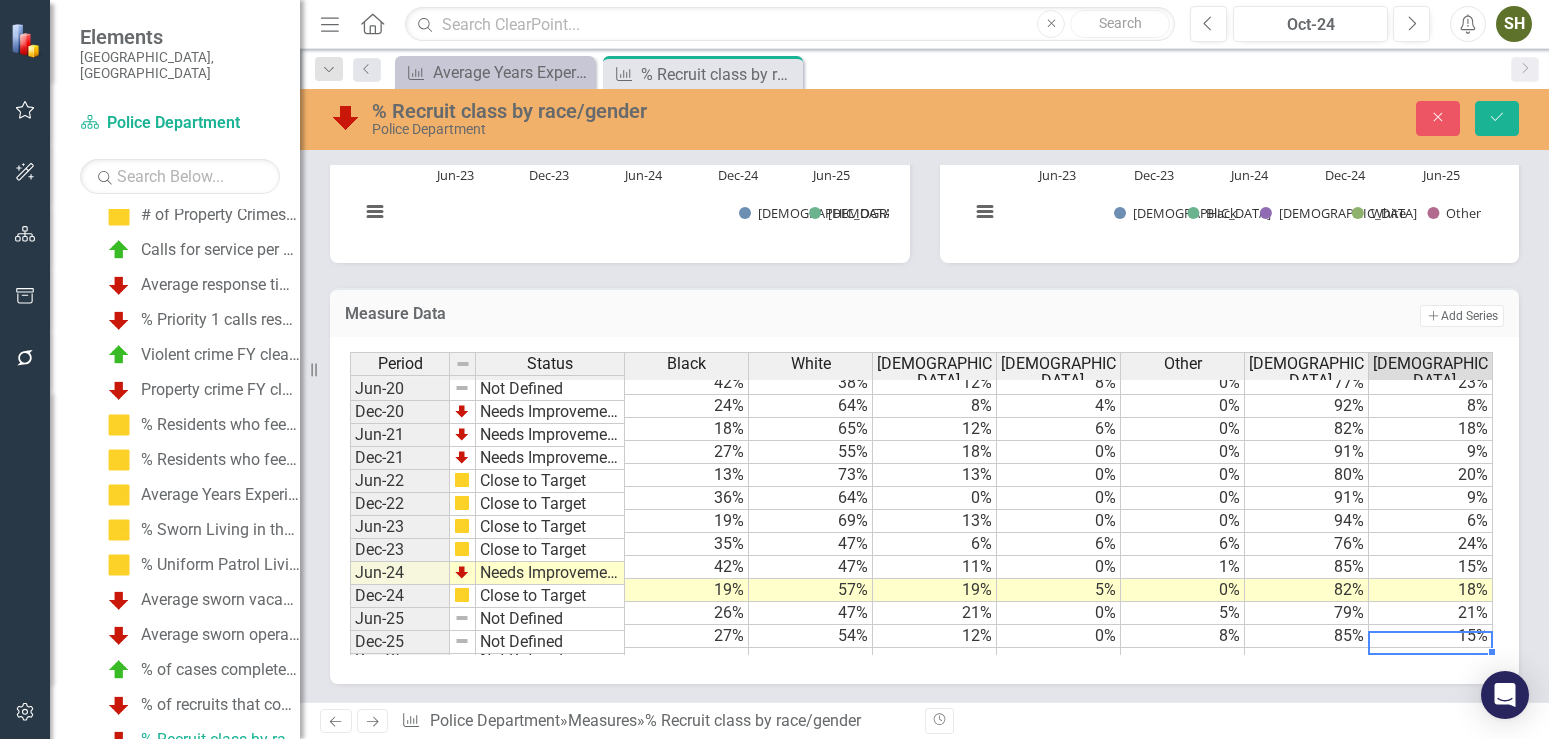 click on "Not Defined" at bounding box center (550, 619) 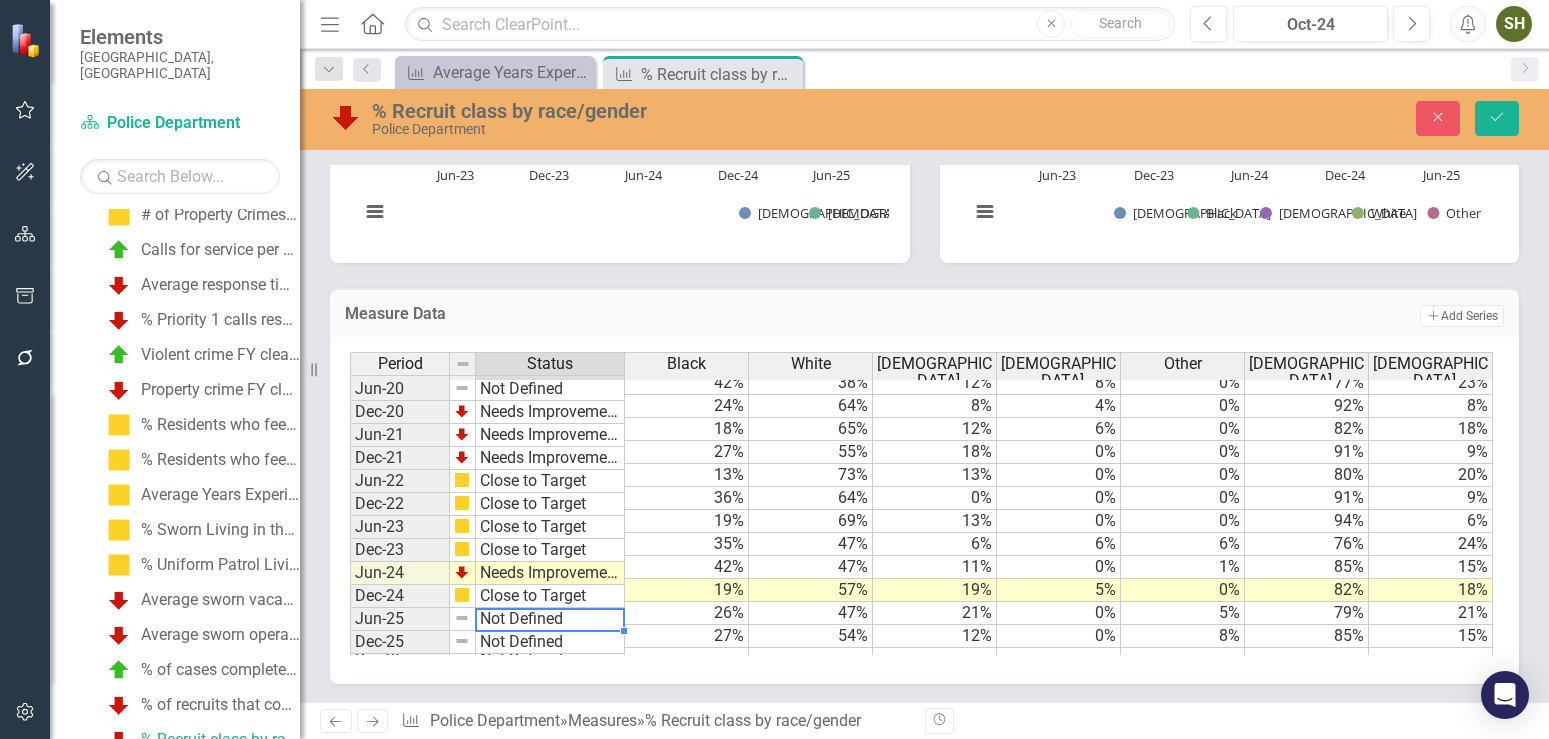 click on "Not Defined" at bounding box center (550, 619) 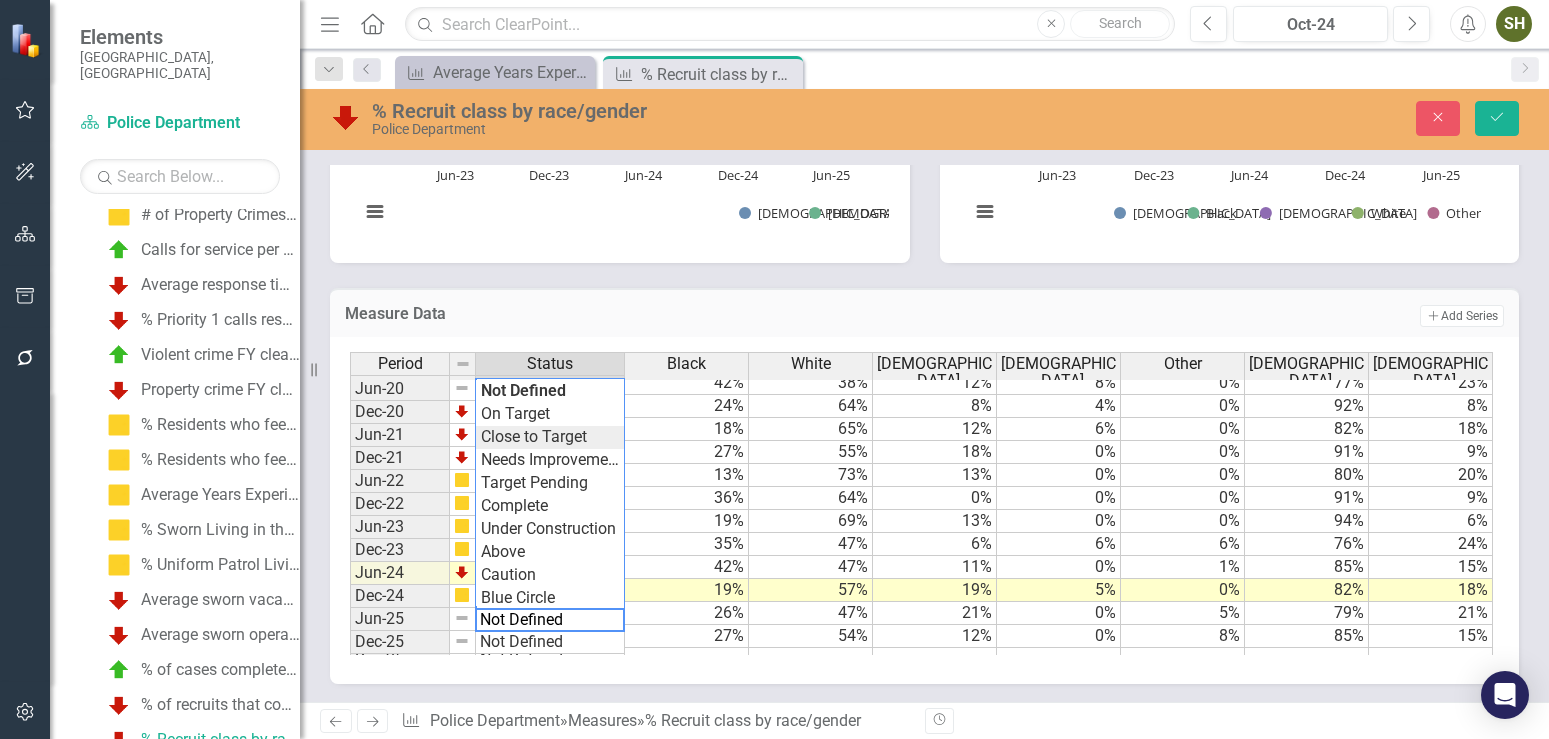 type on "Close to Target" 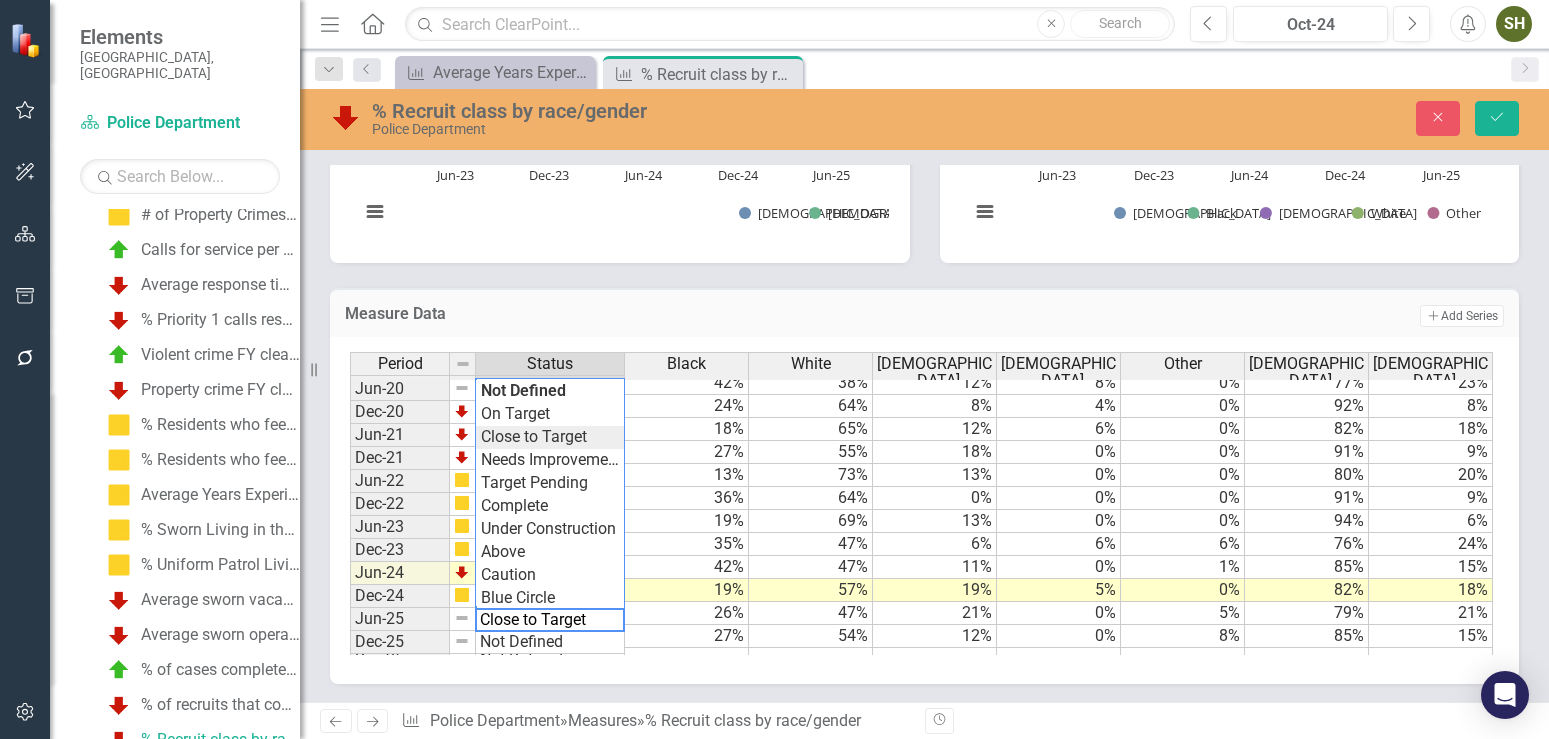 click on "Period Status Black White Hispanic Asian Other Male Female Dec-15 Not Defined Jun-16 Not Defined Dec-16 Not Defined Jun-17 Not Defined Dec-17 Not Defined Jun-18 Not Defined Dec-18 Not Defined Jun-19 Not Defined 28% 62% 3% 7% 0% 83% 17% Dec-19 Not Defined 42% 38% 12% 8% 0% 77% 23% Jun-20 Not Defined 24% 64% 8% 4% 0% 92% 8% Dec-20 Needs Improvement 18% 65% 12% 6% 0% 82% 18% Jun-21 Needs Improvement 27% 55% 18% 0% 0% 91% 9% Dec-21 Needs Improvement 13% 73% 13% 0% 0% 80% 20% Jun-22 Close to Target 36% 64% 0% 0% 0% 91% 9% Dec-22 Close to Target 19% 69% 13% 0% 0% 94% 6% Jun-23 Close to Target 35% 47% 6% 6% 6% 76% 24% Dec-23 Close to Target 42% 47% 11% 0% 1% 85% 15% Jun-24 Needs Improvement 19% 57% 19% 5% 0% 82% 18% Dec-24 Close to Target 26% 47% 21% 0% 5% 79% 21% Jun-25 Not Defined 27% 54% 12% 0% 8% 85% 15% Dec-25 Not Defined Period Status Black White Hispanic Asian Other Male Female Period Status Dec-15 Not Defined Jun-16 Not Defined Dec-16 Not Defined Jun-17 Not Defined Dec-17 Not Defined Jun-18 Not Defined Above" at bounding box center [924, 503] 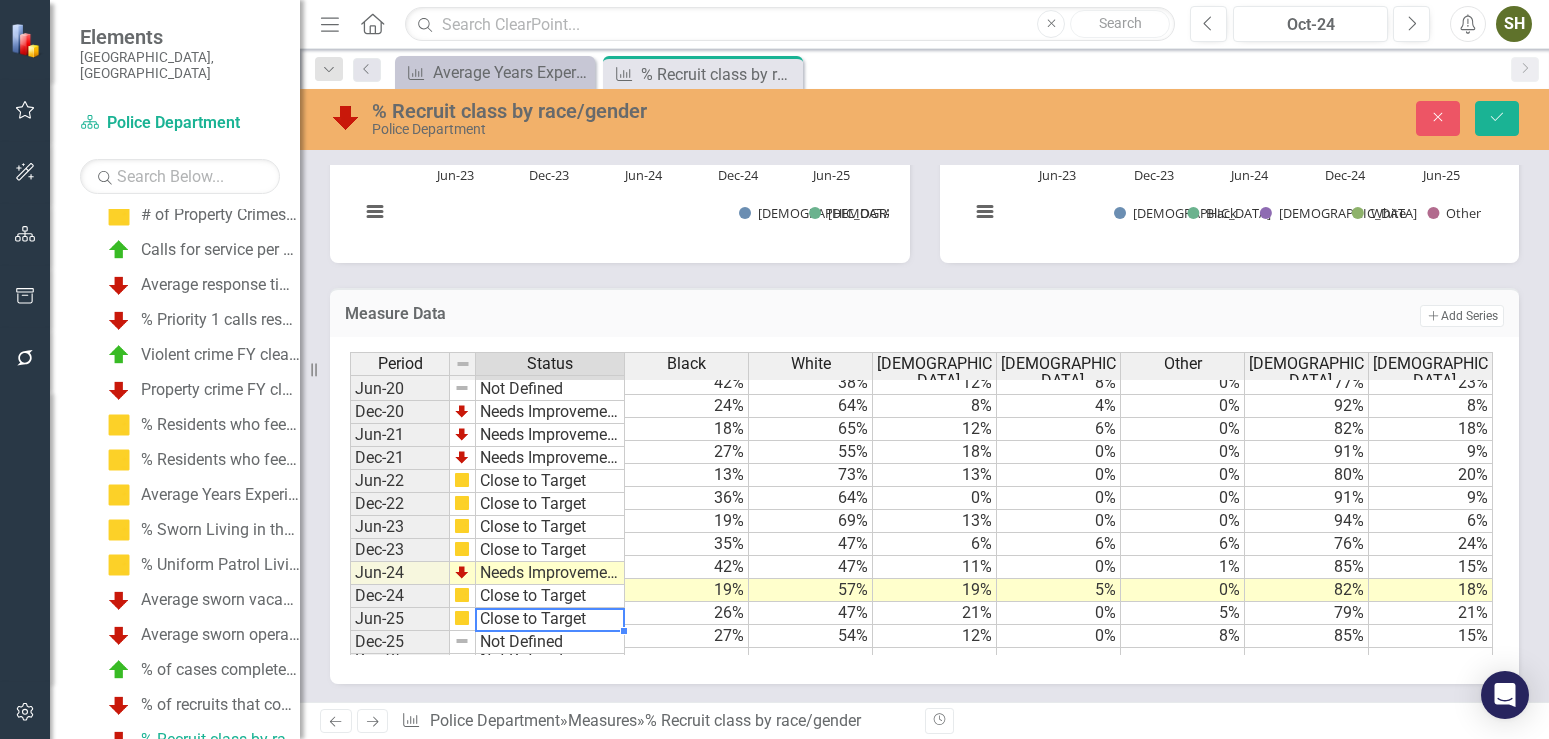click on "27%" at bounding box center (687, 636) 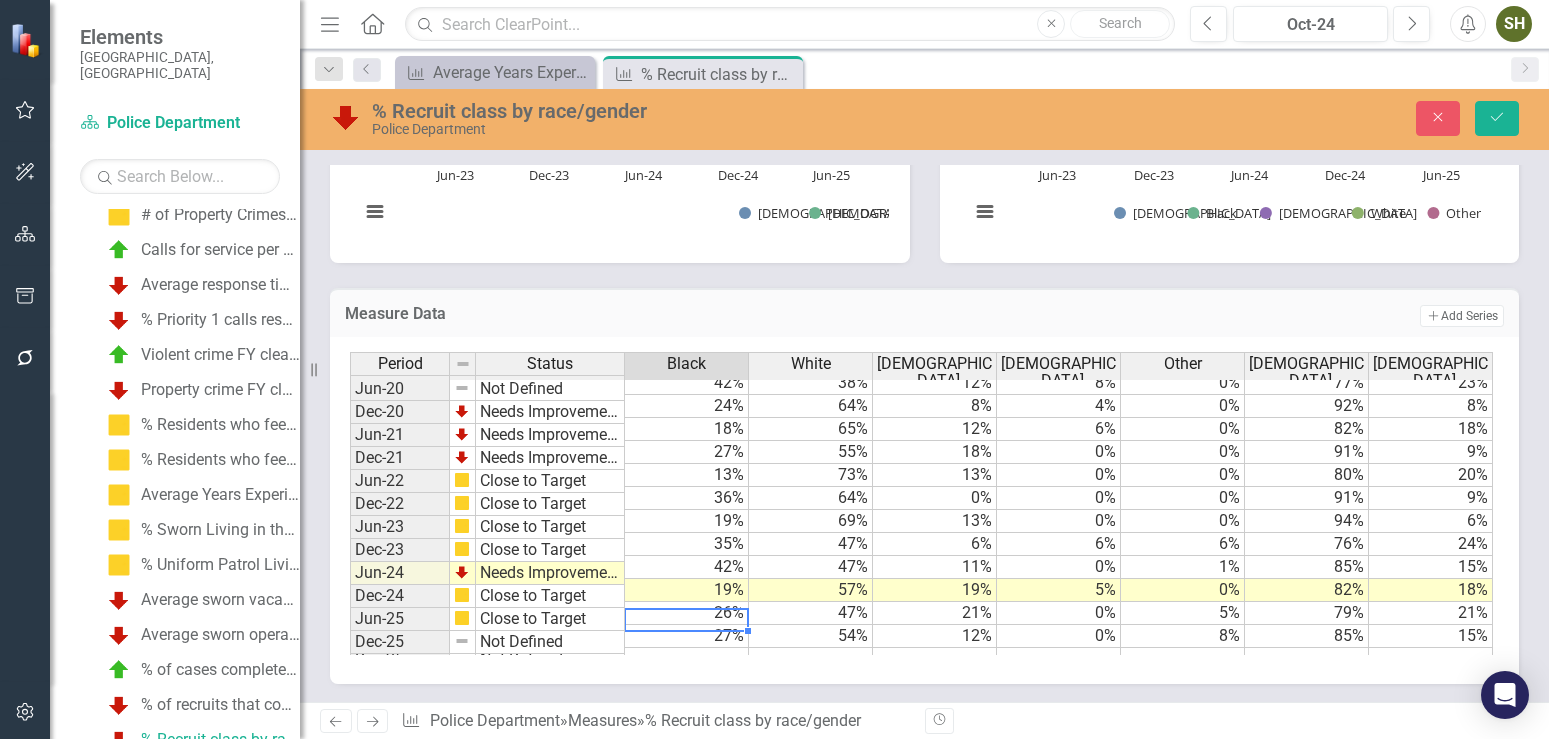 scroll, scrollTop: 104, scrollLeft: 0, axis: vertical 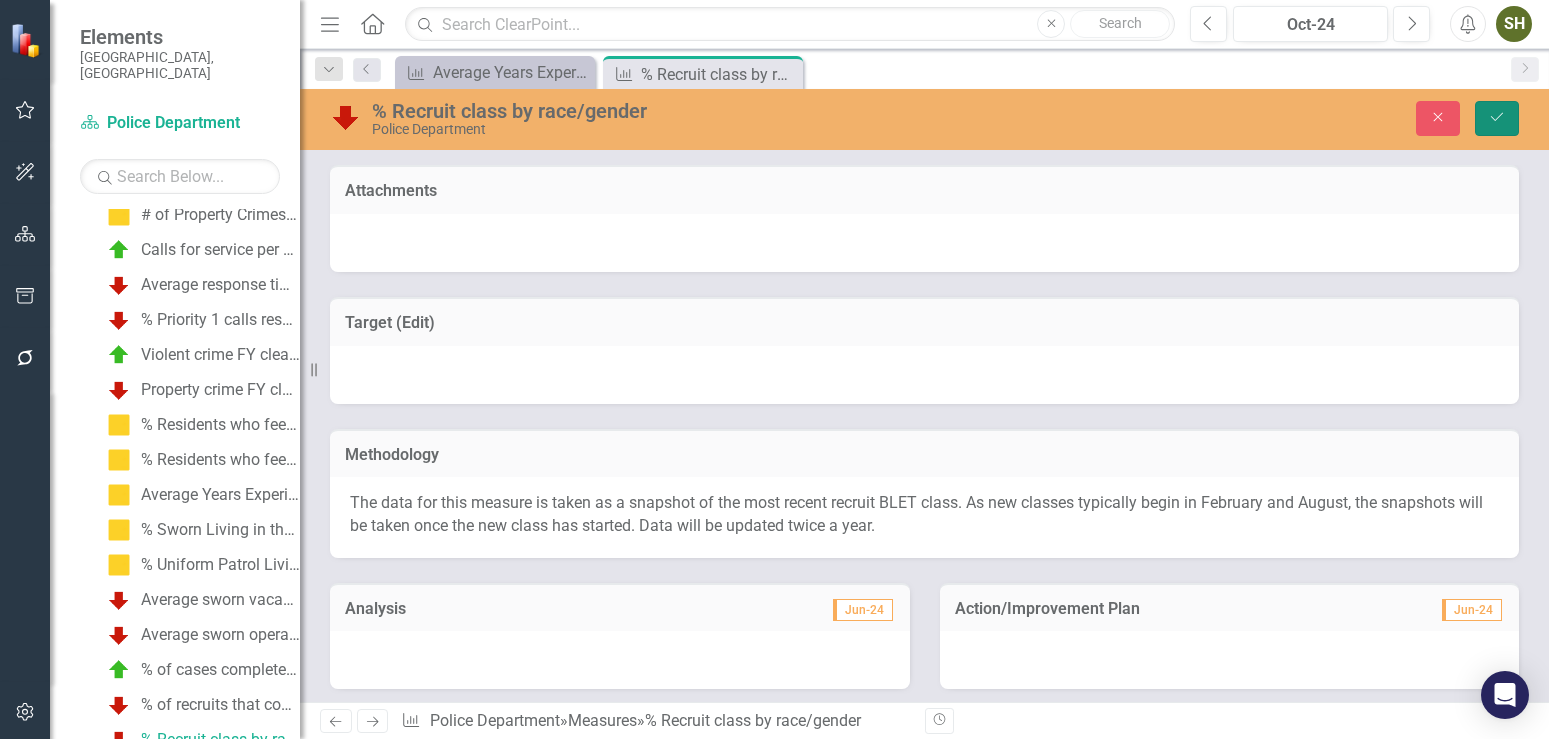 click on "Save" at bounding box center [1497, 118] 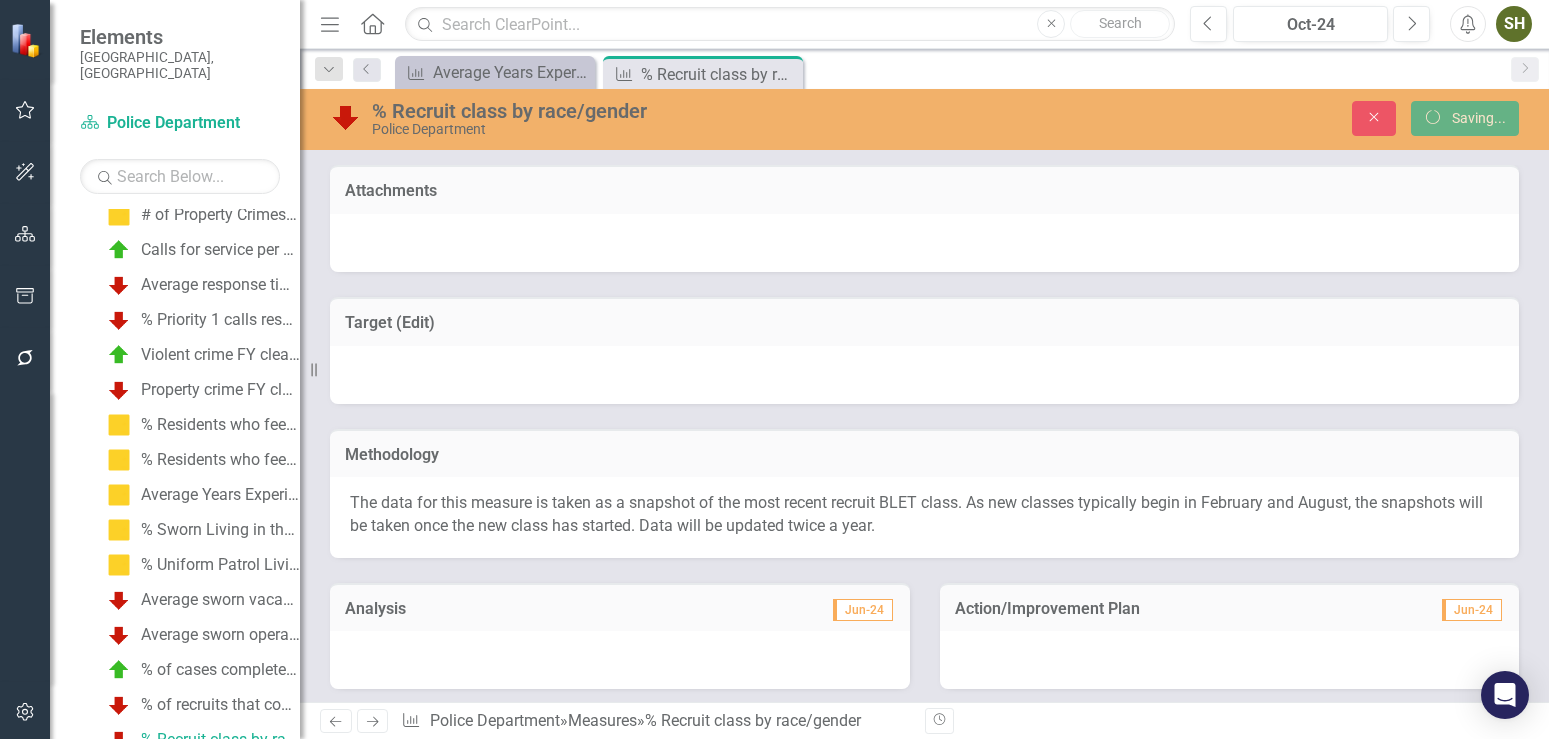 scroll, scrollTop: 206, scrollLeft: 0, axis: vertical 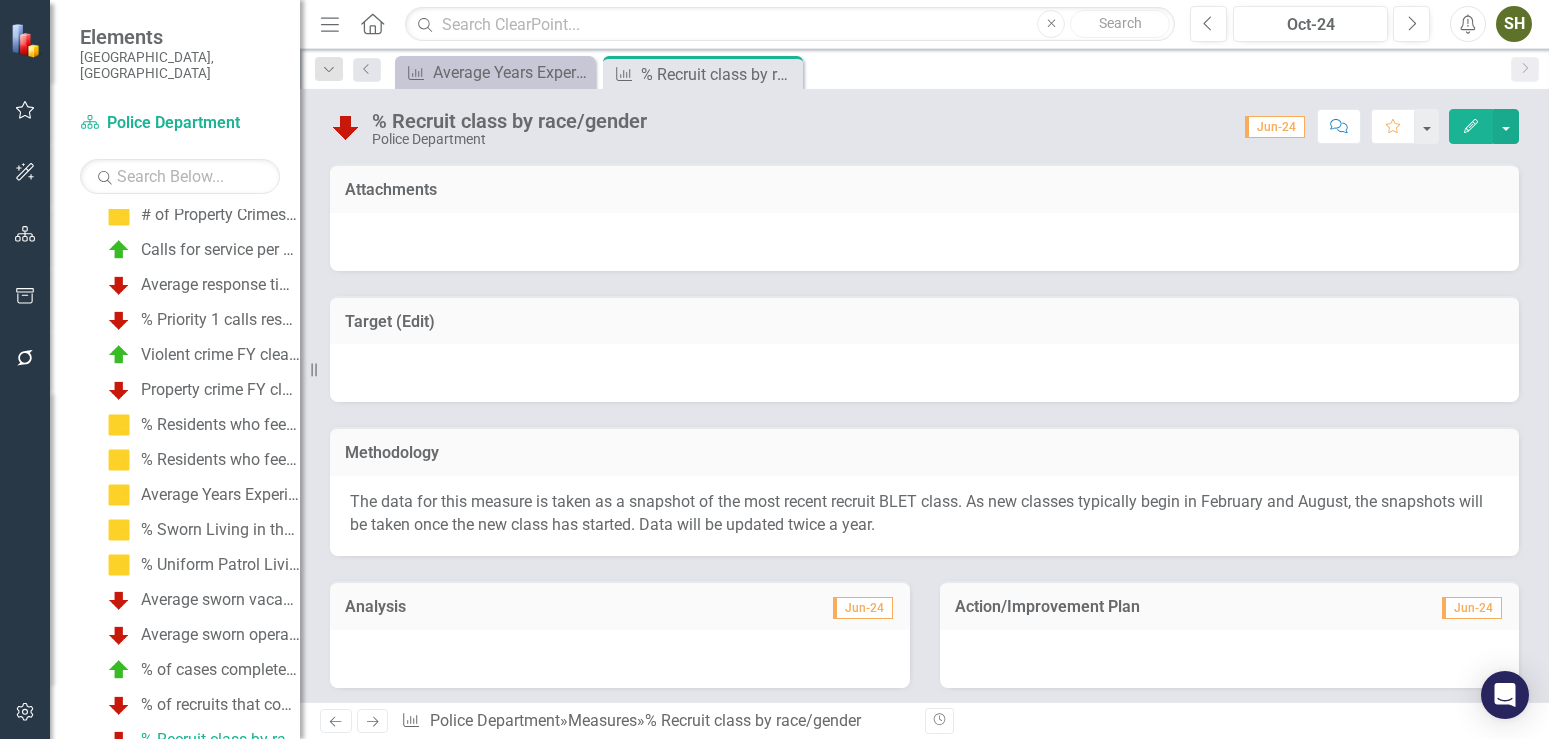click on "SH" at bounding box center [1514, 24] 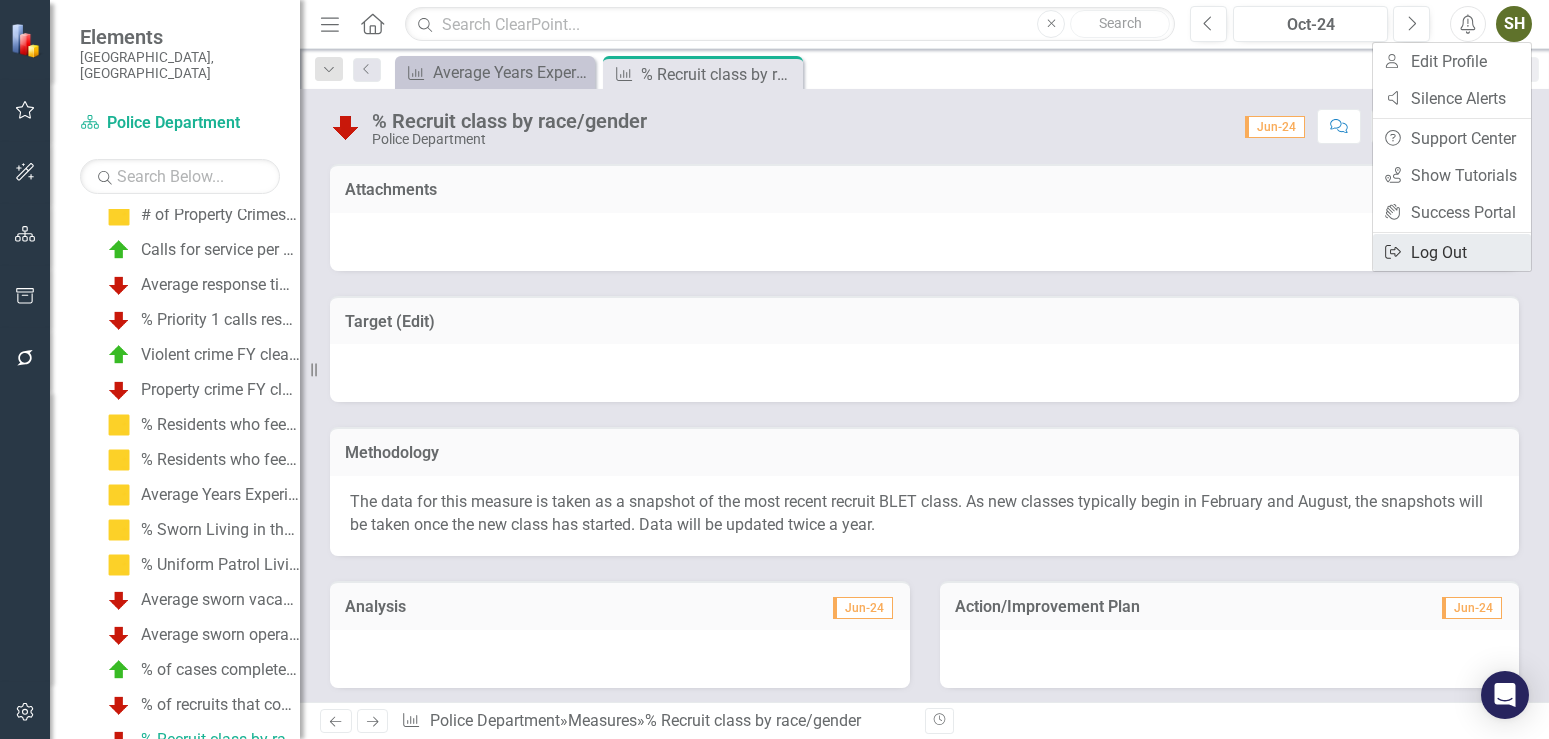 click on "Logout Log Out" at bounding box center [1452, 252] 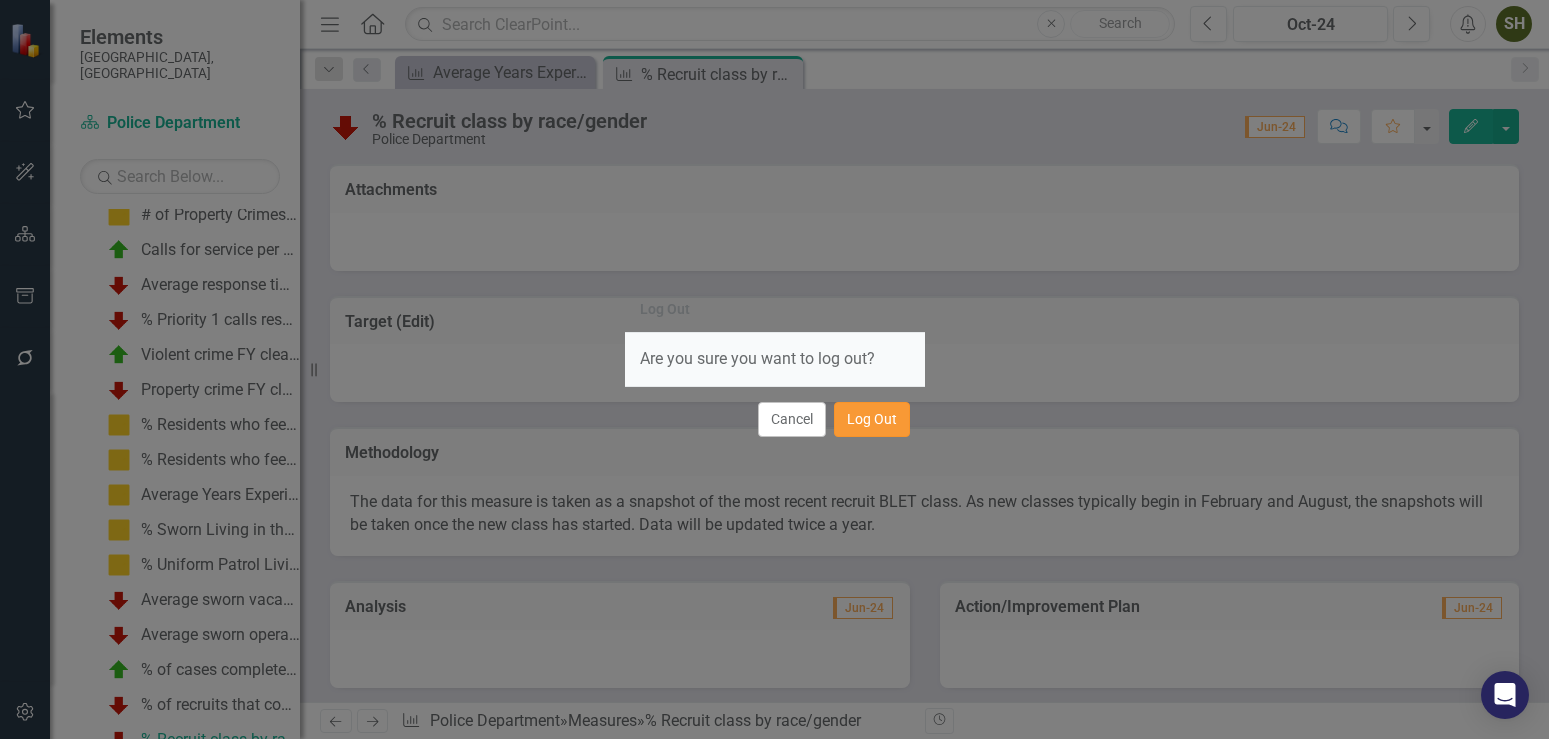 click on "Log Out" at bounding box center (872, 419) 